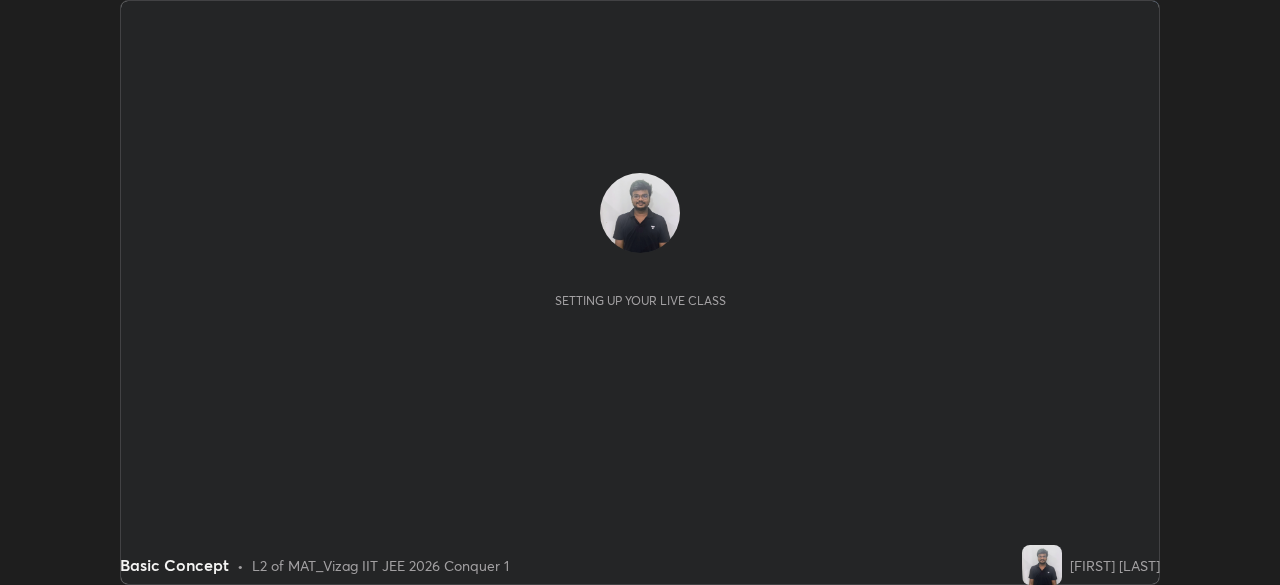 scroll, scrollTop: 0, scrollLeft: 0, axis: both 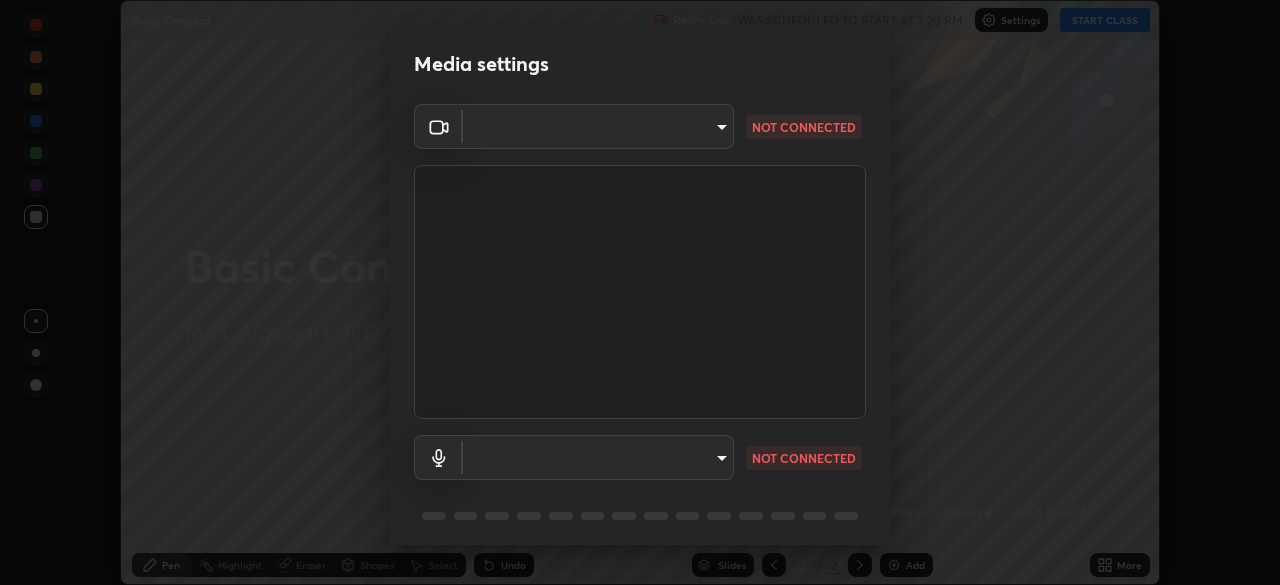 type on "5cd5b9fb78d5569c0b74246750c6e04ef28b8d5fe1a500b9a58a9a3e1cade160" 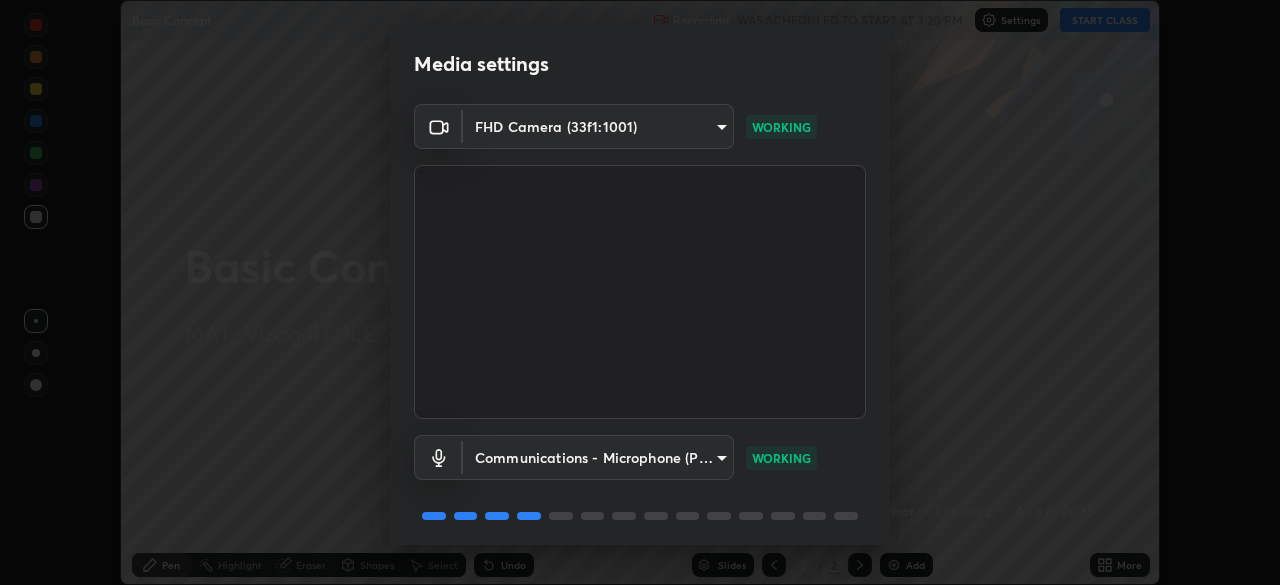 click on "Communications - Microphone (POROSVOC) communications WORKING" at bounding box center [640, 457] 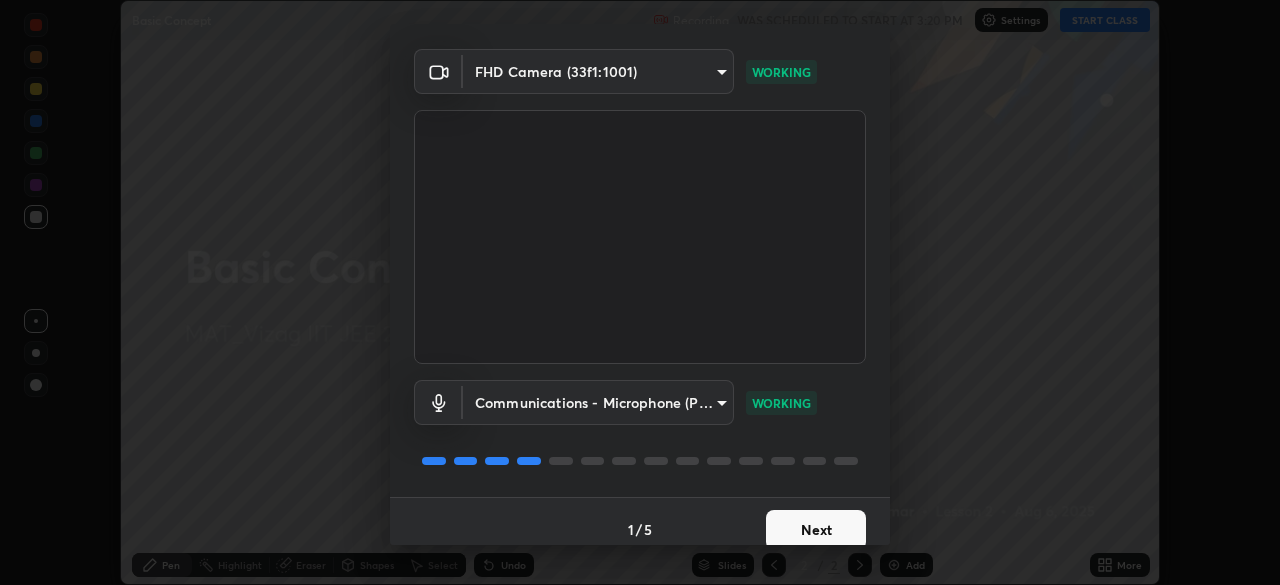 scroll, scrollTop: 71, scrollLeft: 0, axis: vertical 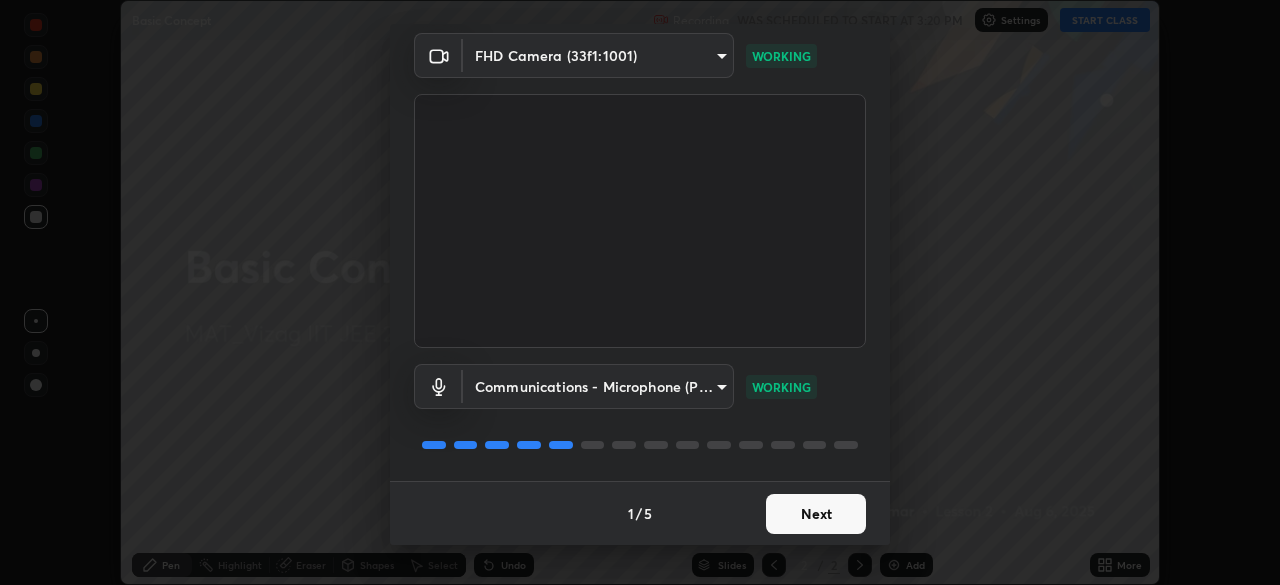 click on "Next" at bounding box center [816, 514] 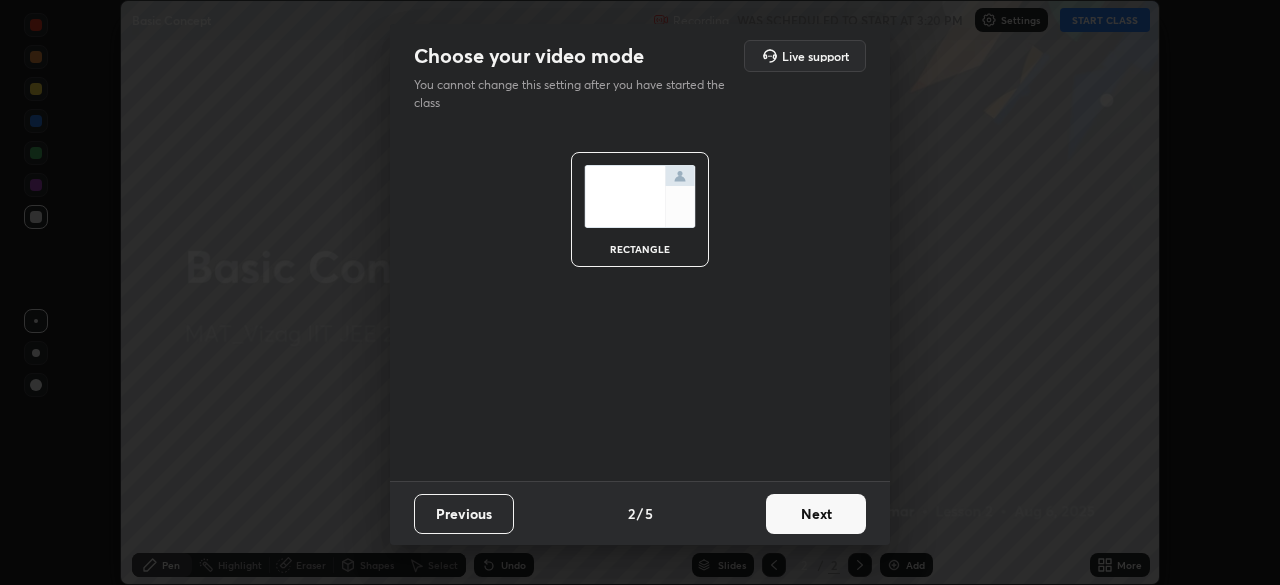 scroll, scrollTop: 0, scrollLeft: 0, axis: both 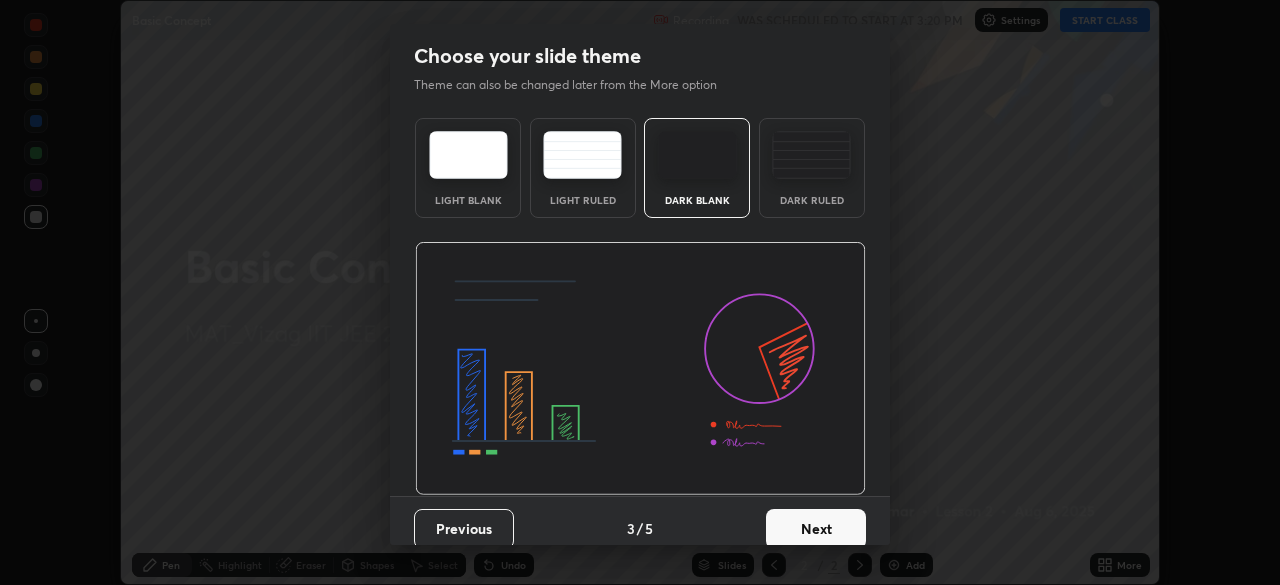 click on "Next" at bounding box center (816, 529) 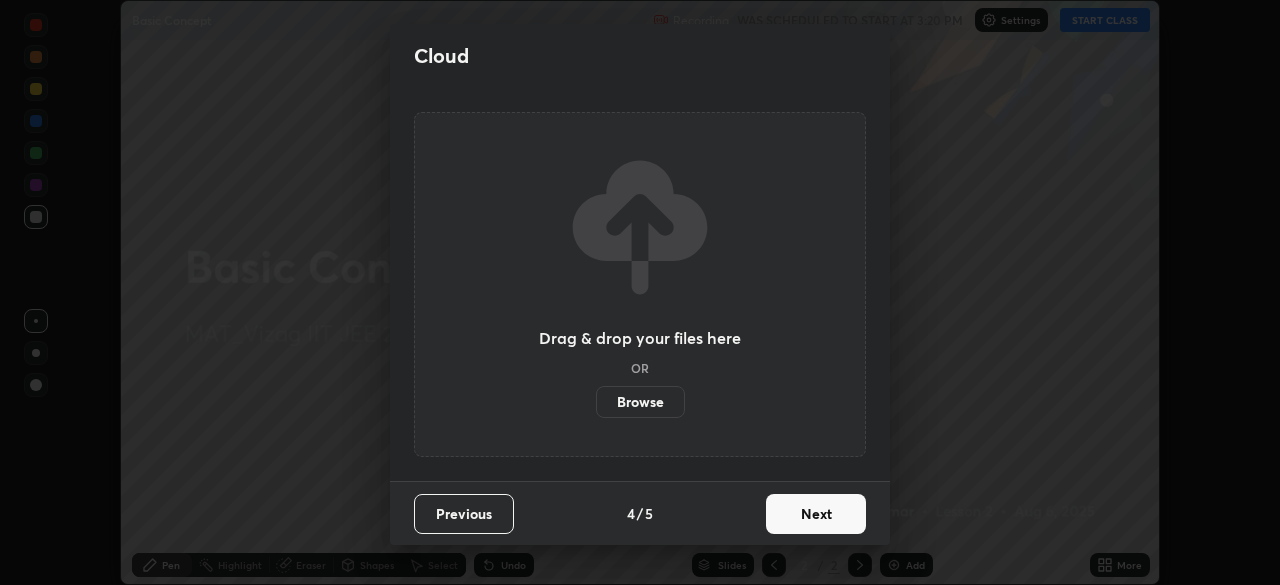 click on "Next" at bounding box center [816, 514] 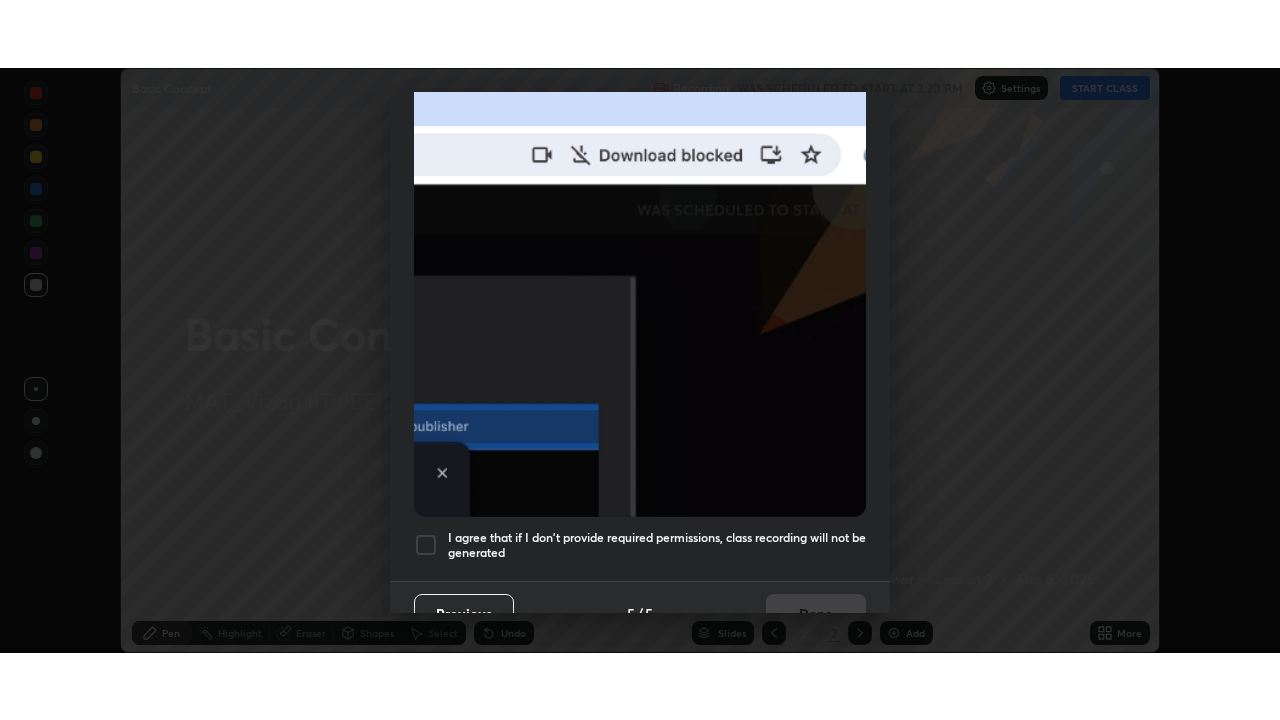 scroll, scrollTop: 479, scrollLeft: 0, axis: vertical 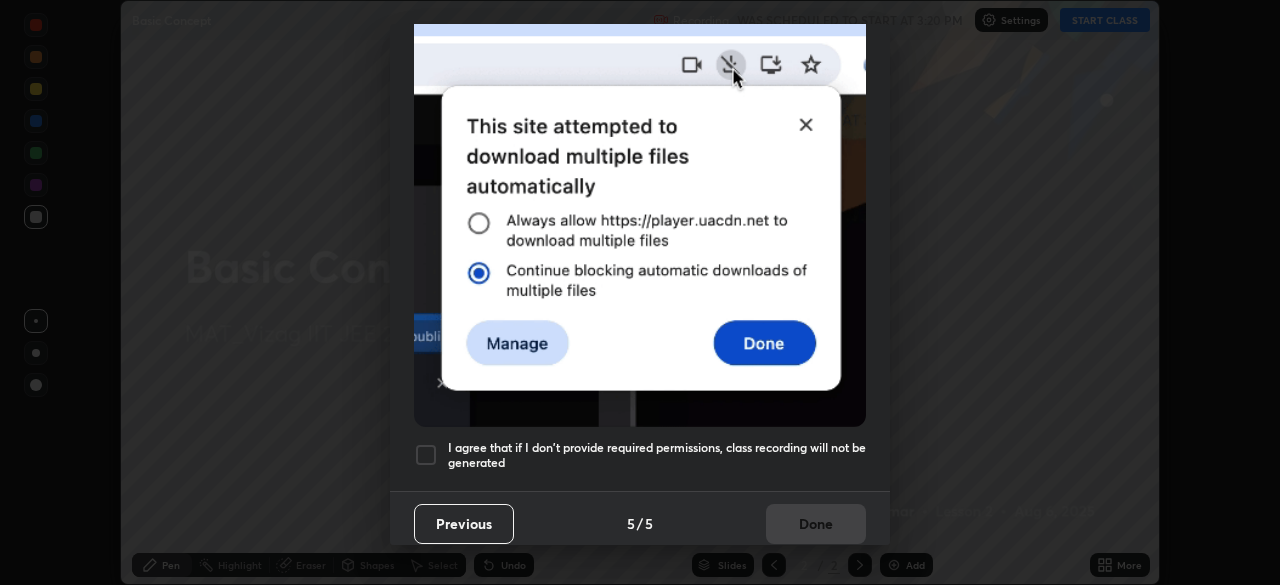 click at bounding box center [426, 455] 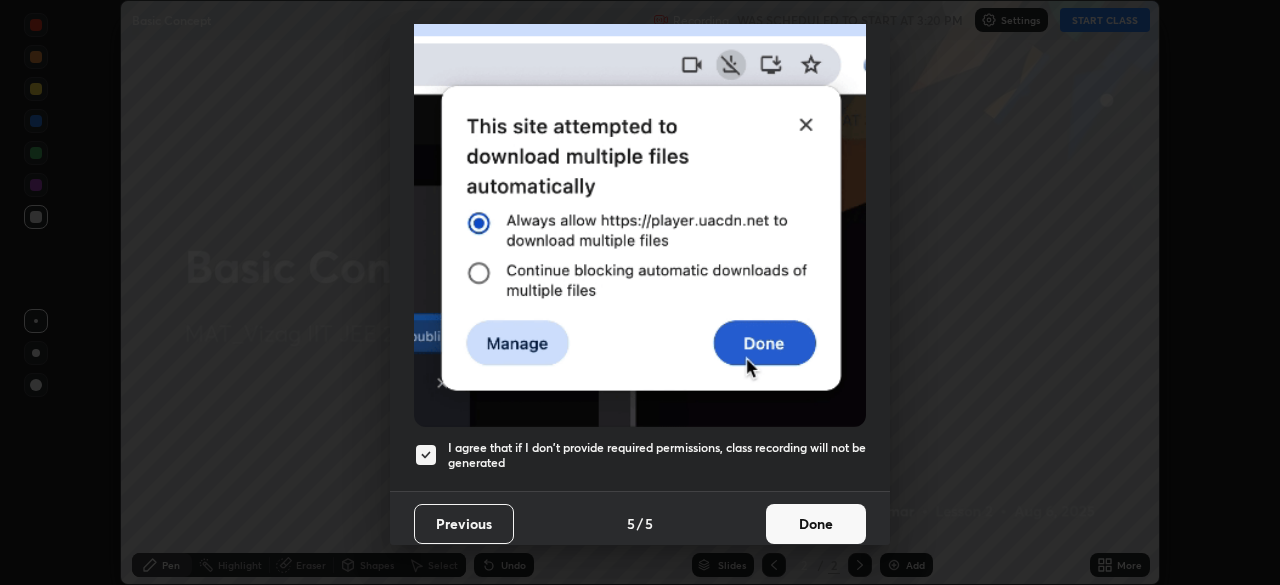 click on "Done" at bounding box center (816, 524) 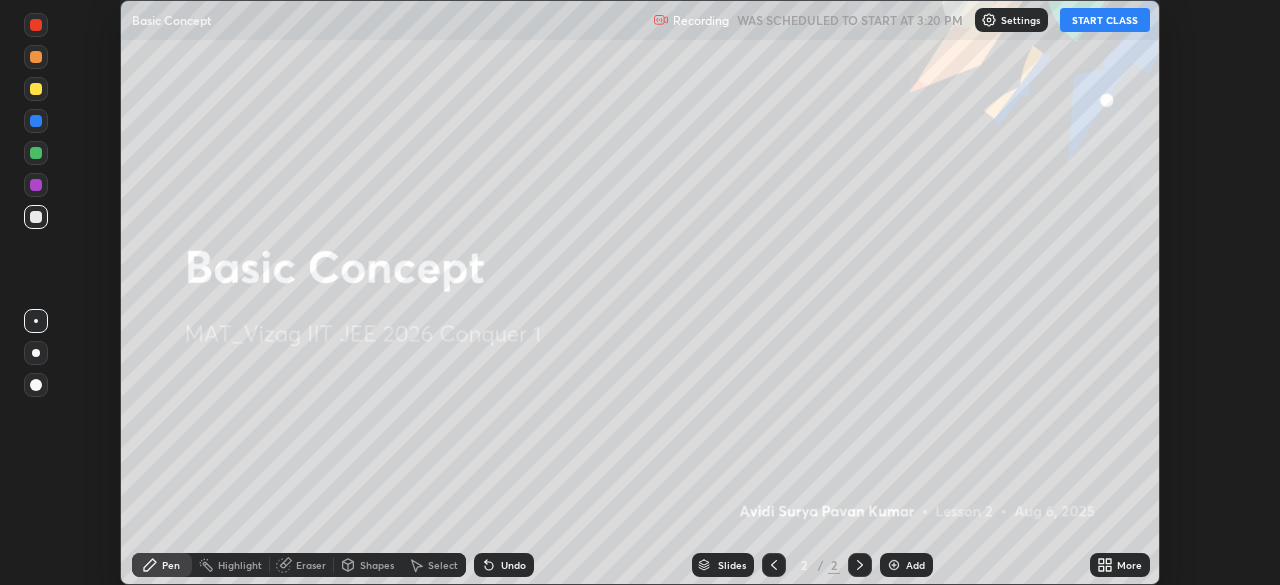 click 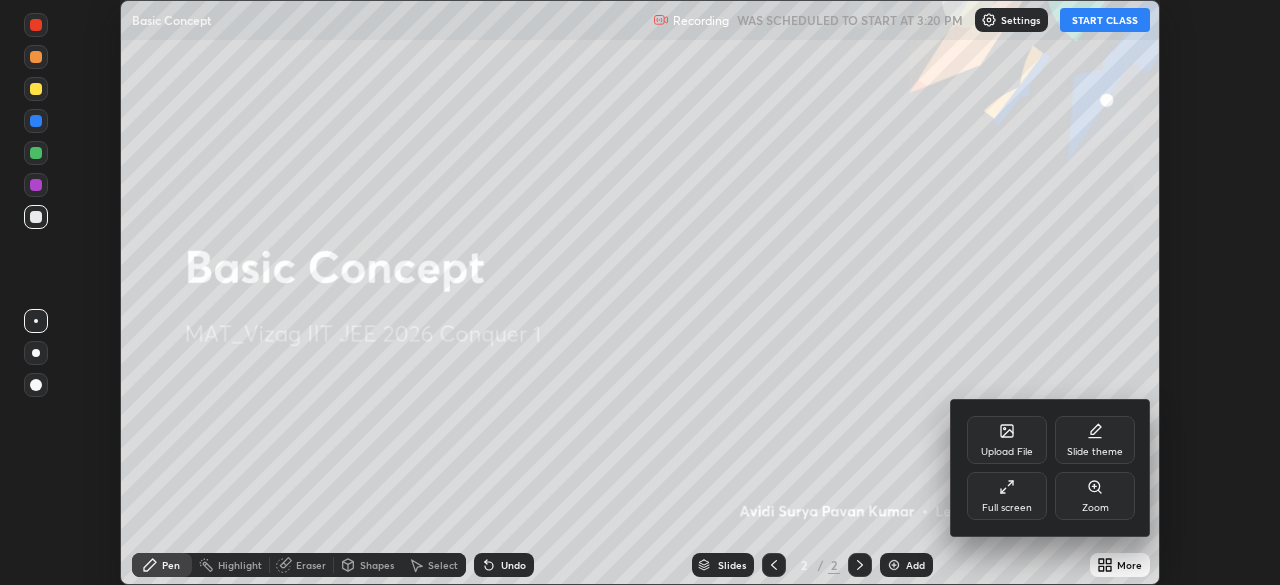 click on "Full screen" at bounding box center [1007, 508] 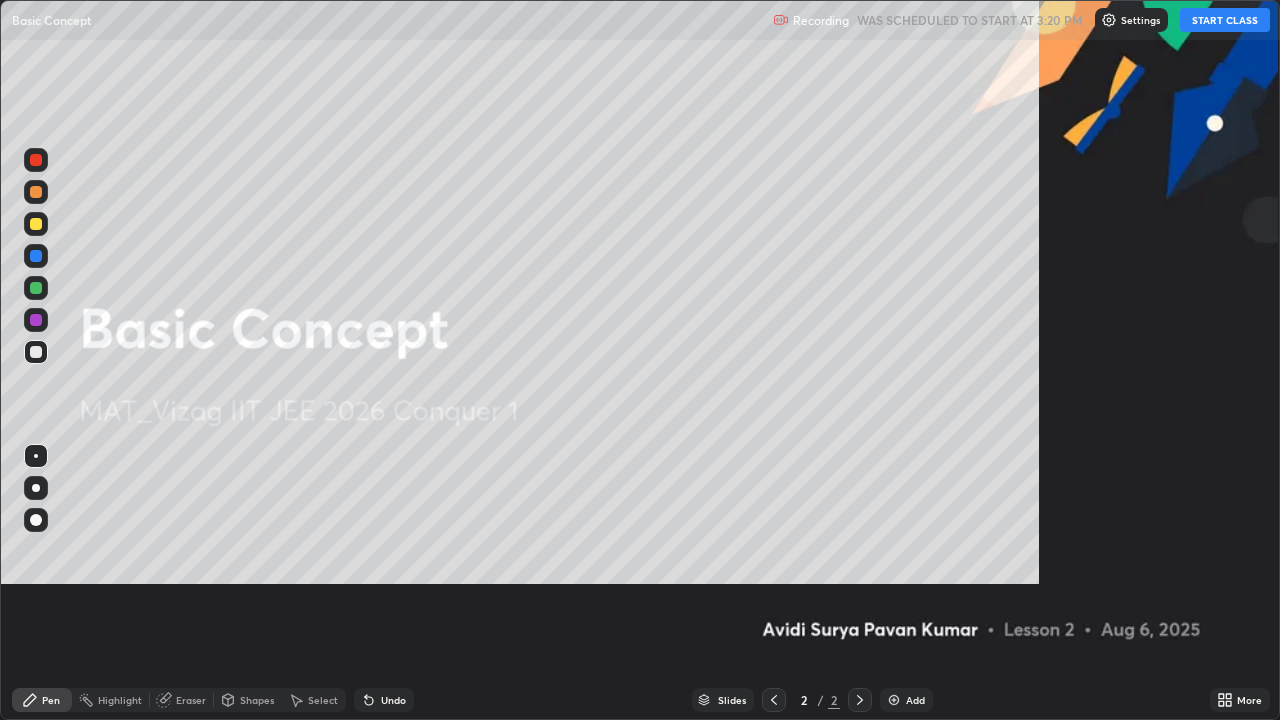 scroll, scrollTop: 99280, scrollLeft: 98720, axis: both 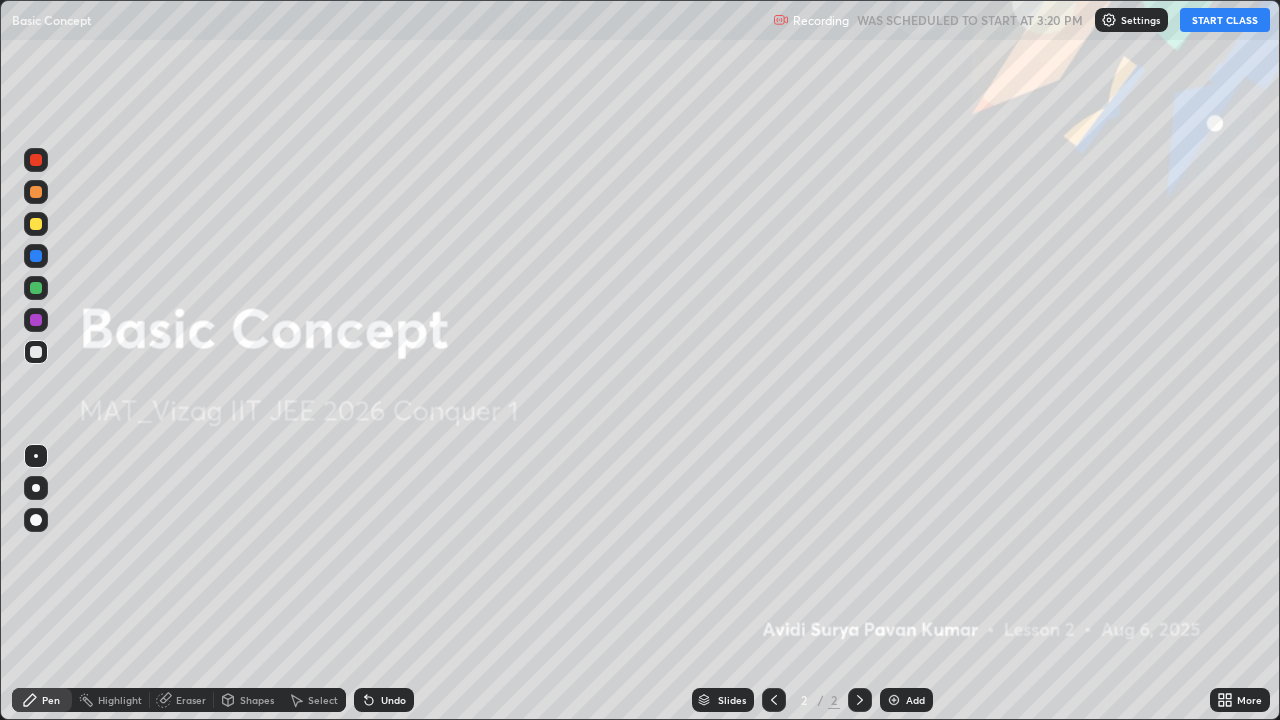 click on "START CLASS" at bounding box center (1225, 20) 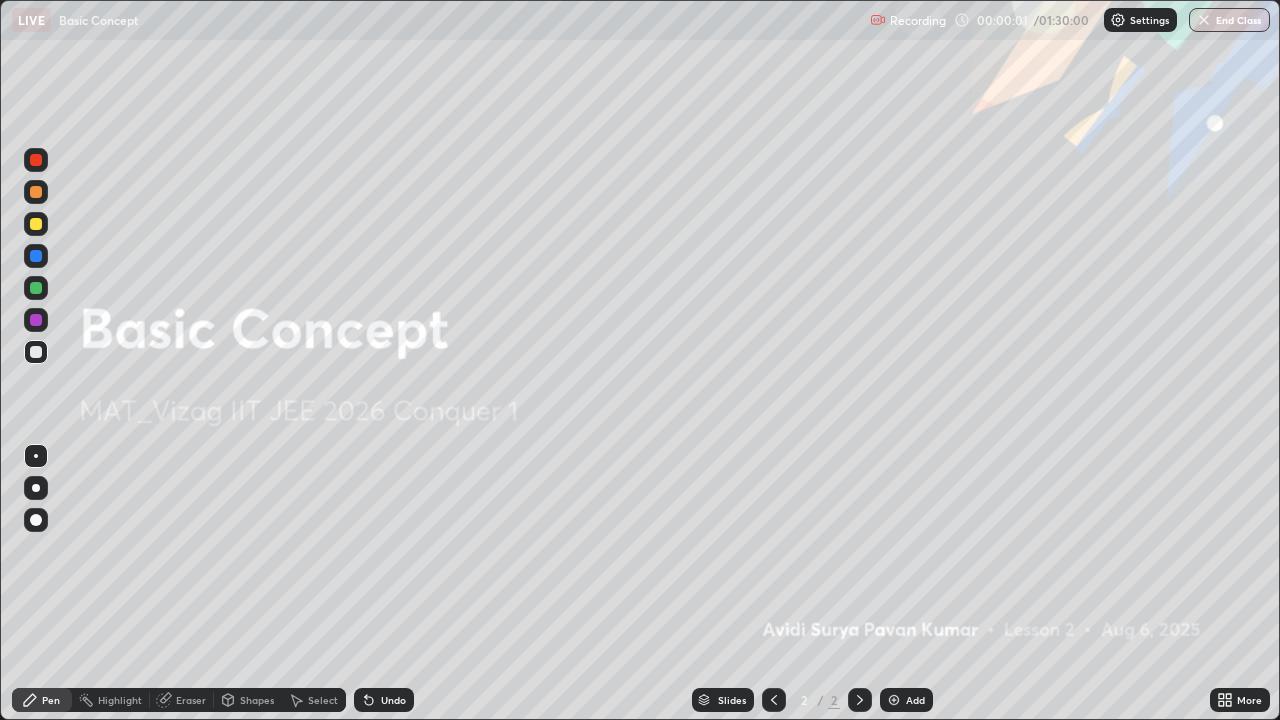 click at bounding box center (894, 700) 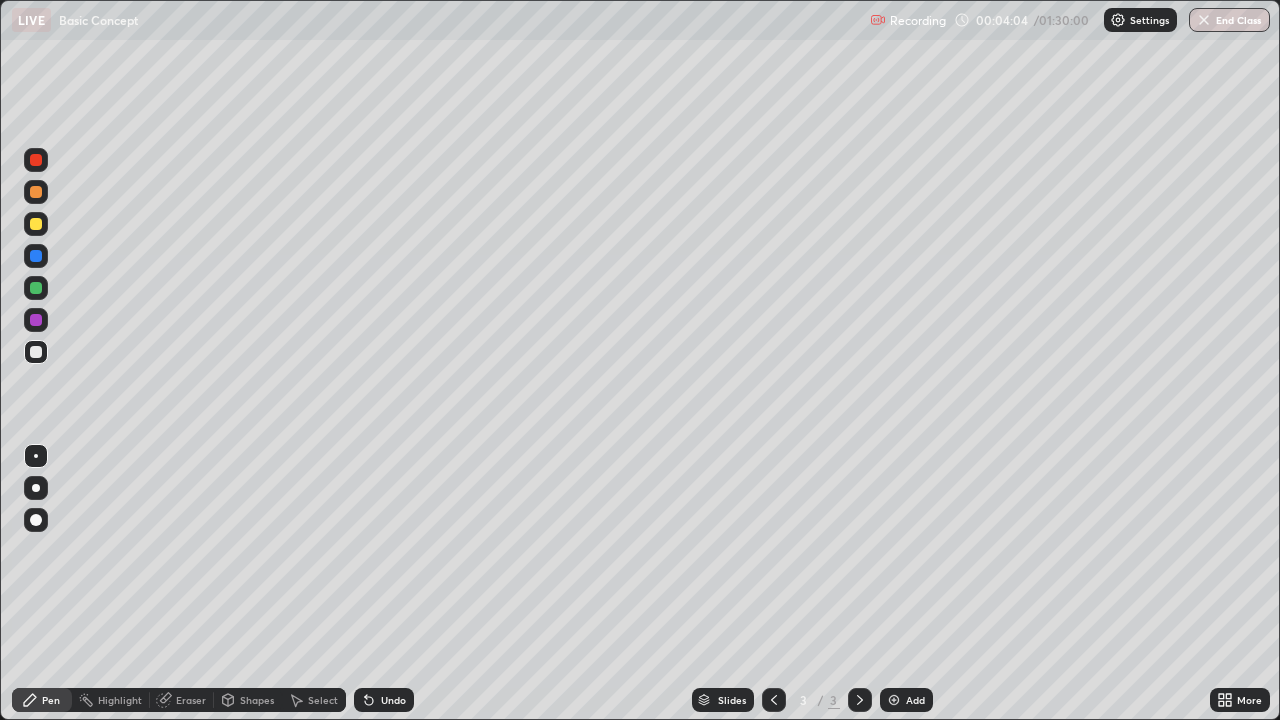 click on "Eraser" at bounding box center (191, 700) 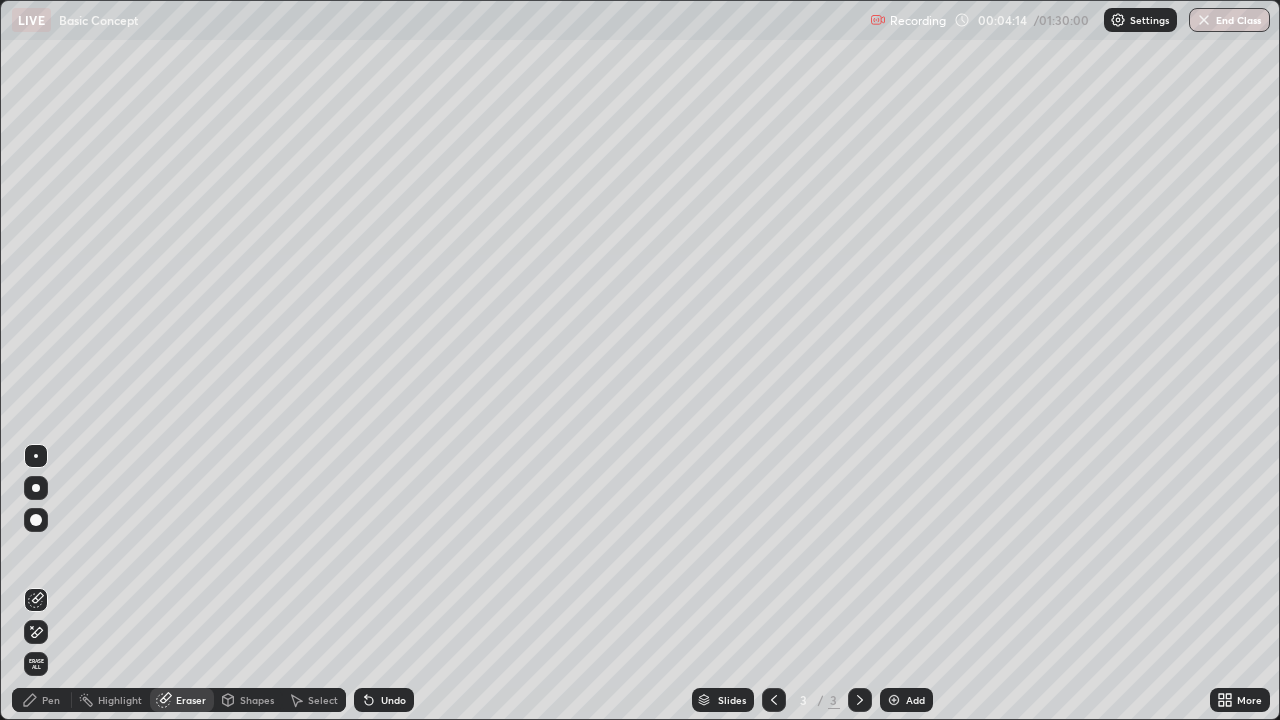click on "Pen" at bounding box center (42, 700) 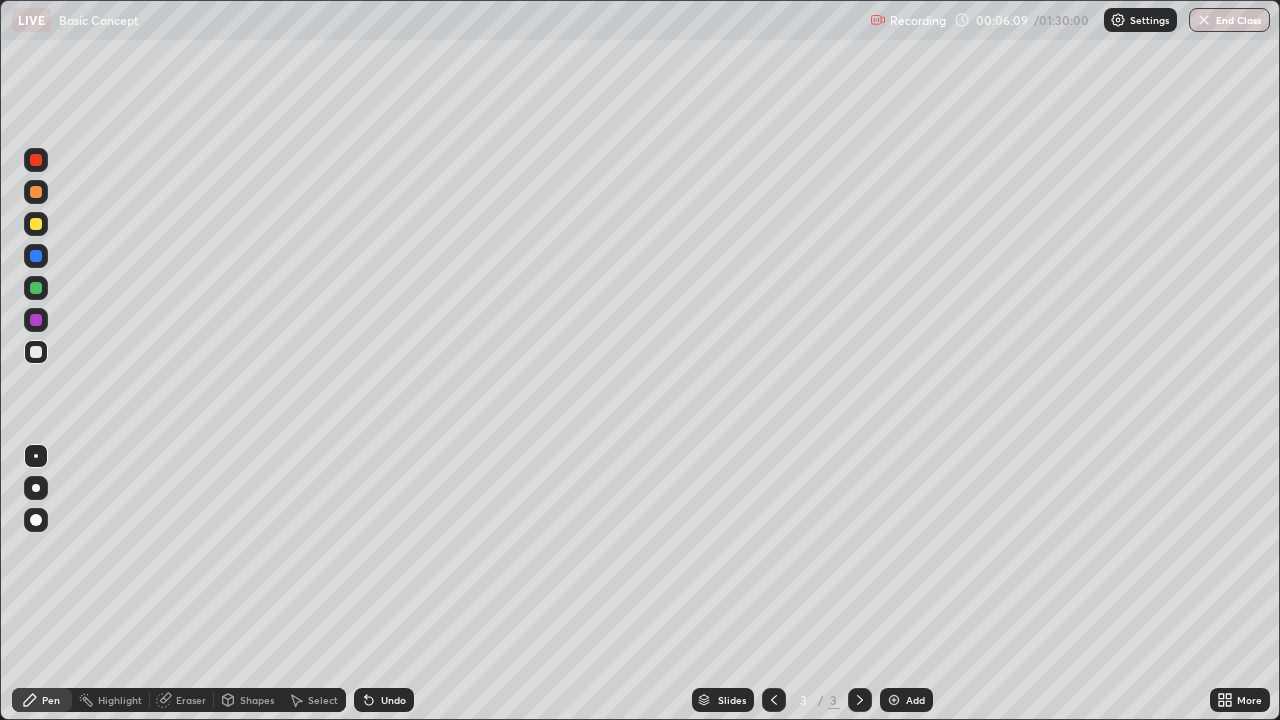 click on "Eraser" at bounding box center (191, 700) 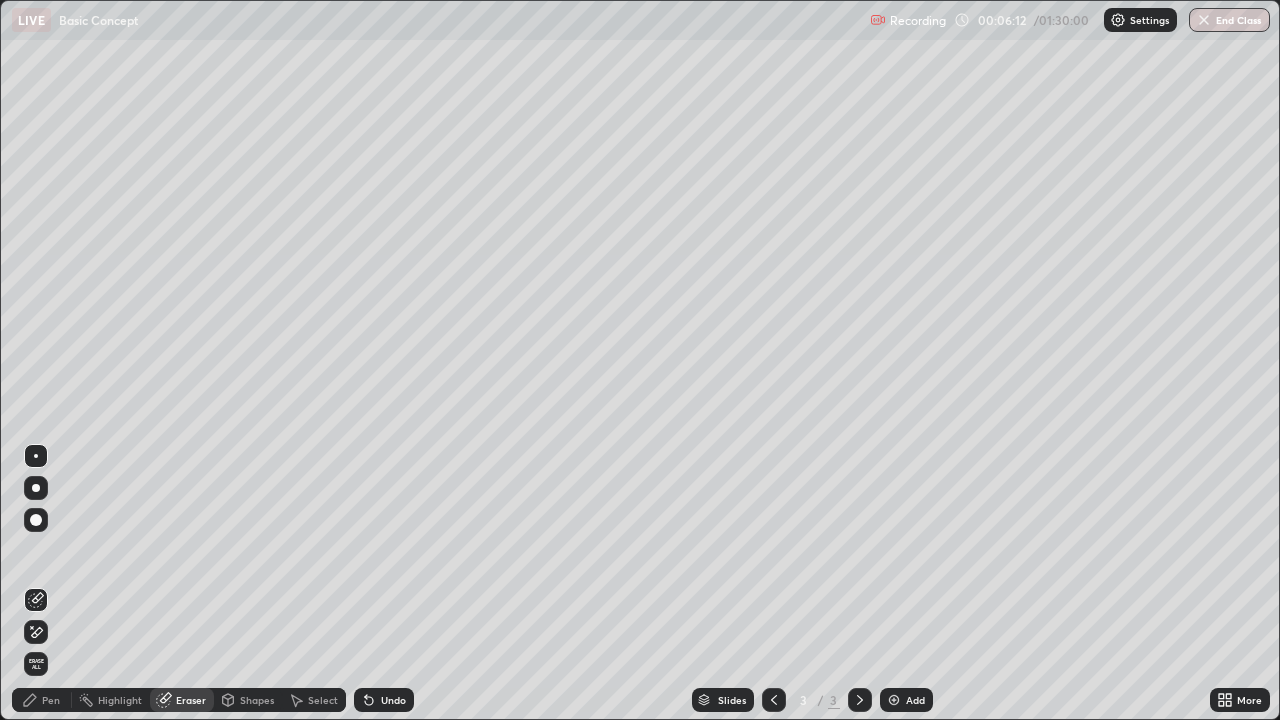 click on "Pen" at bounding box center (42, 700) 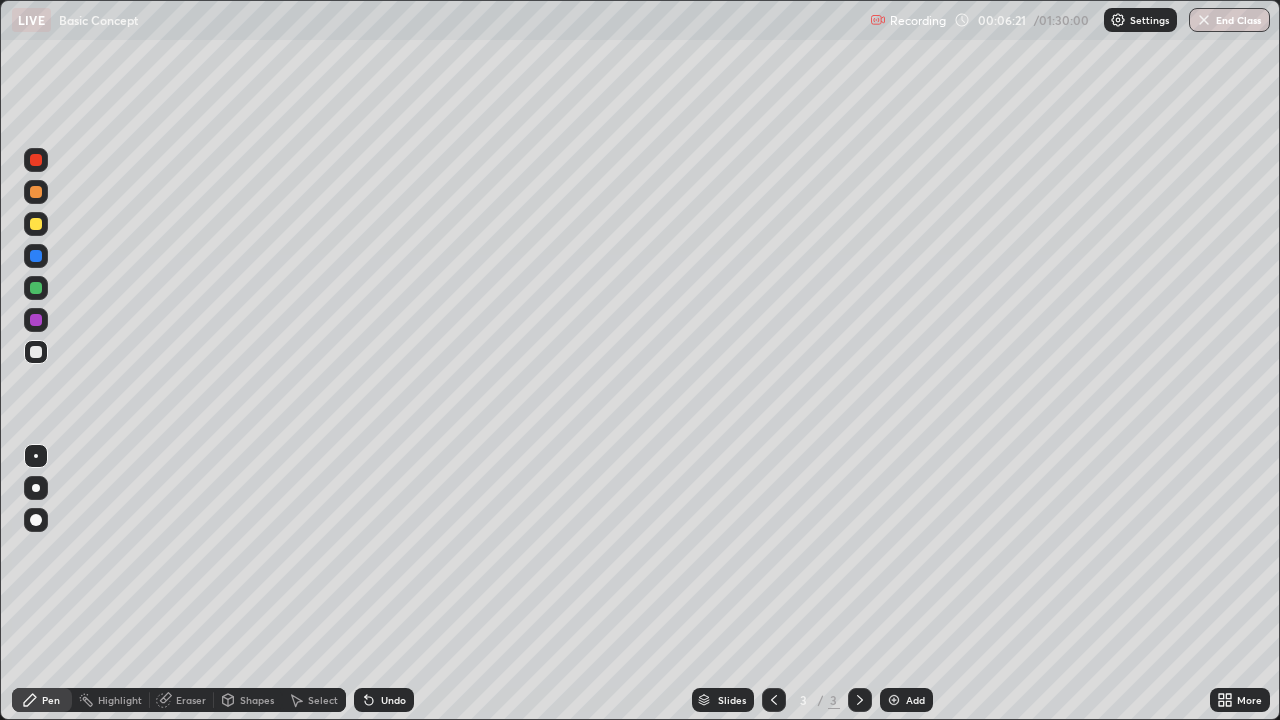 click on "Eraser" at bounding box center (191, 700) 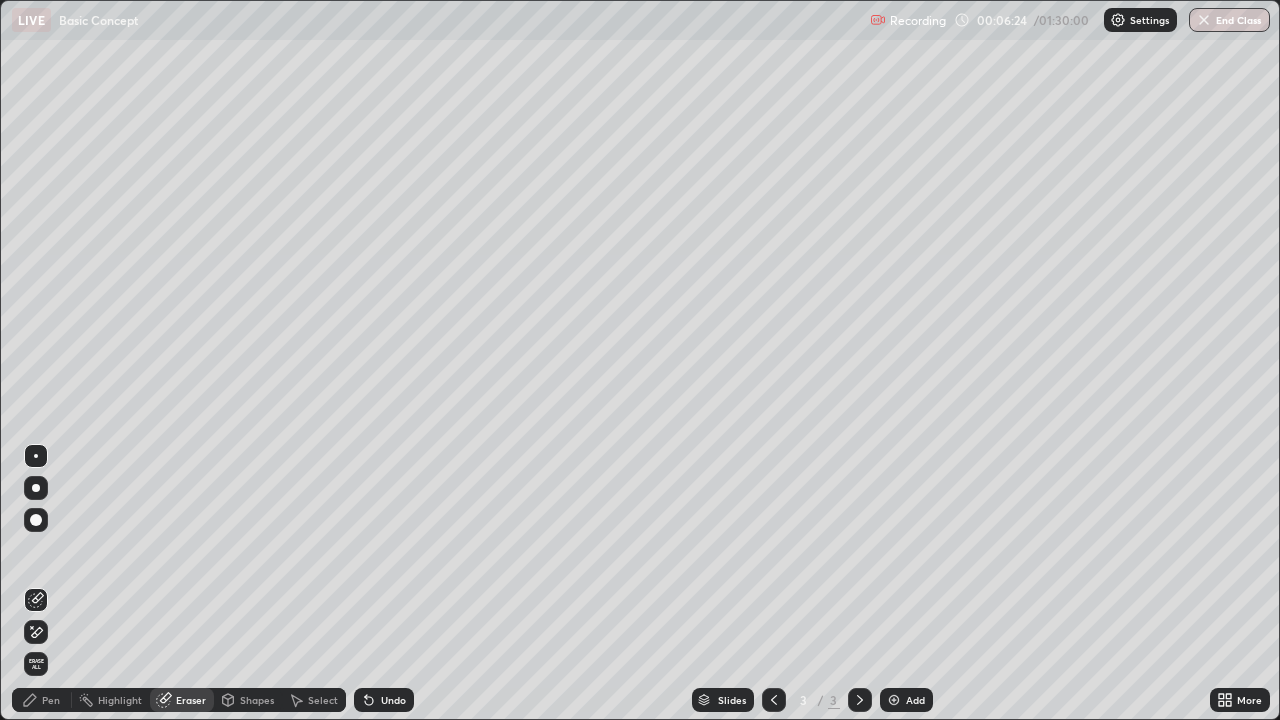 click on "Pen" at bounding box center (42, 700) 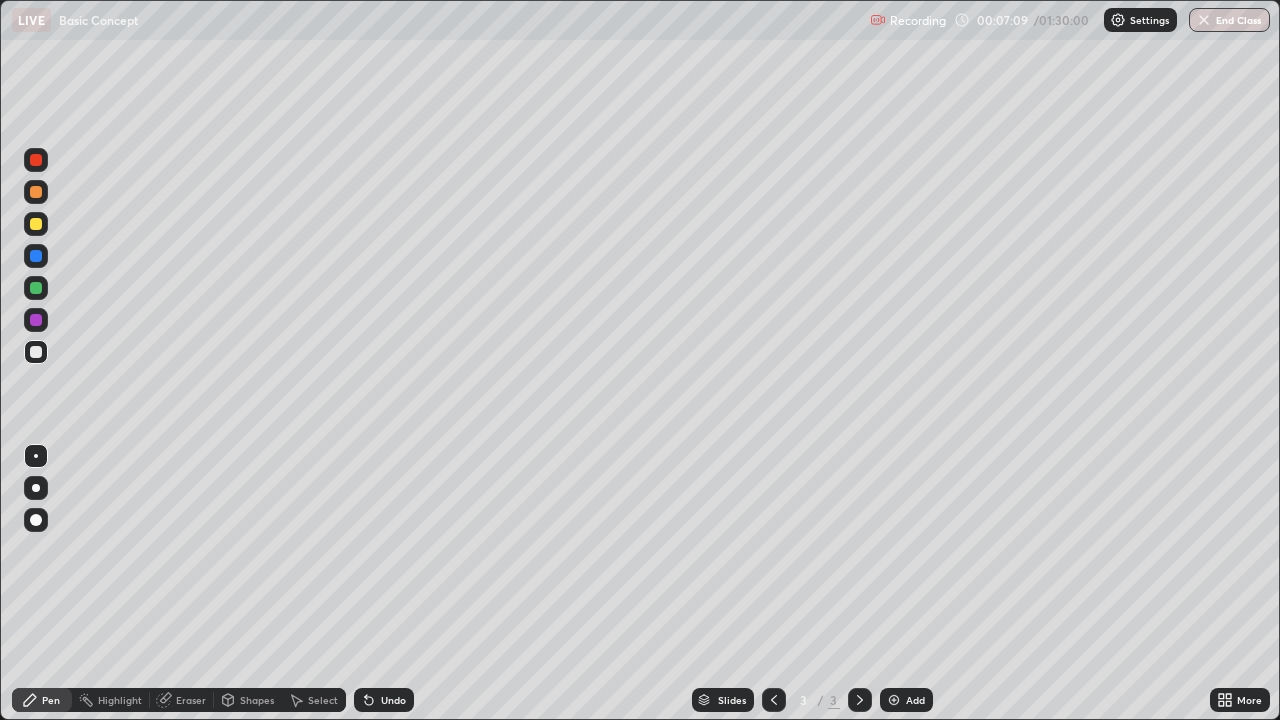 click on "Eraser" at bounding box center [182, 700] 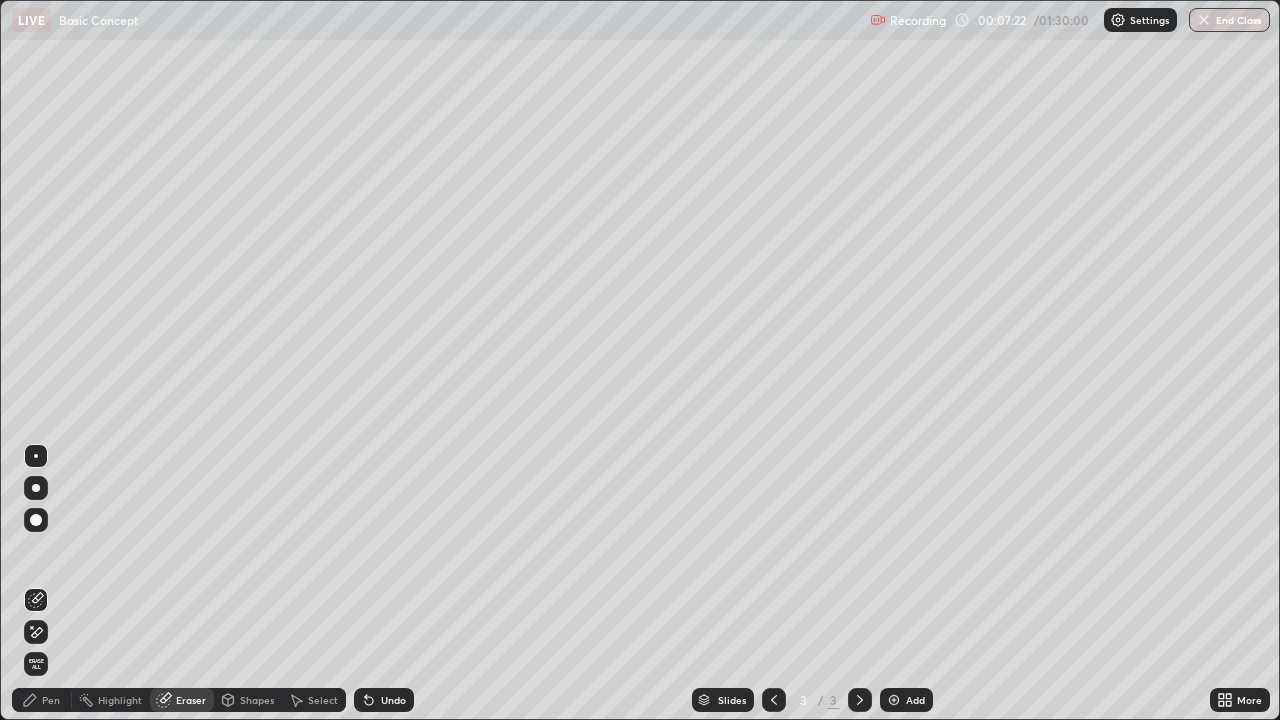 click on "Pen" at bounding box center (51, 700) 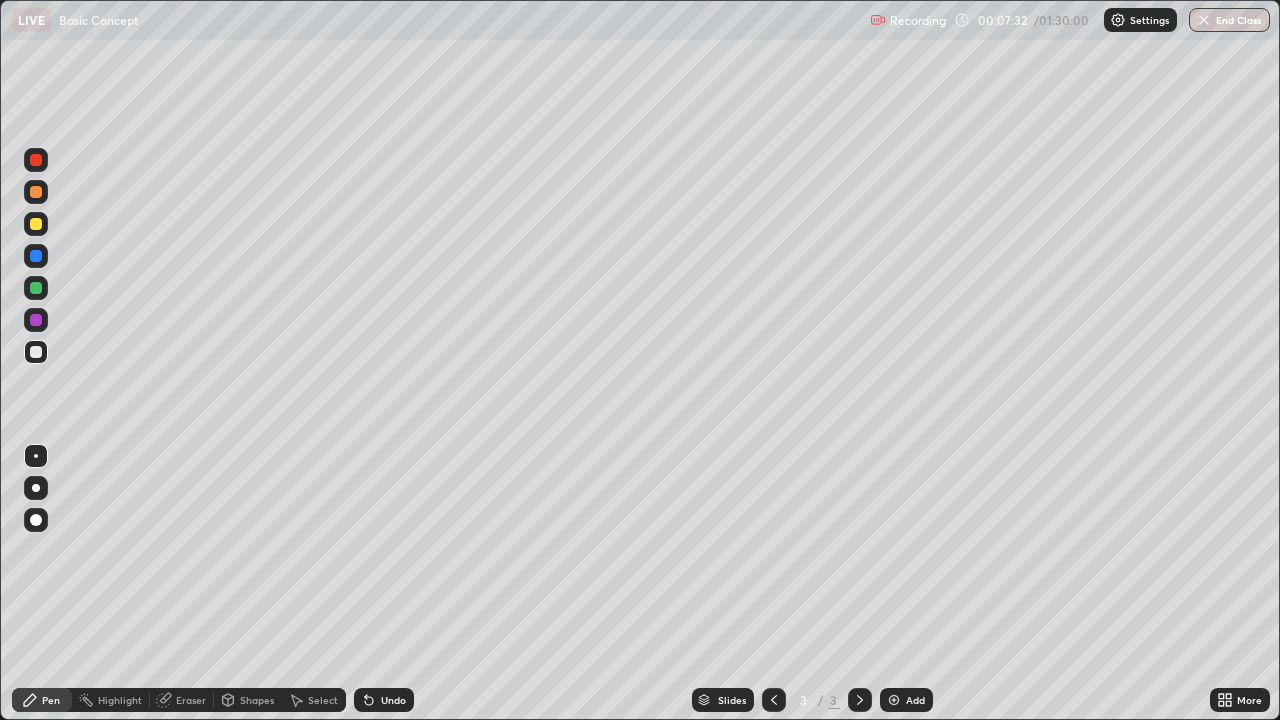 click on "Eraser" at bounding box center [191, 700] 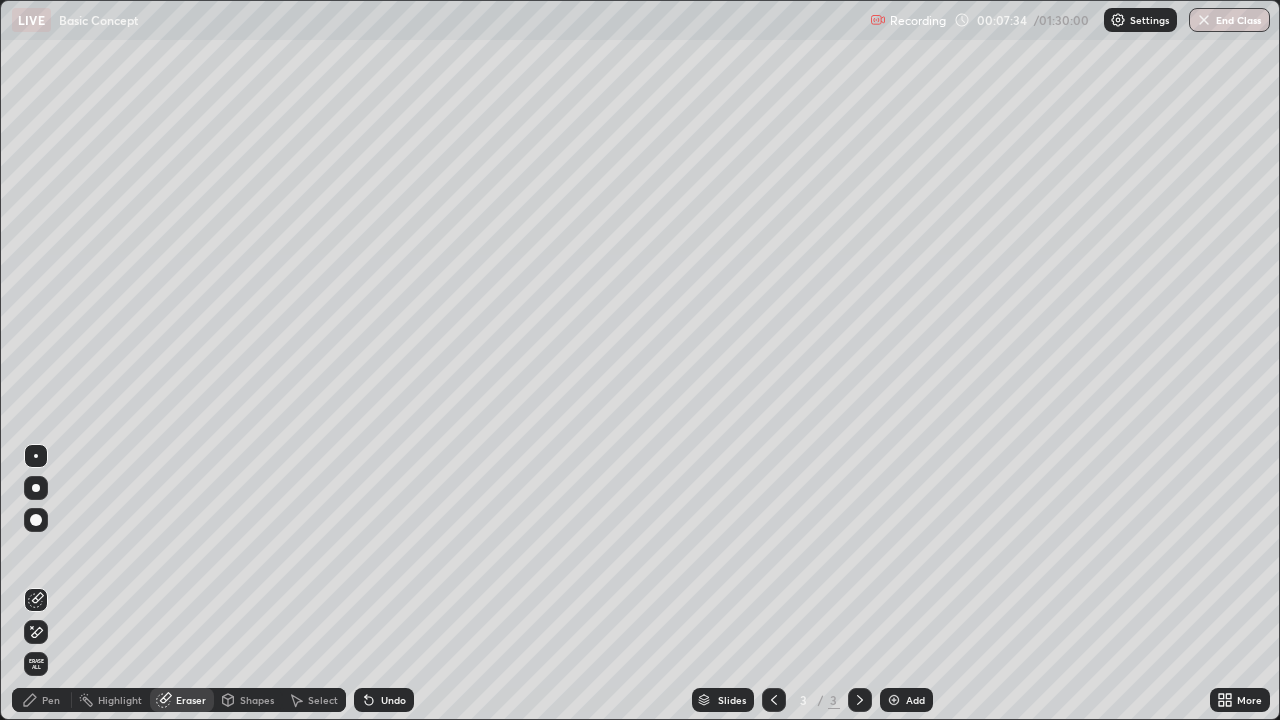 click on "Pen" at bounding box center (42, 700) 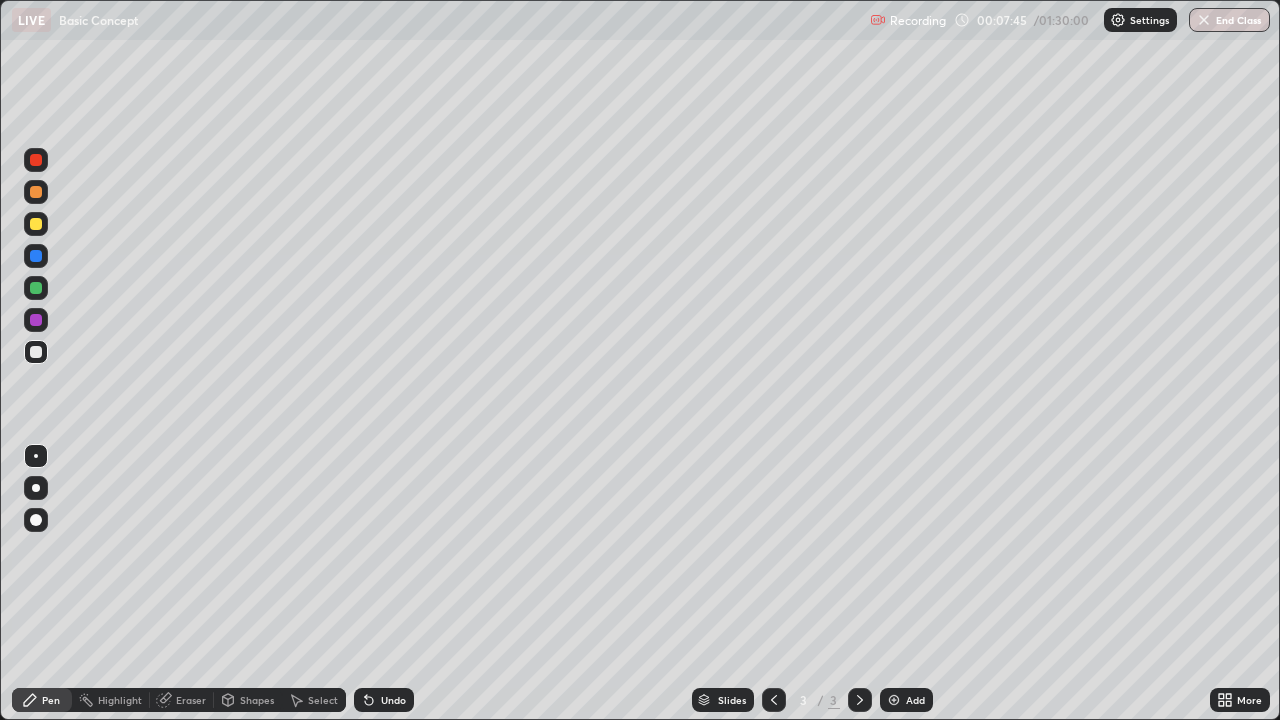 click on "Eraser" at bounding box center [191, 700] 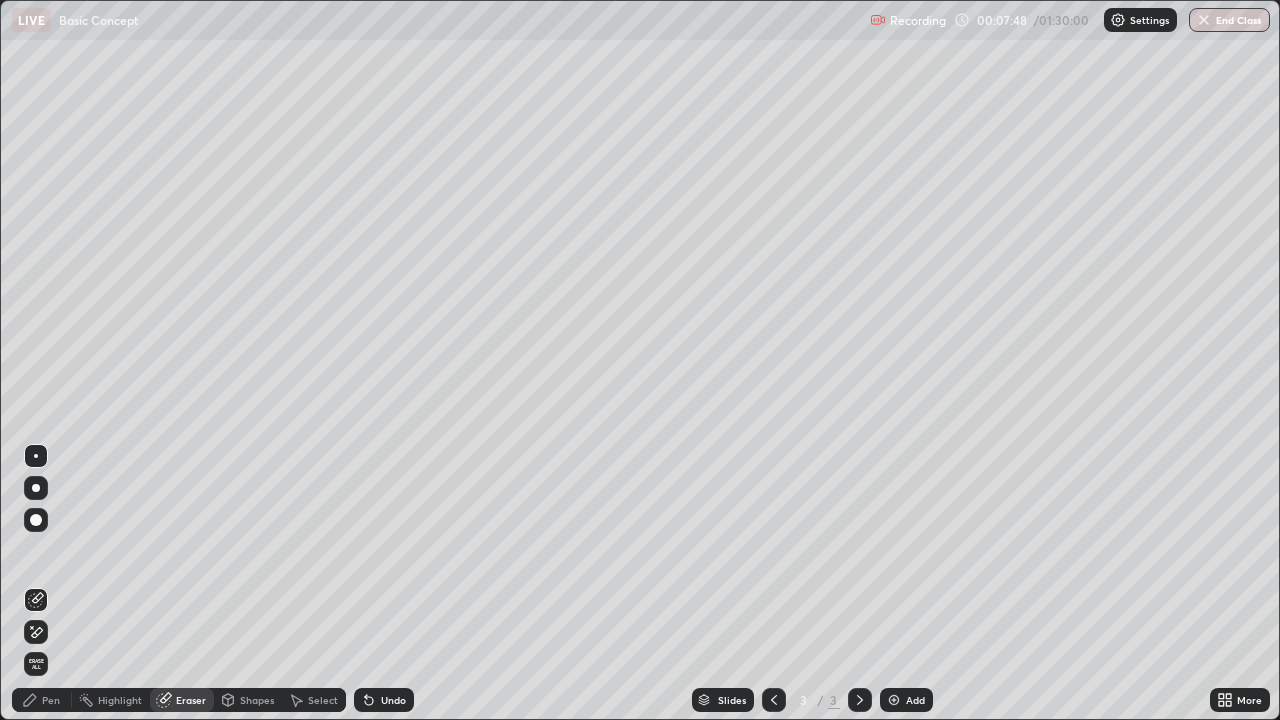 click on "Pen" at bounding box center (51, 700) 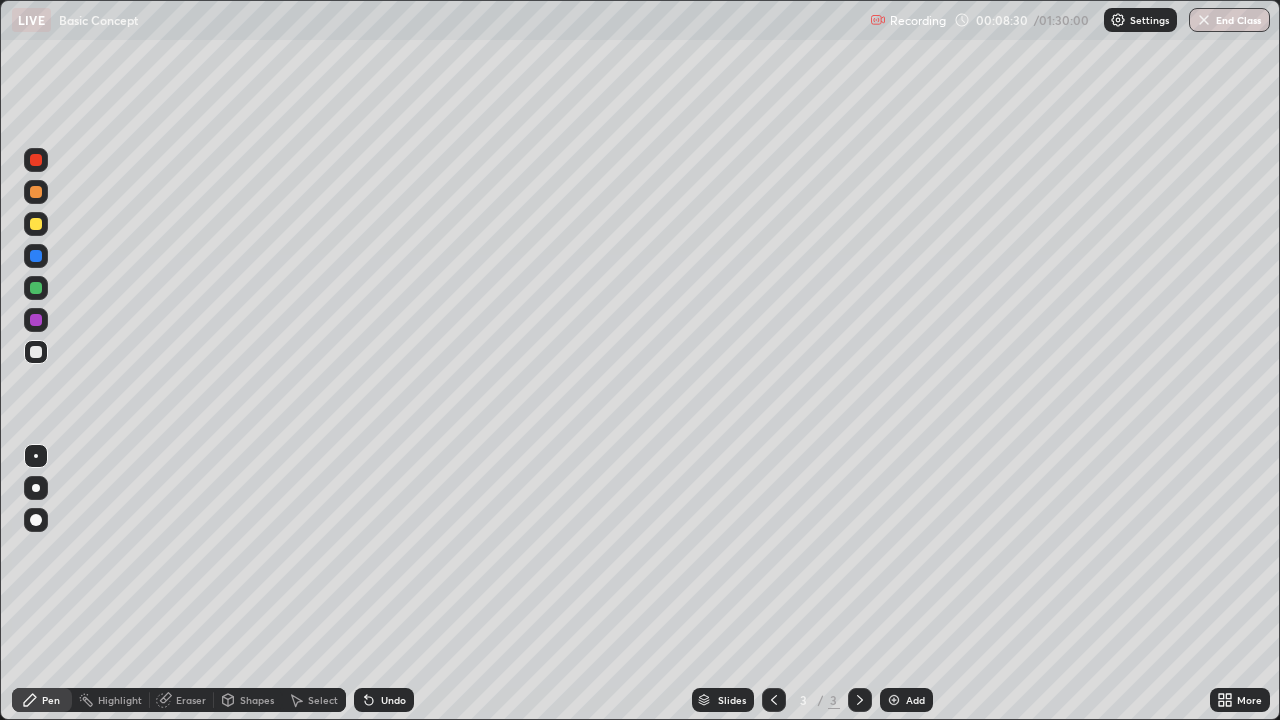 click on "Eraser" at bounding box center (191, 700) 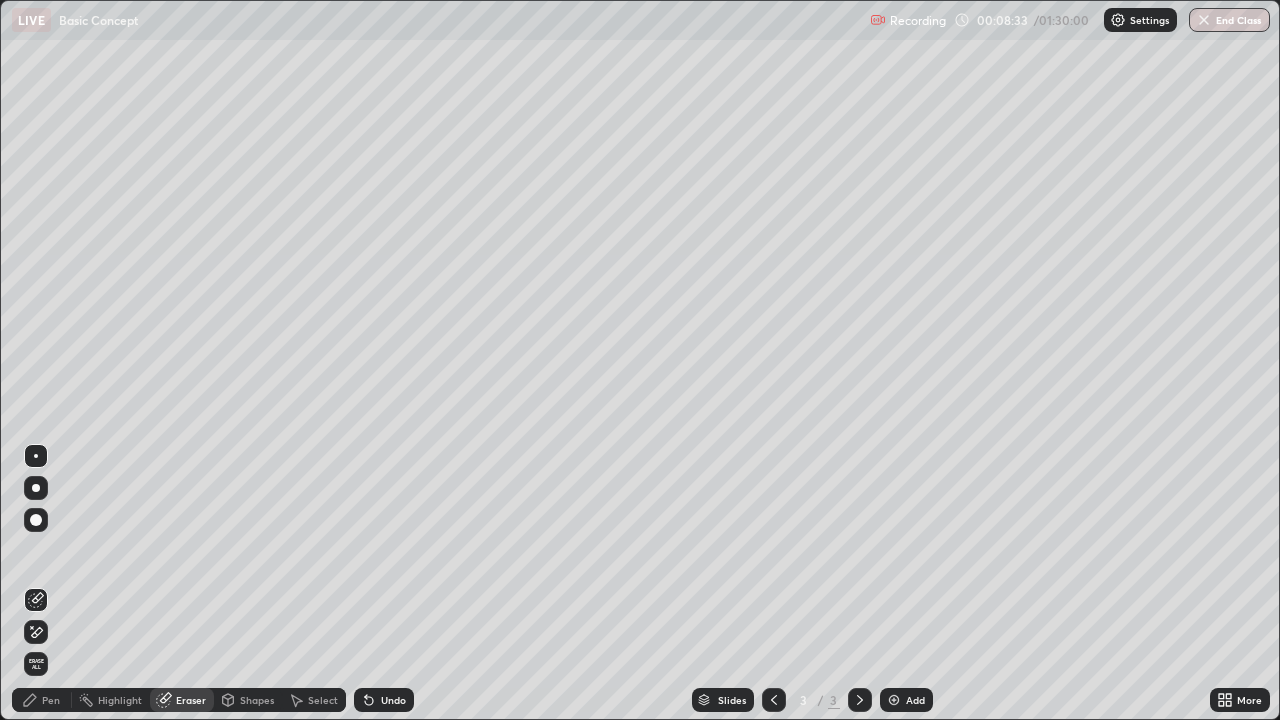 click on "Pen" at bounding box center [42, 700] 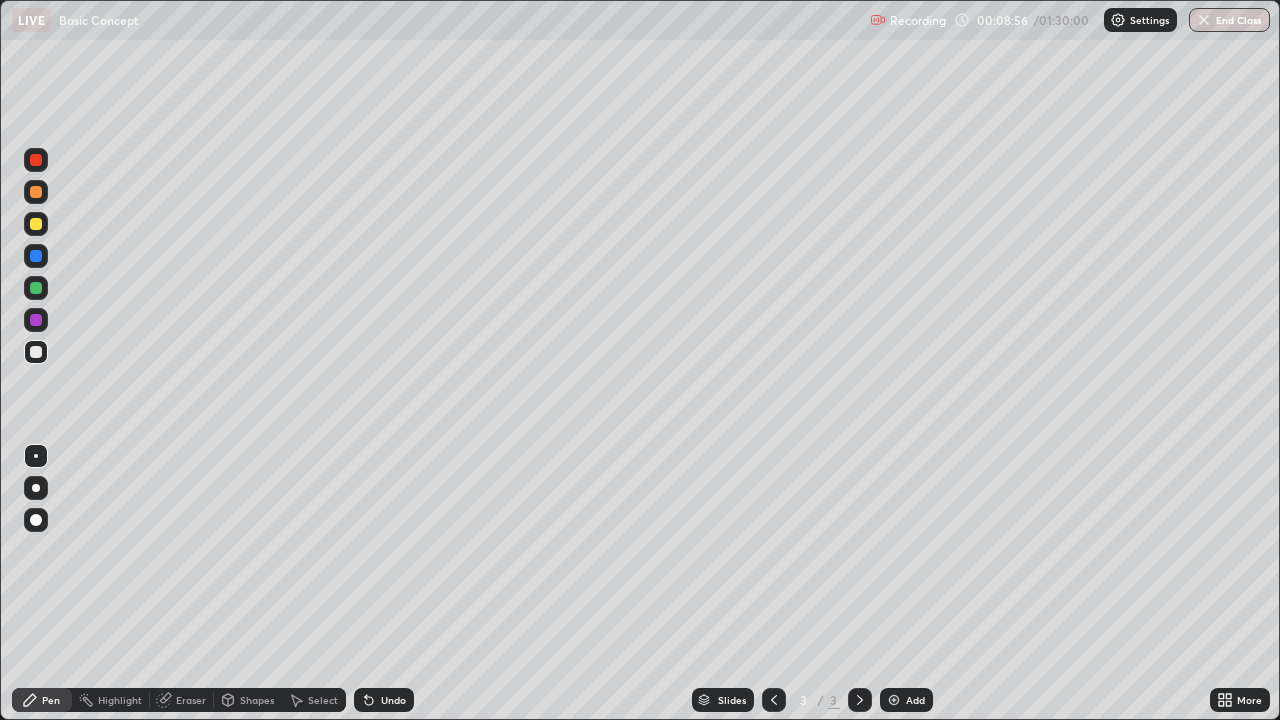 click 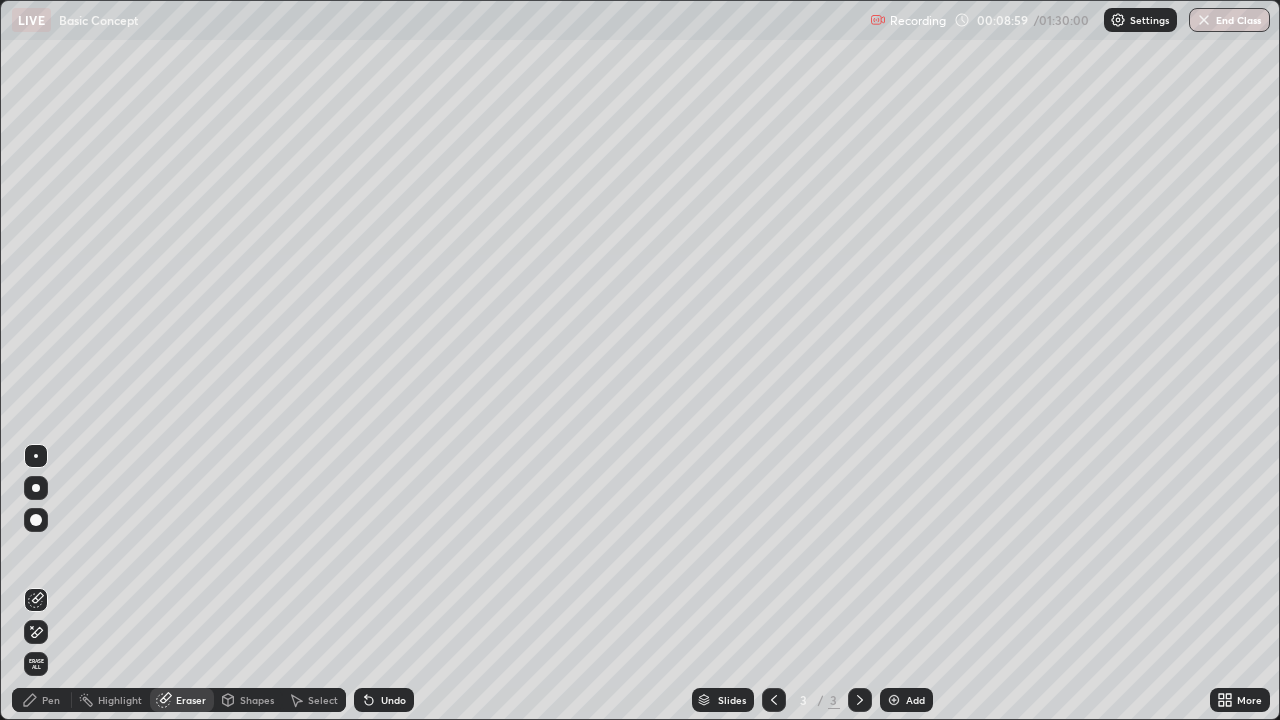 click on "Pen" at bounding box center [42, 700] 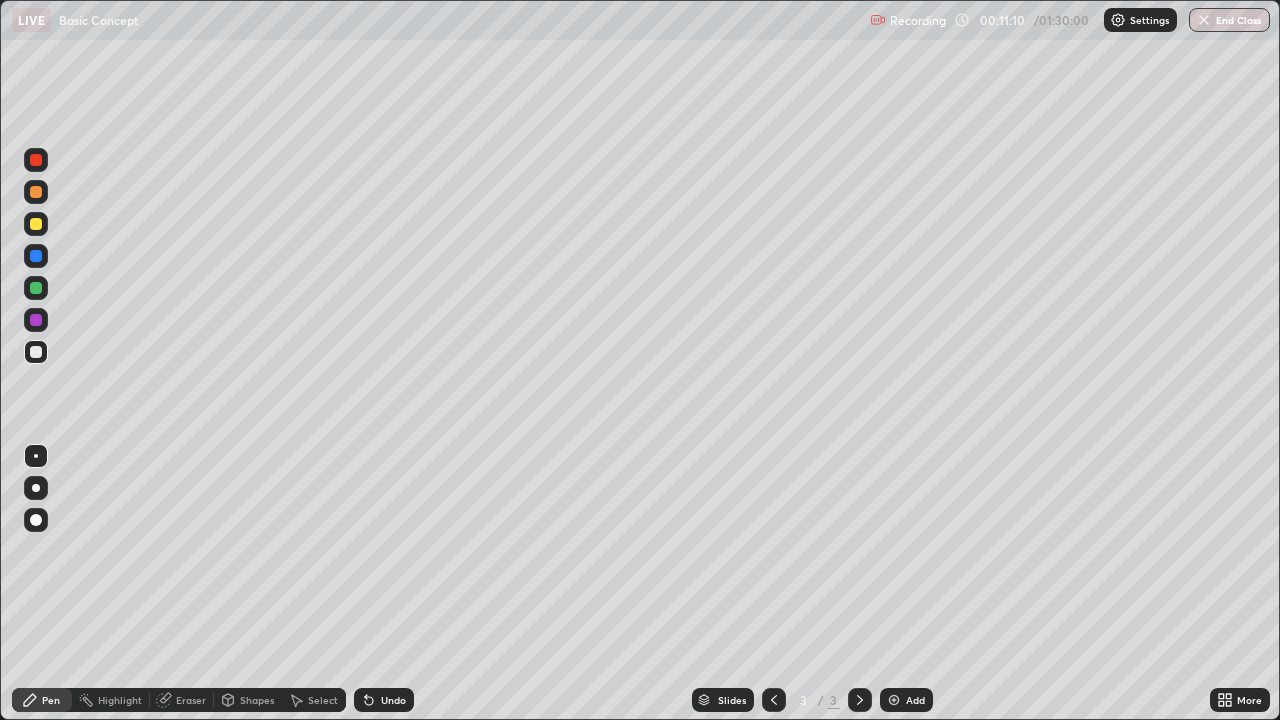 click at bounding box center (894, 700) 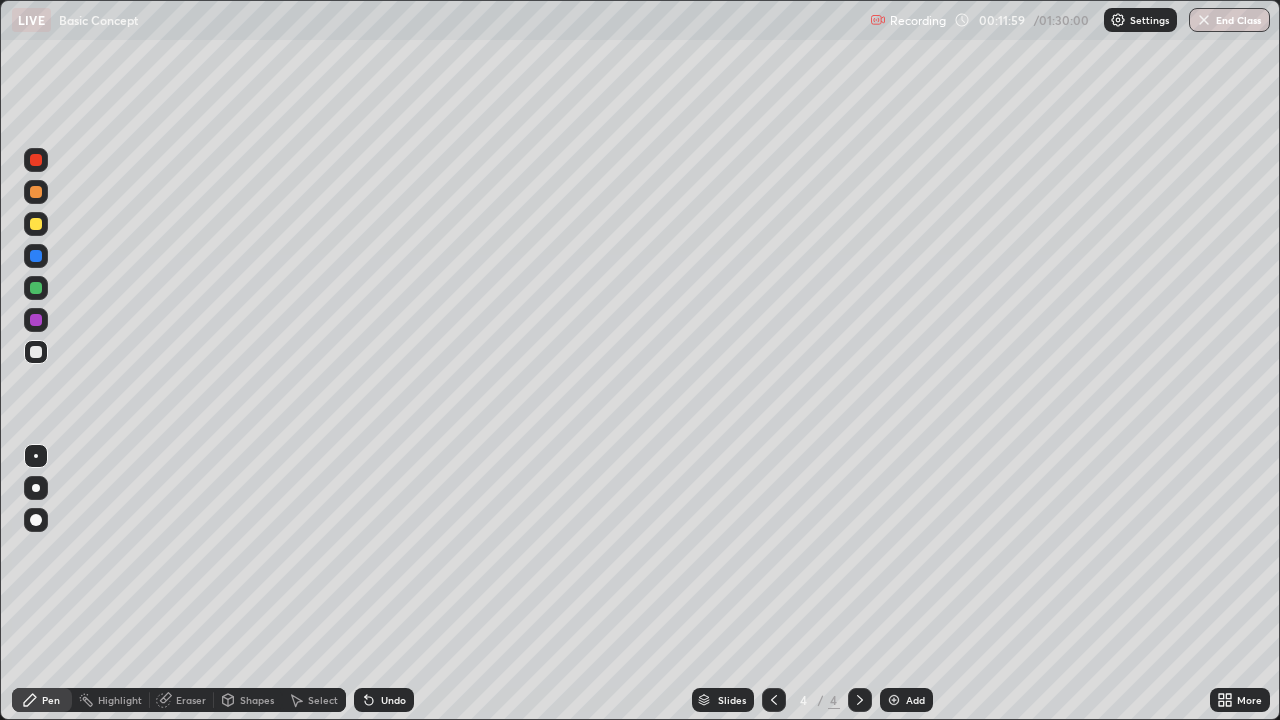 click 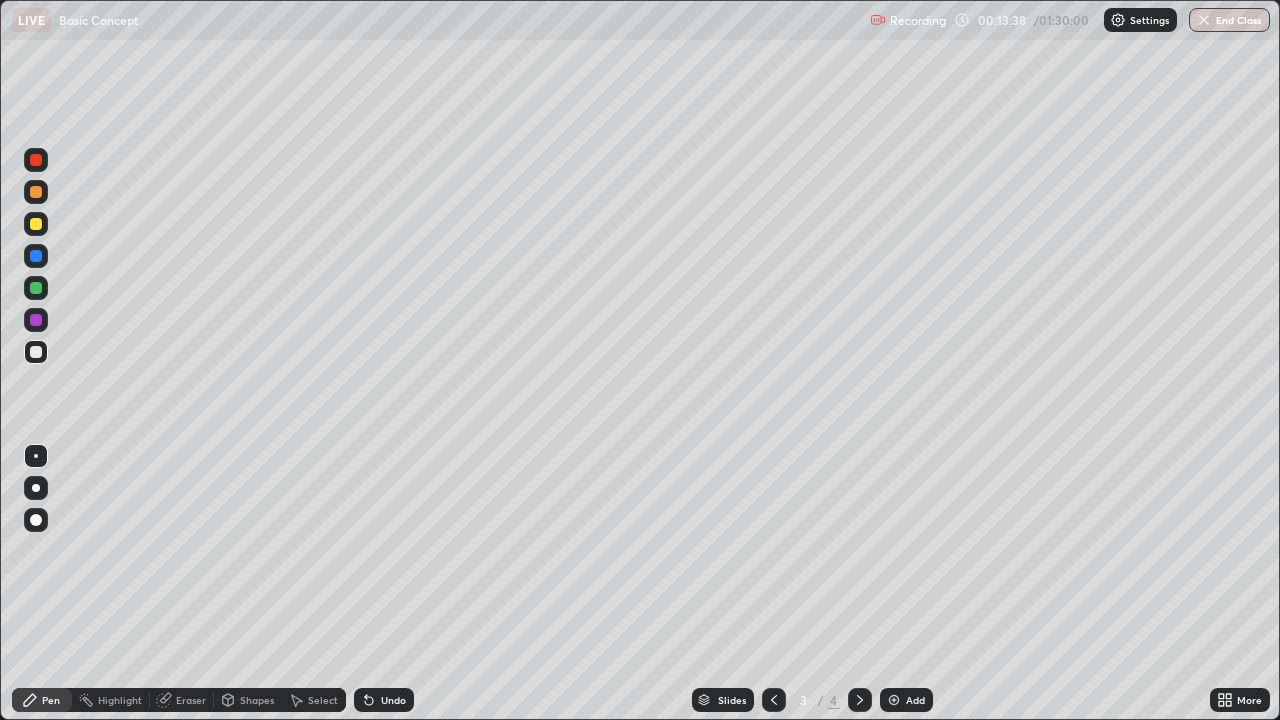click 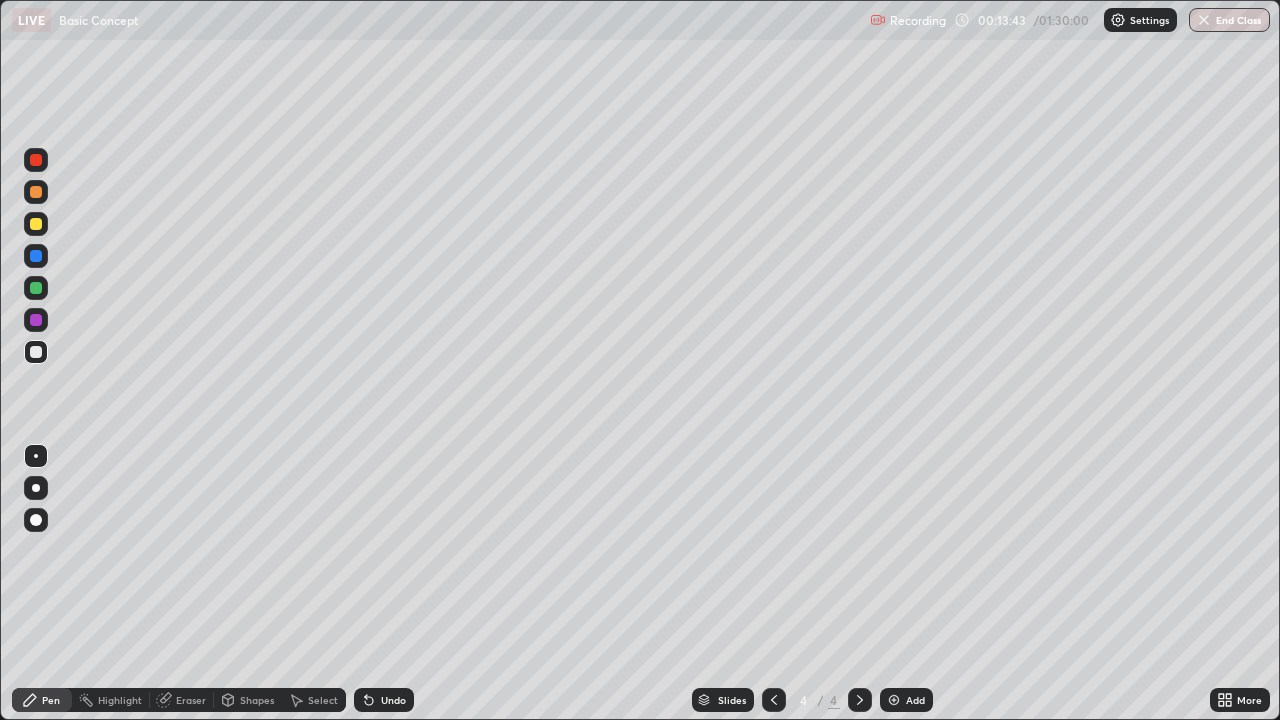 click 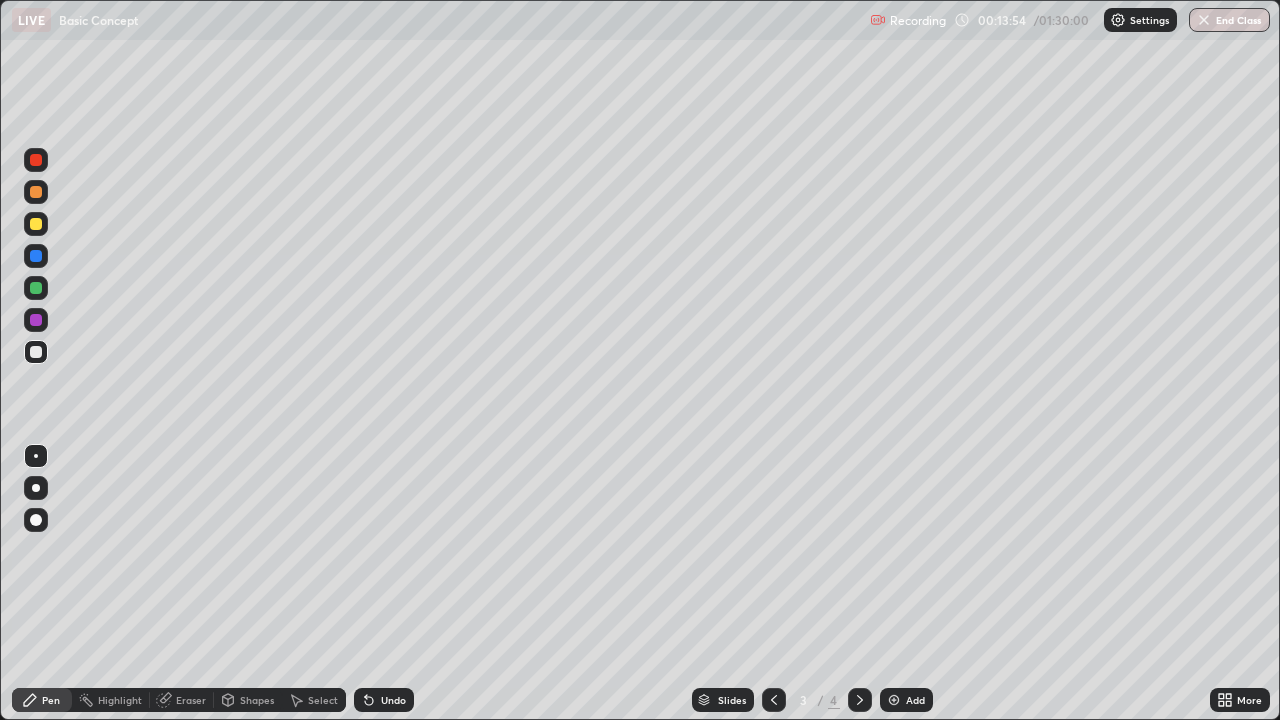 click 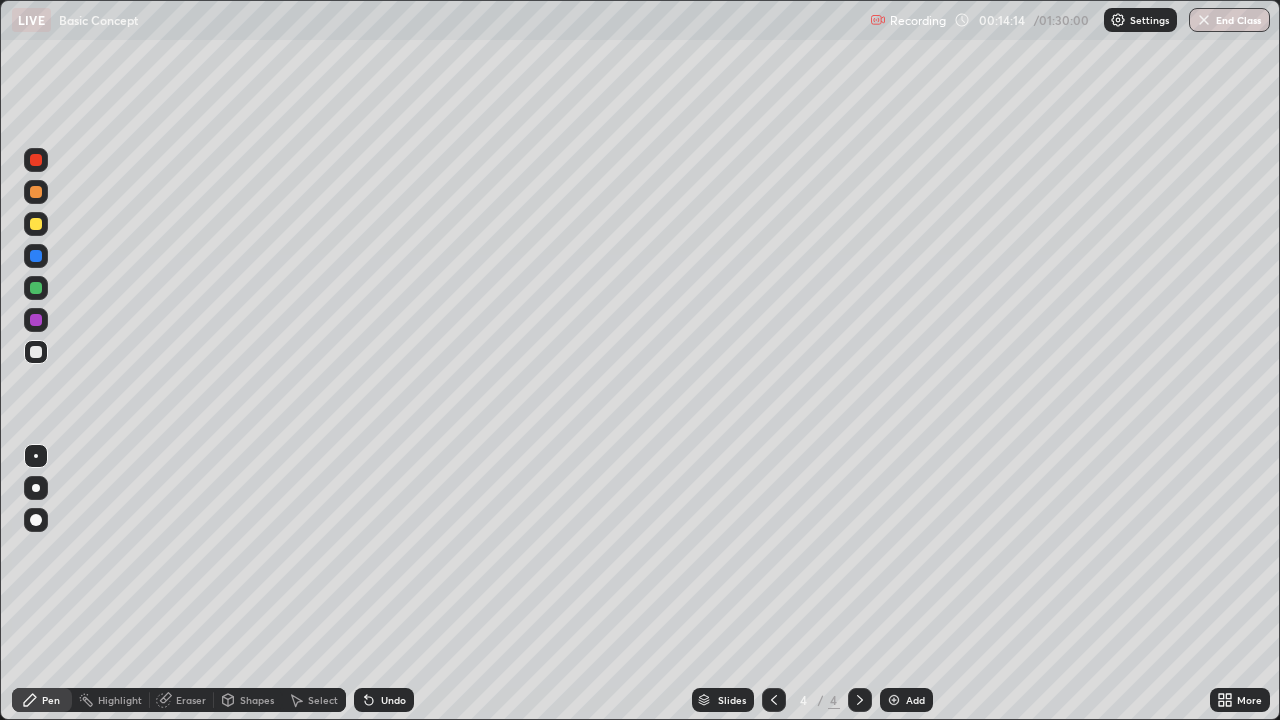 click at bounding box center (774, 700) 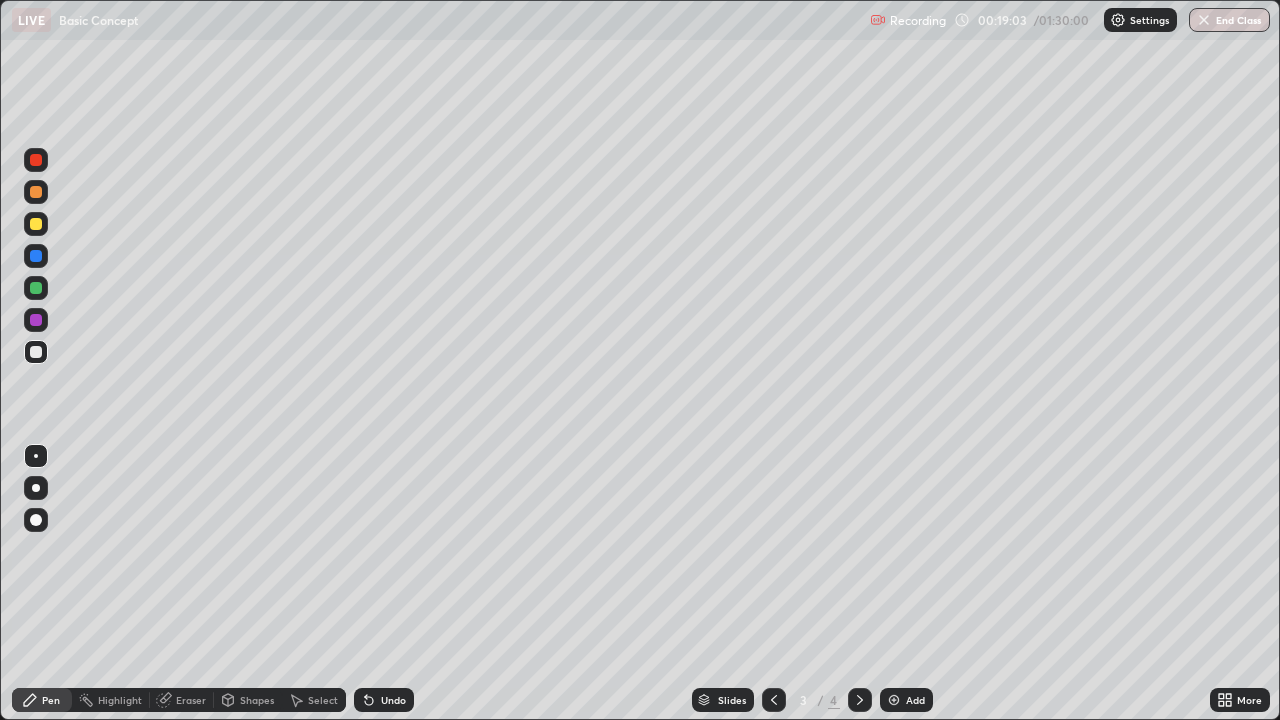 click 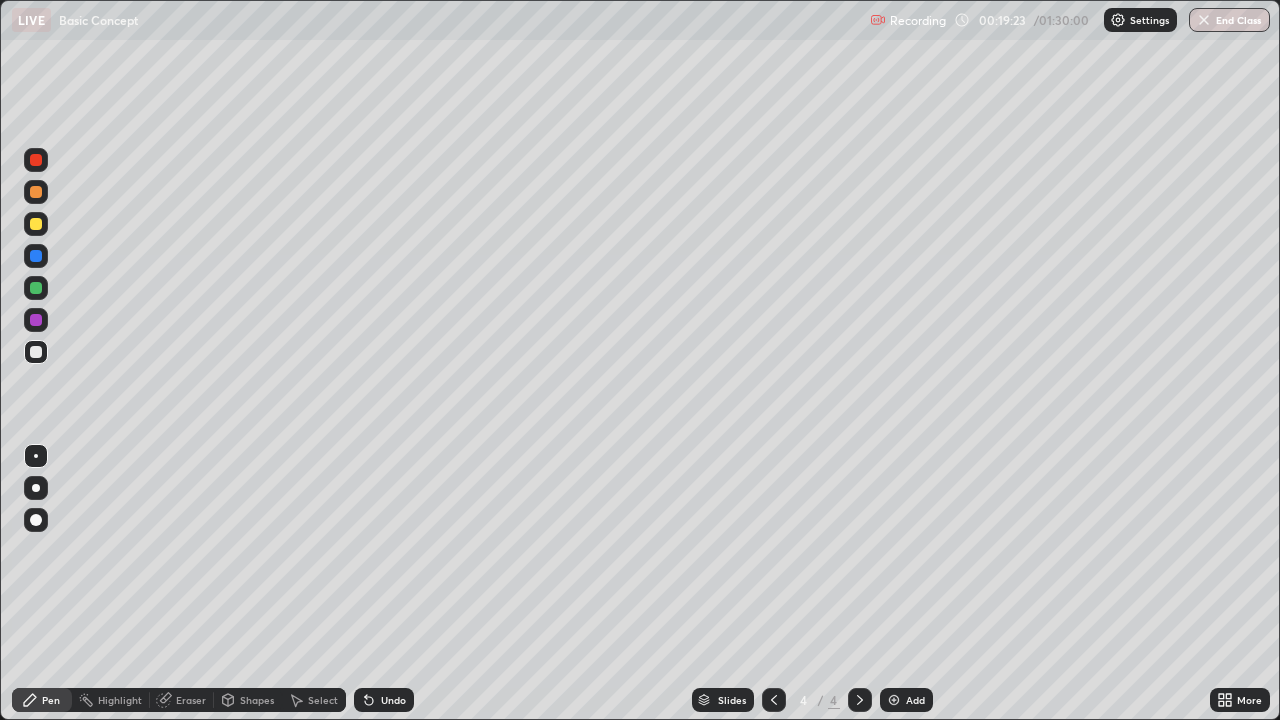 click on "Add" at bounding box center (915, 700) 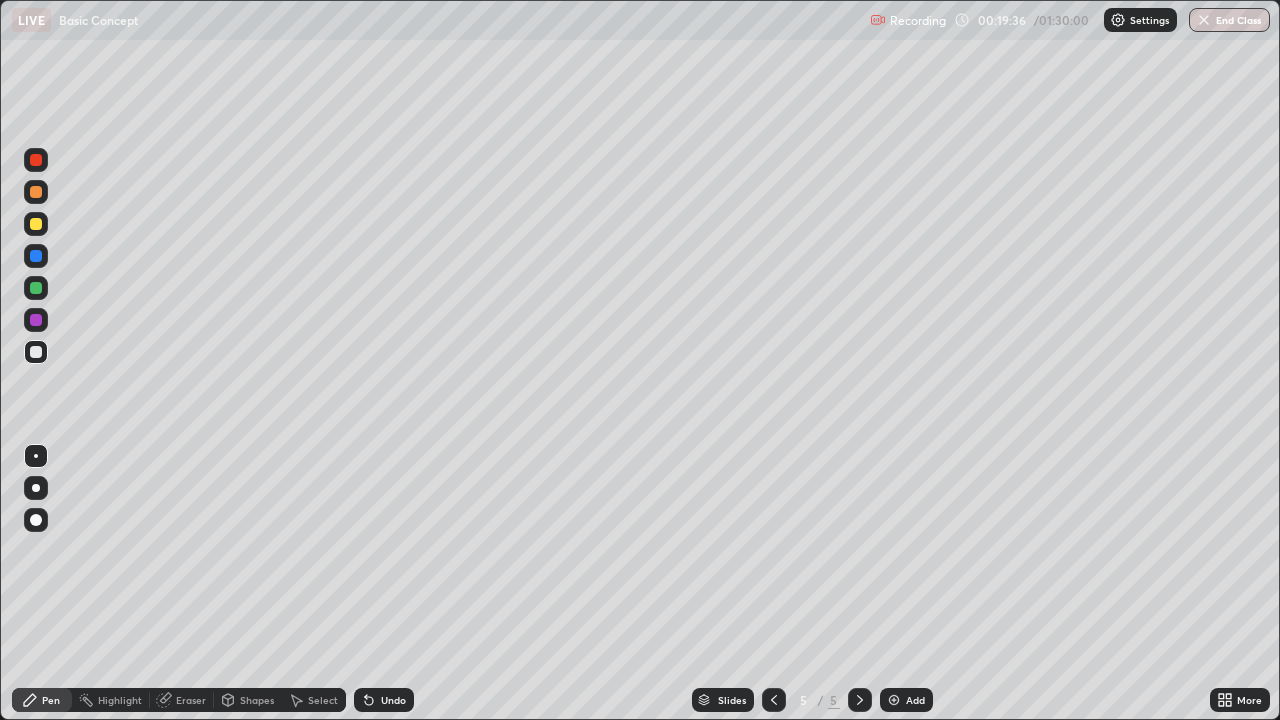 click 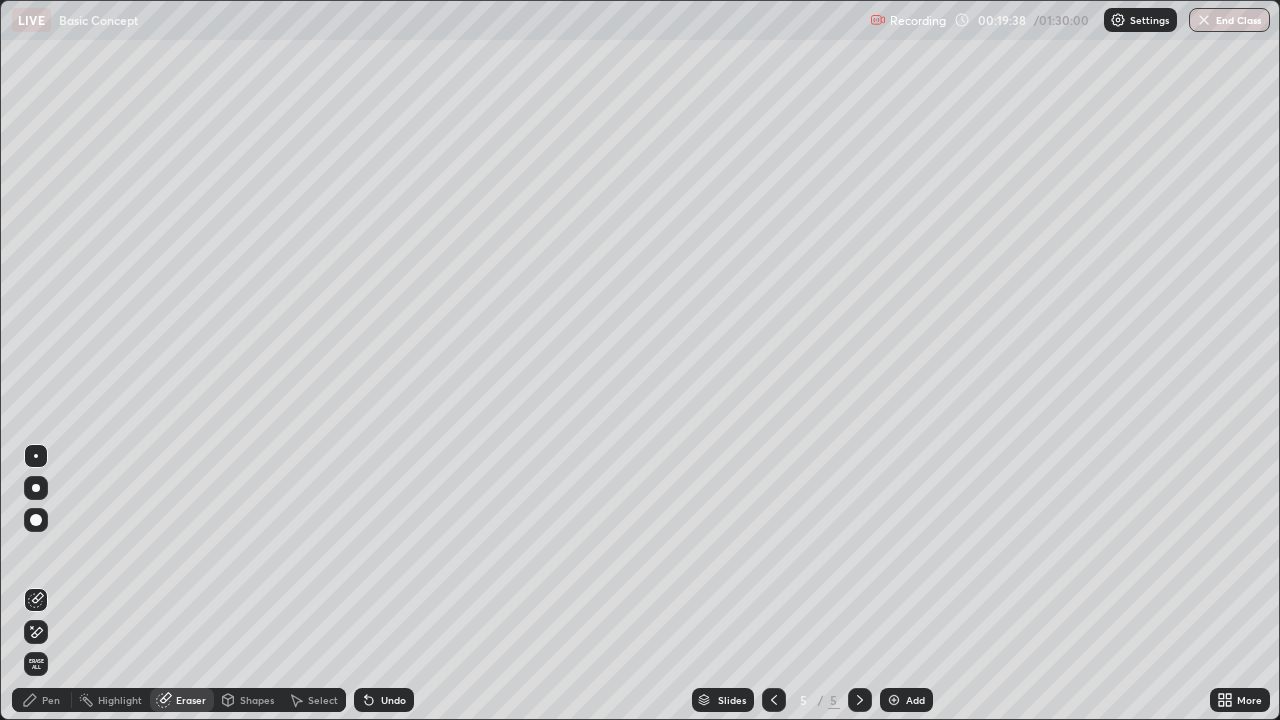 click on "Pen" at bounding box center [51, 700] 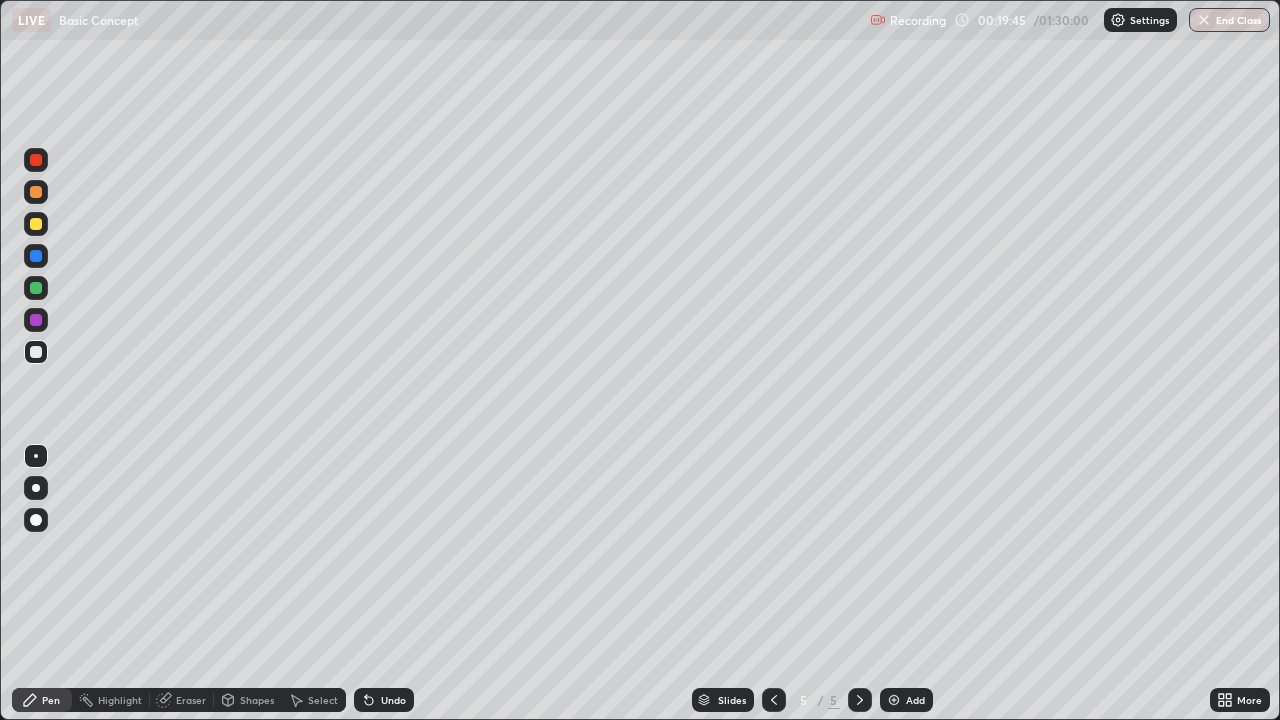 click at bounding box center (36, 488) 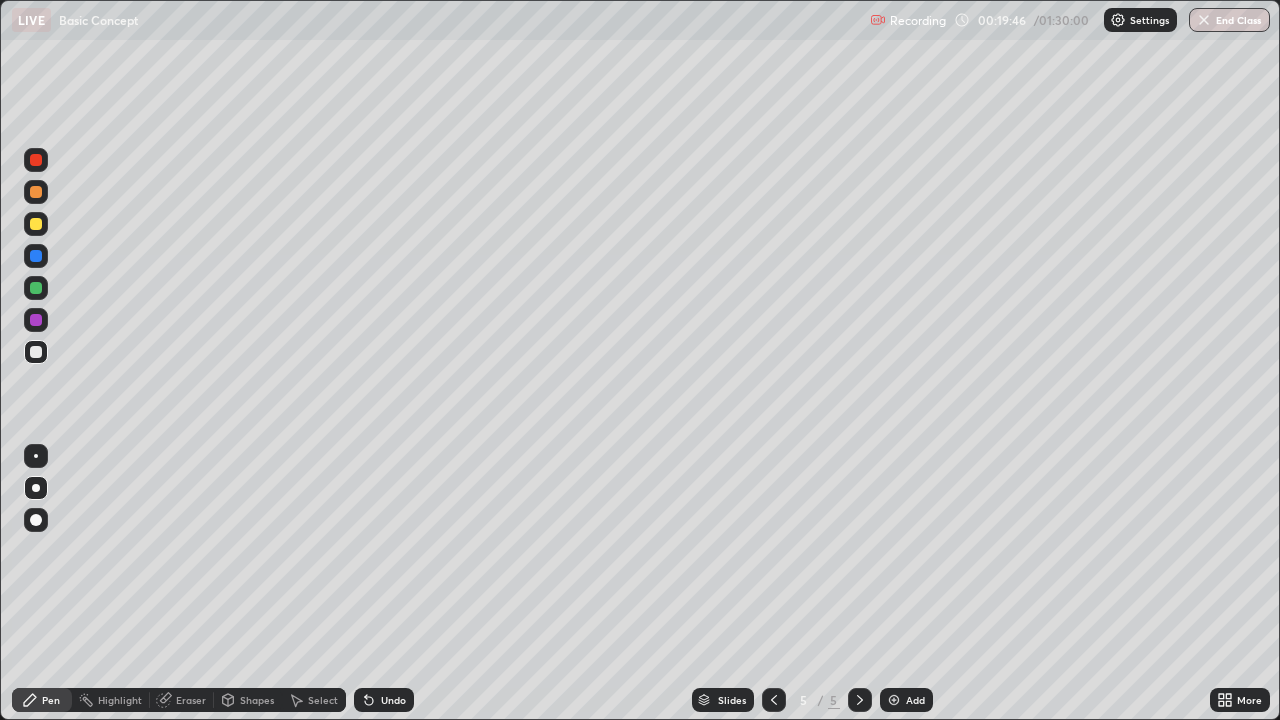 click on "Eraser" at bounding box center (191, 700) 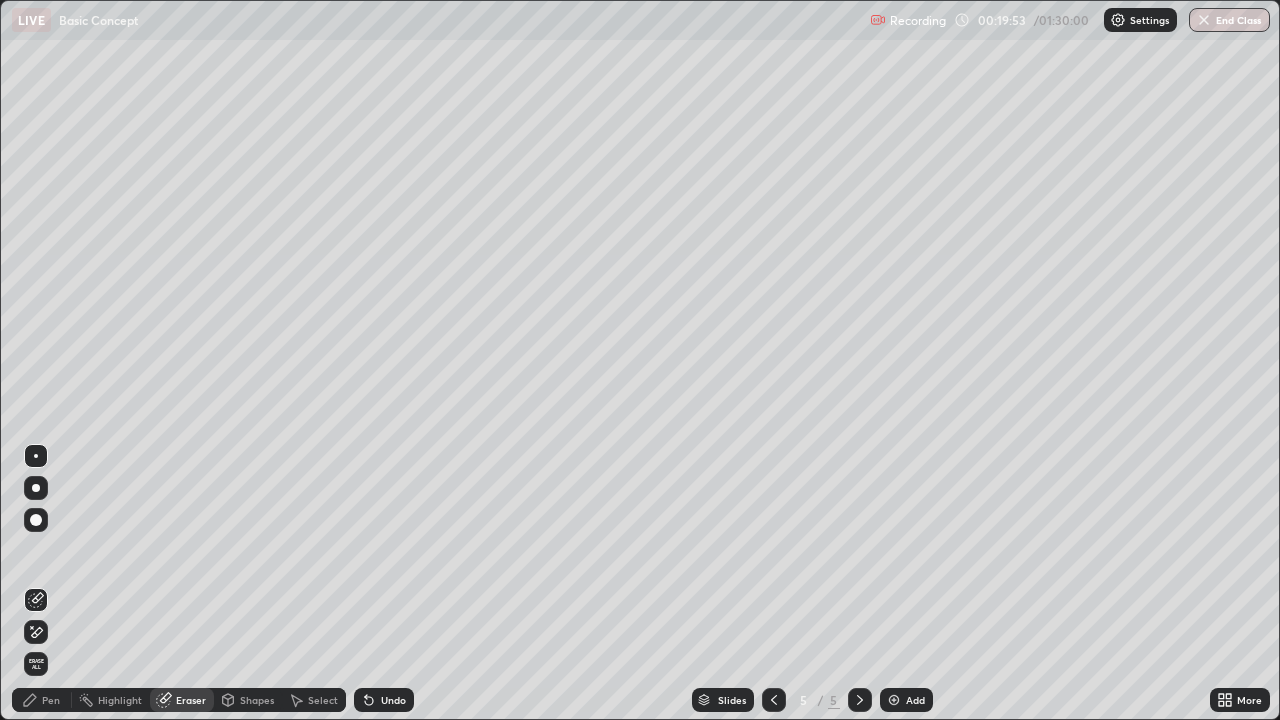 click at bounding box center (36, 520) 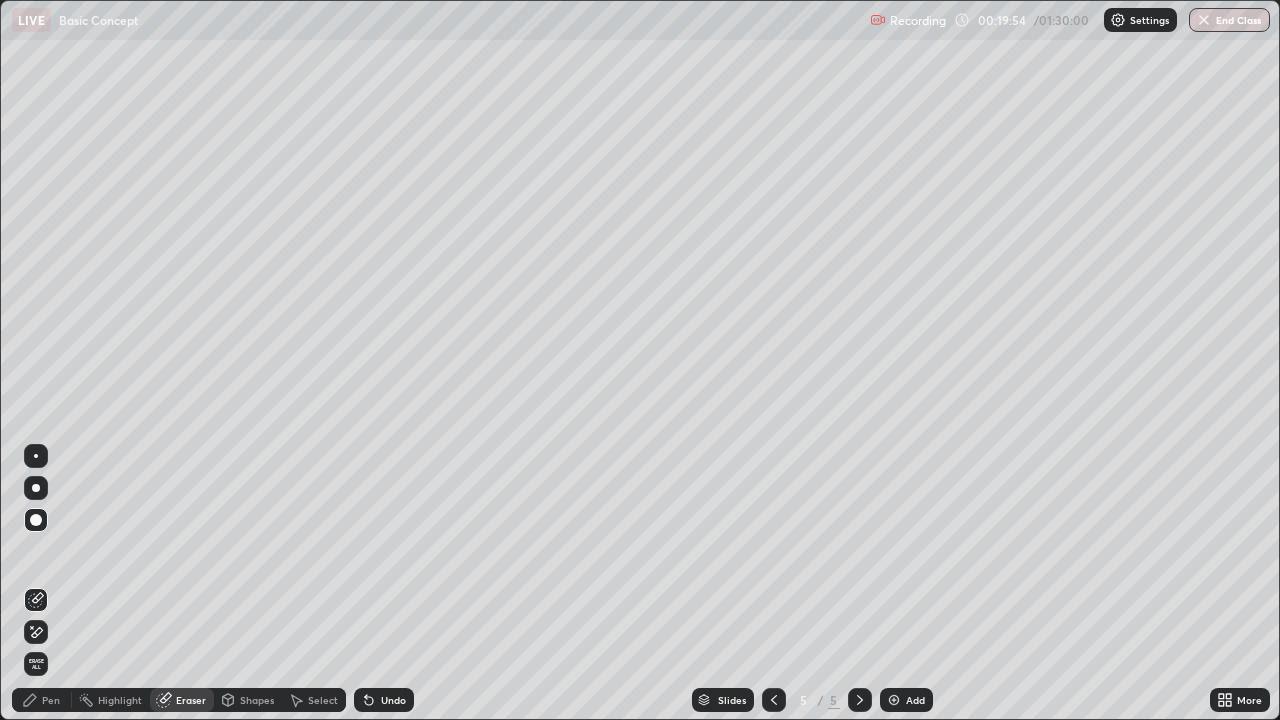 click on "Pen" at bounding box center [42, 700] 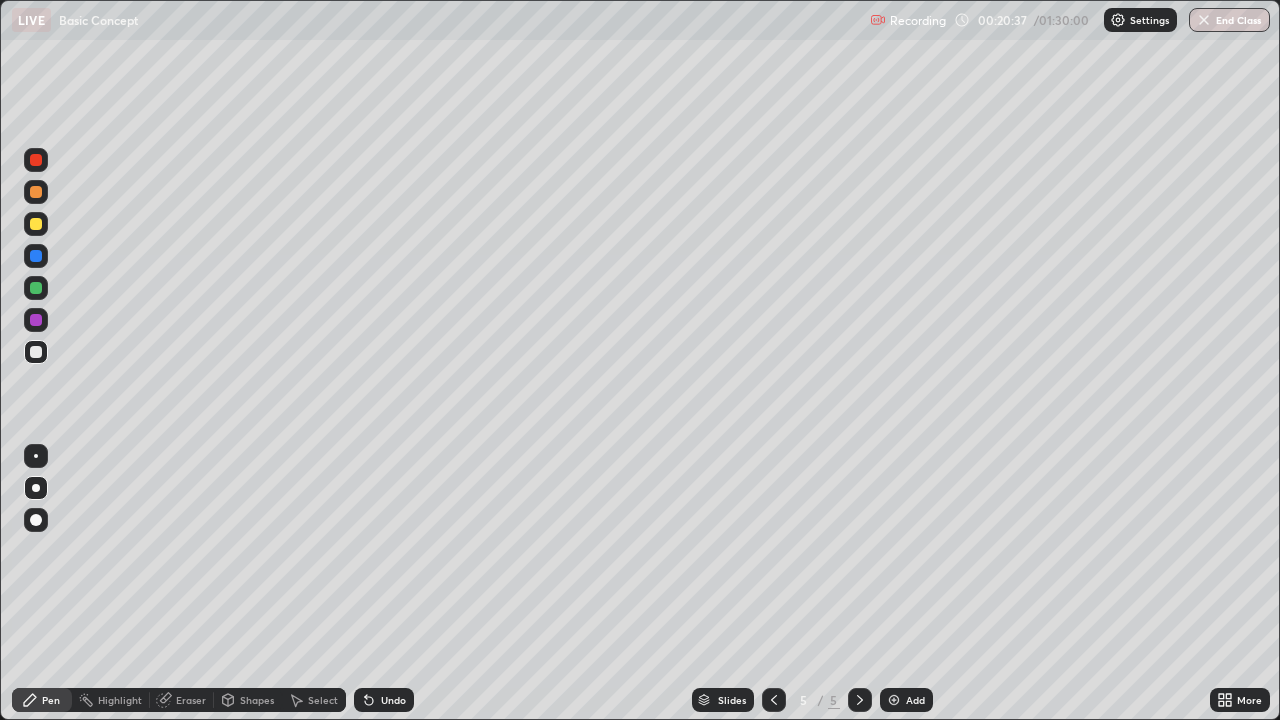 click 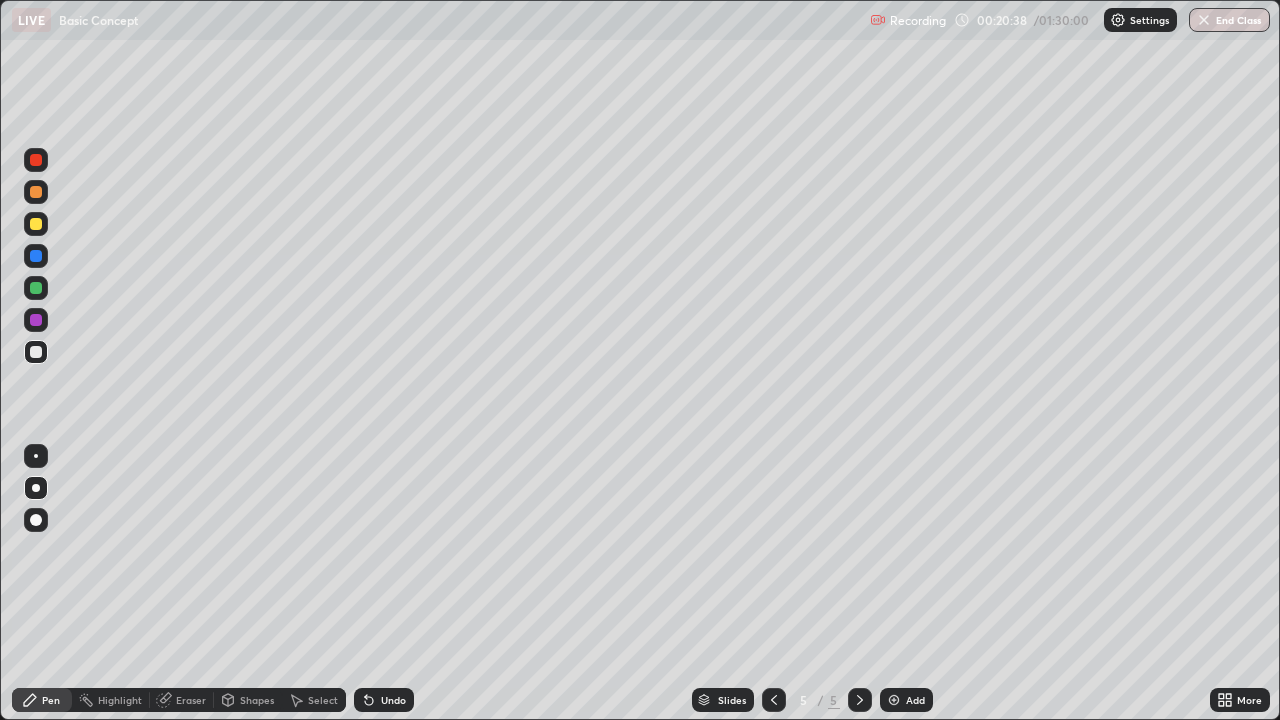 click at bounding box center [894, 700] 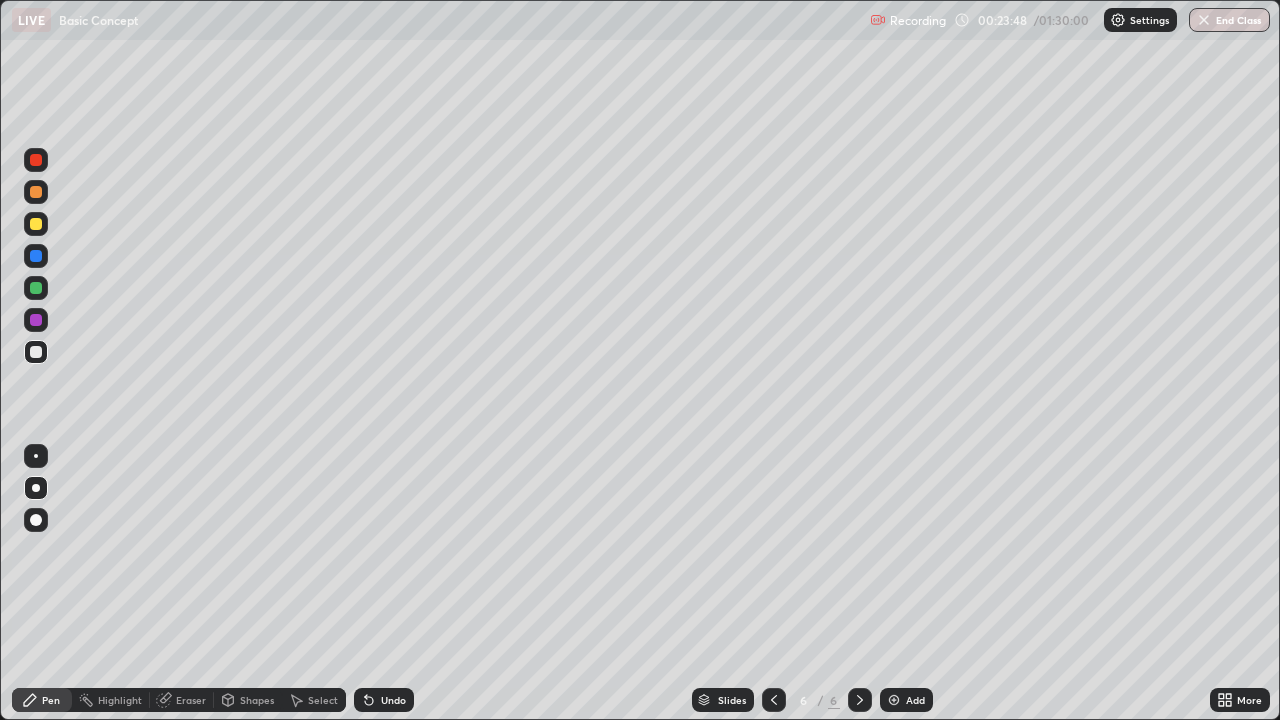 click at bounding box center [894, 700] 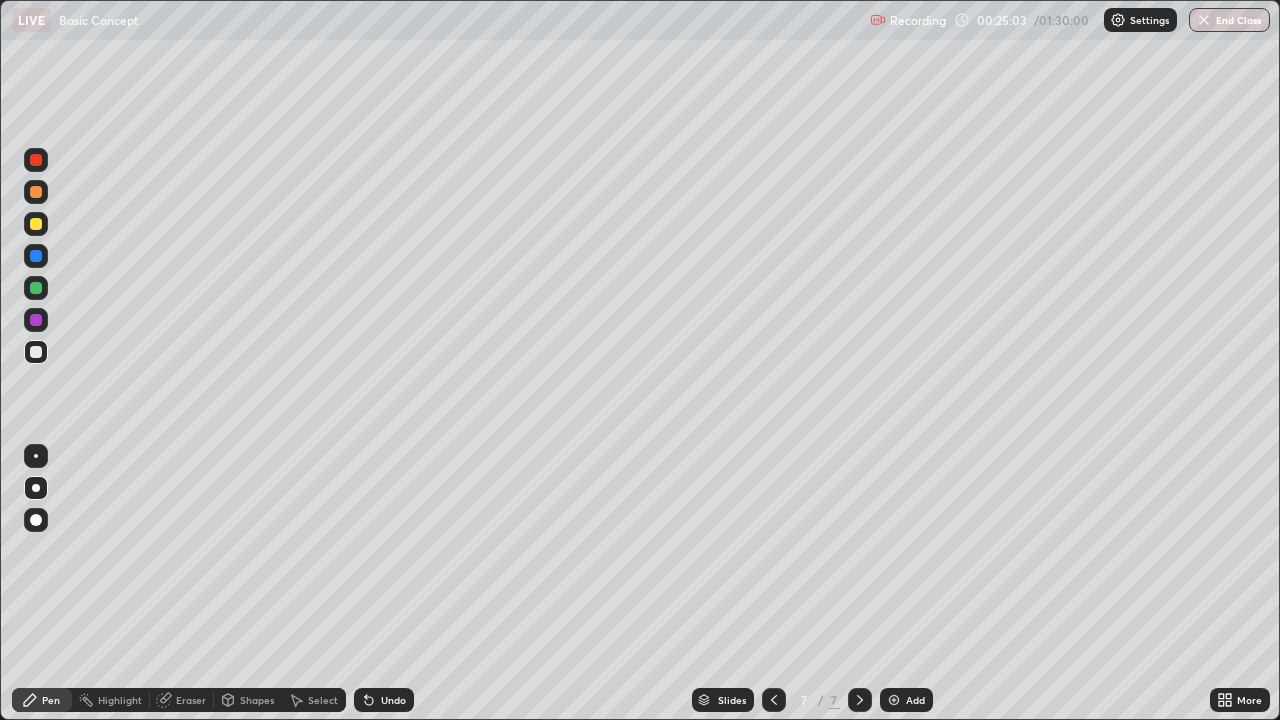click 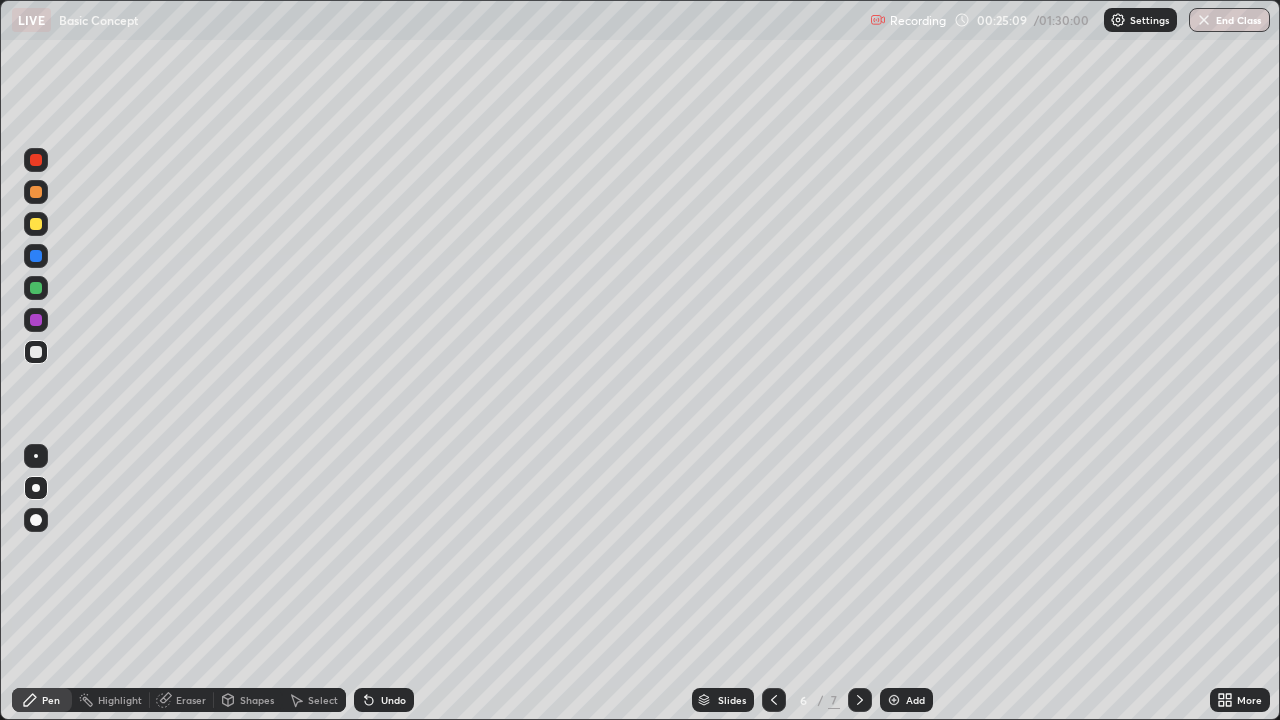 click 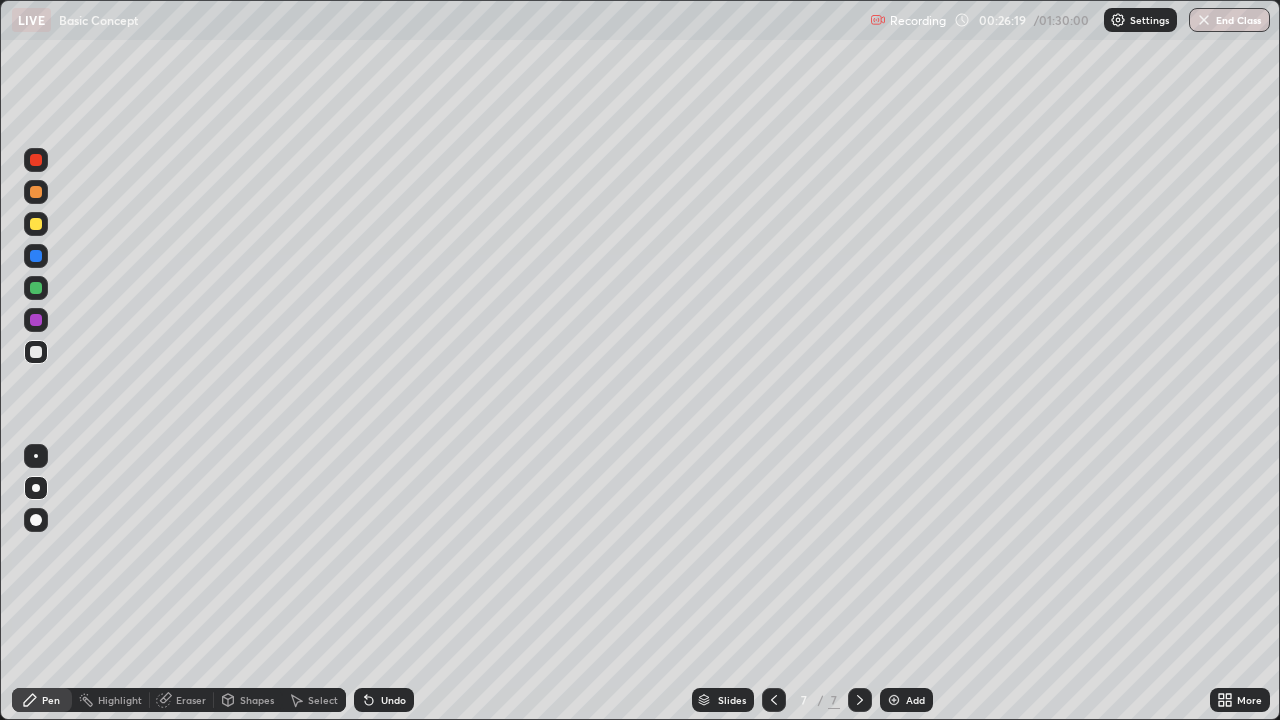 click on "Slides" at bounding box center [723, 700] 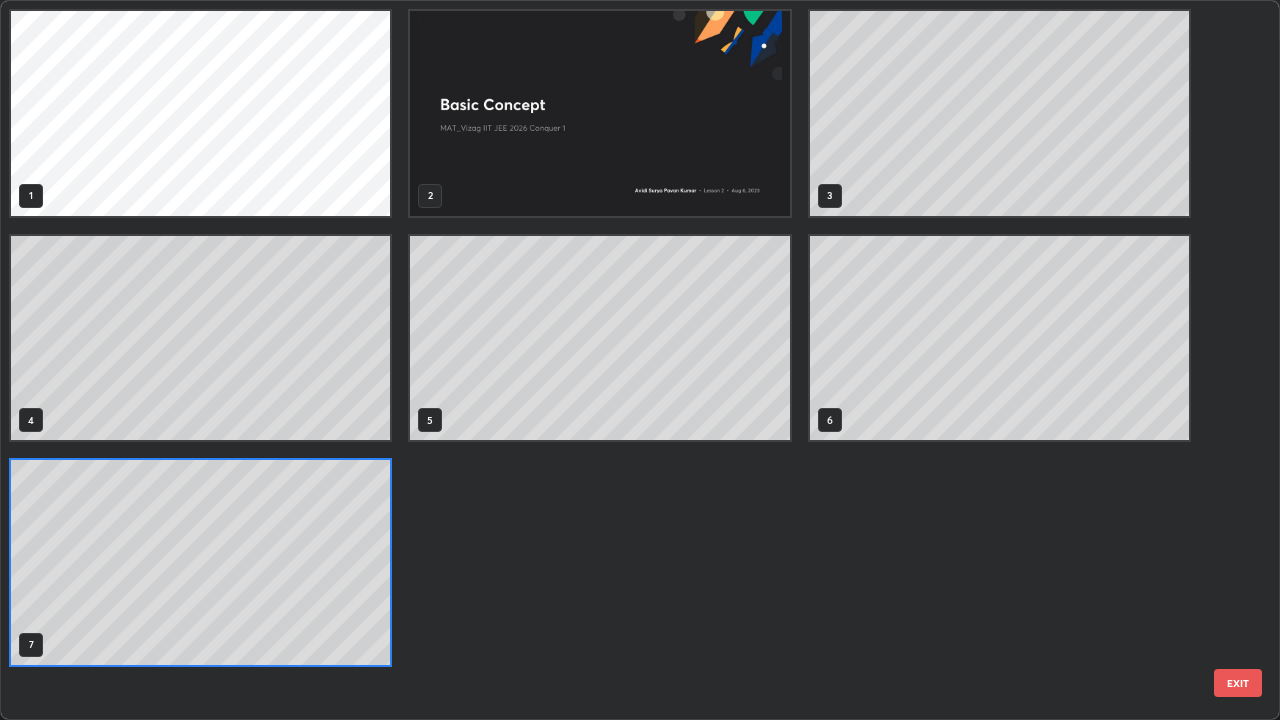 scroll, scrollTop: 7, scrollLeft: 11, axis: both 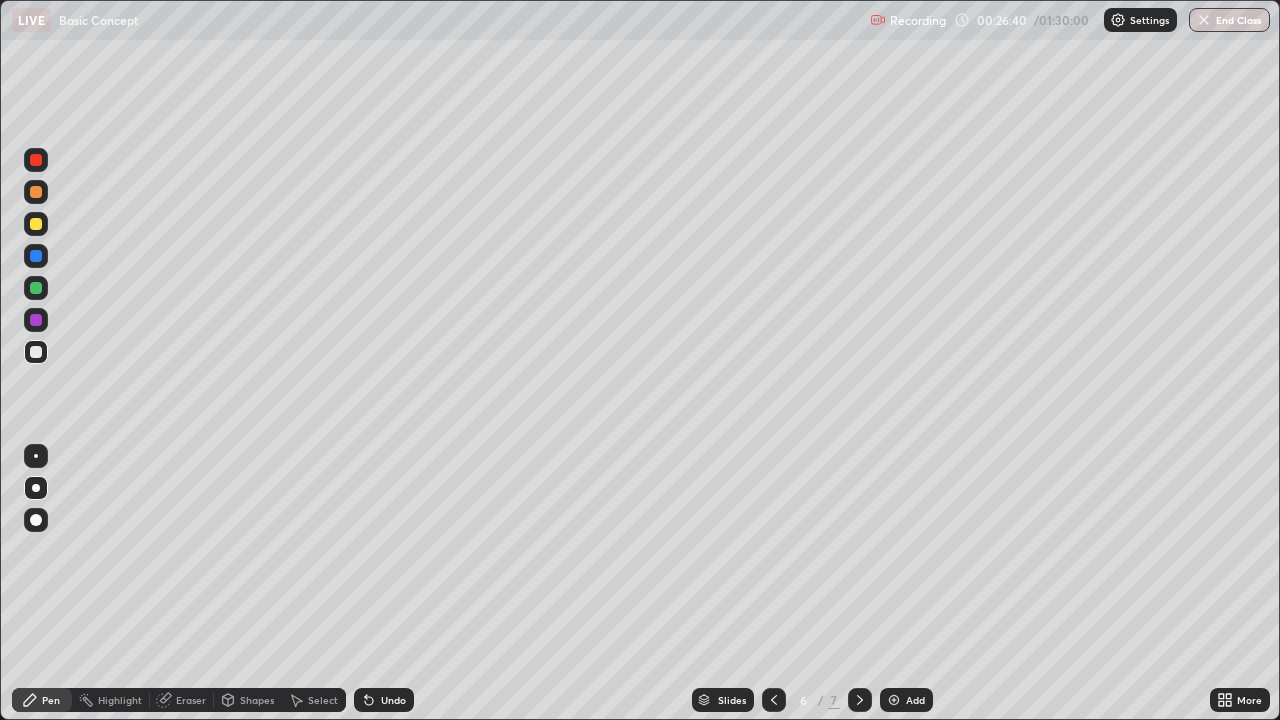 click 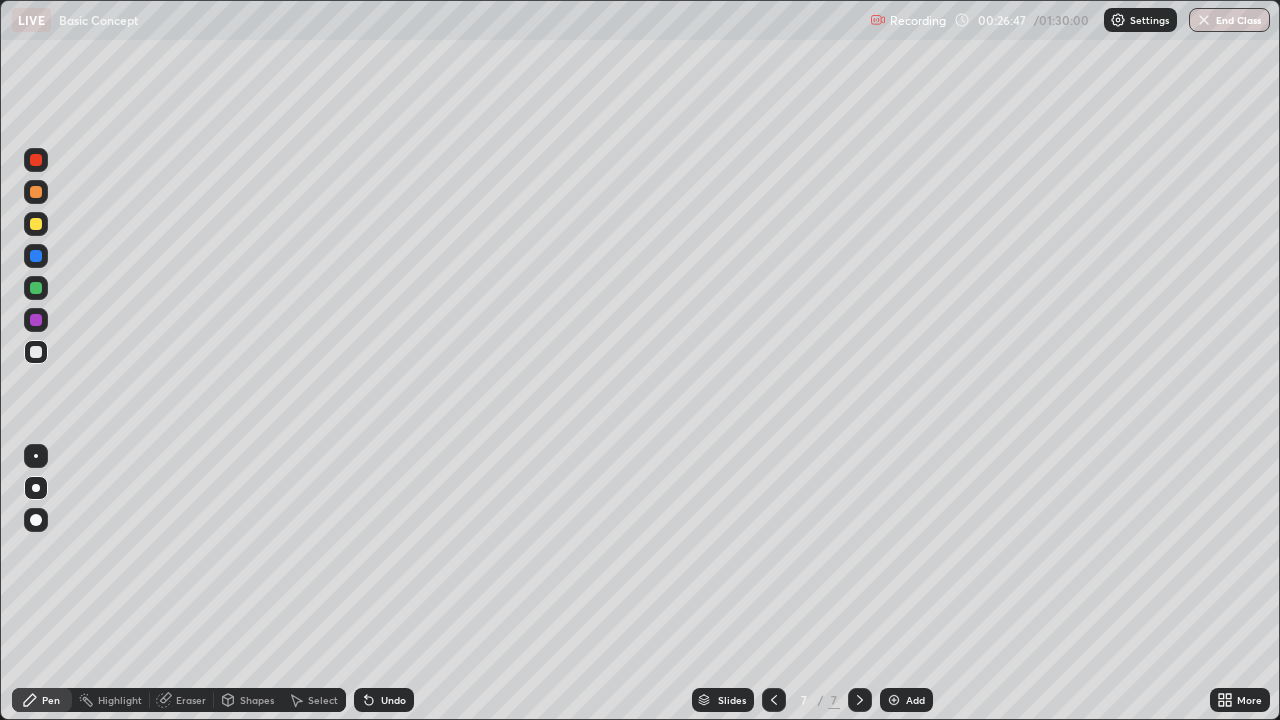 click 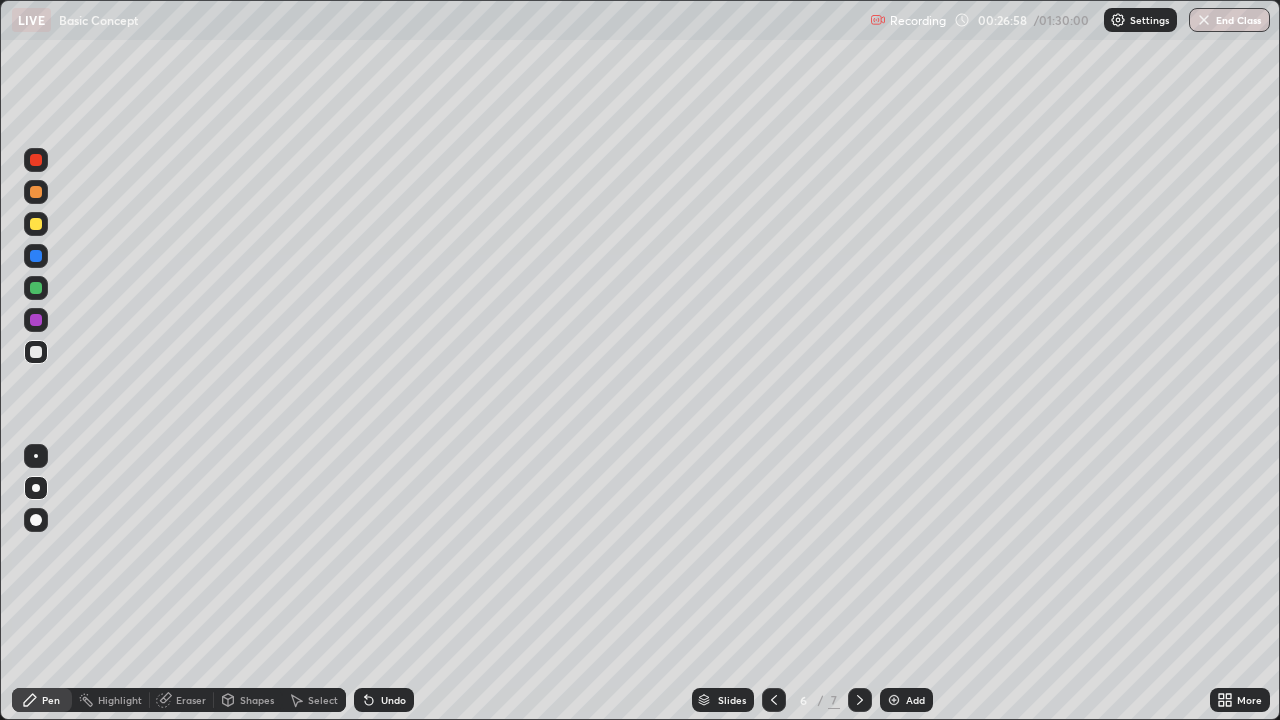 click at bounding box center (860, 700) 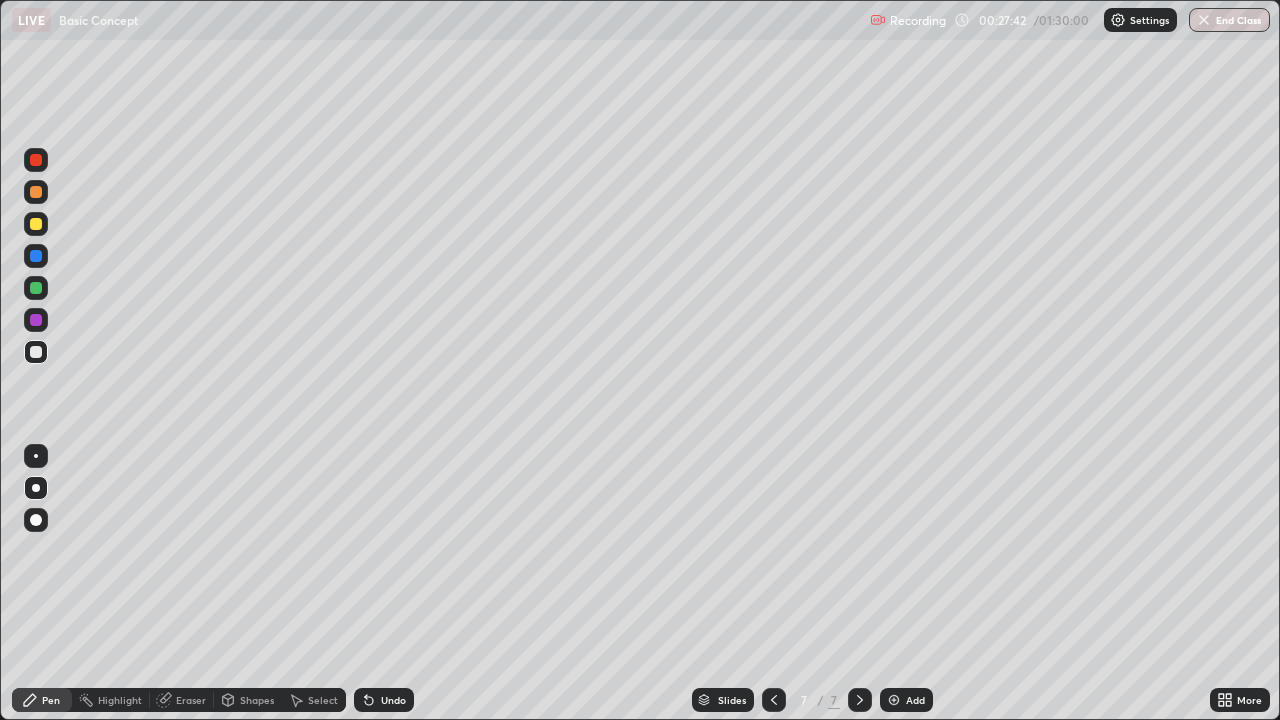 click at bounding box center (774, 700) 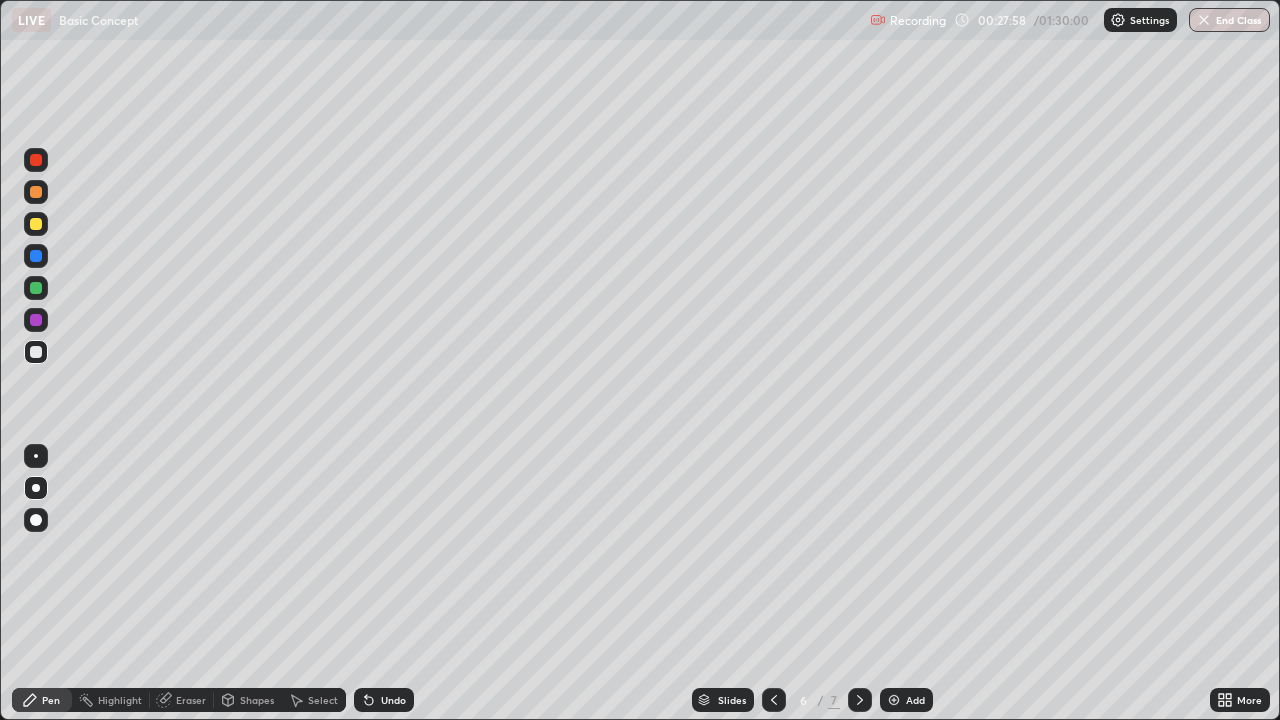 click 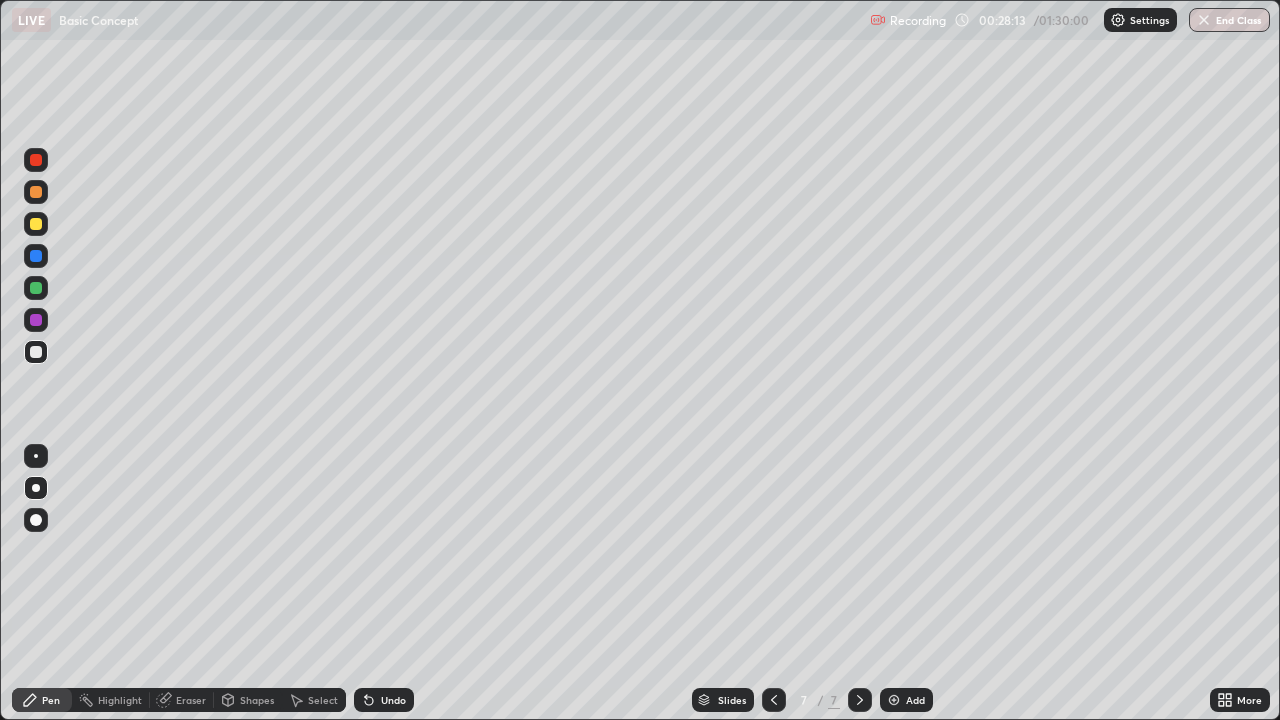 click at bounding box center (894, 700) 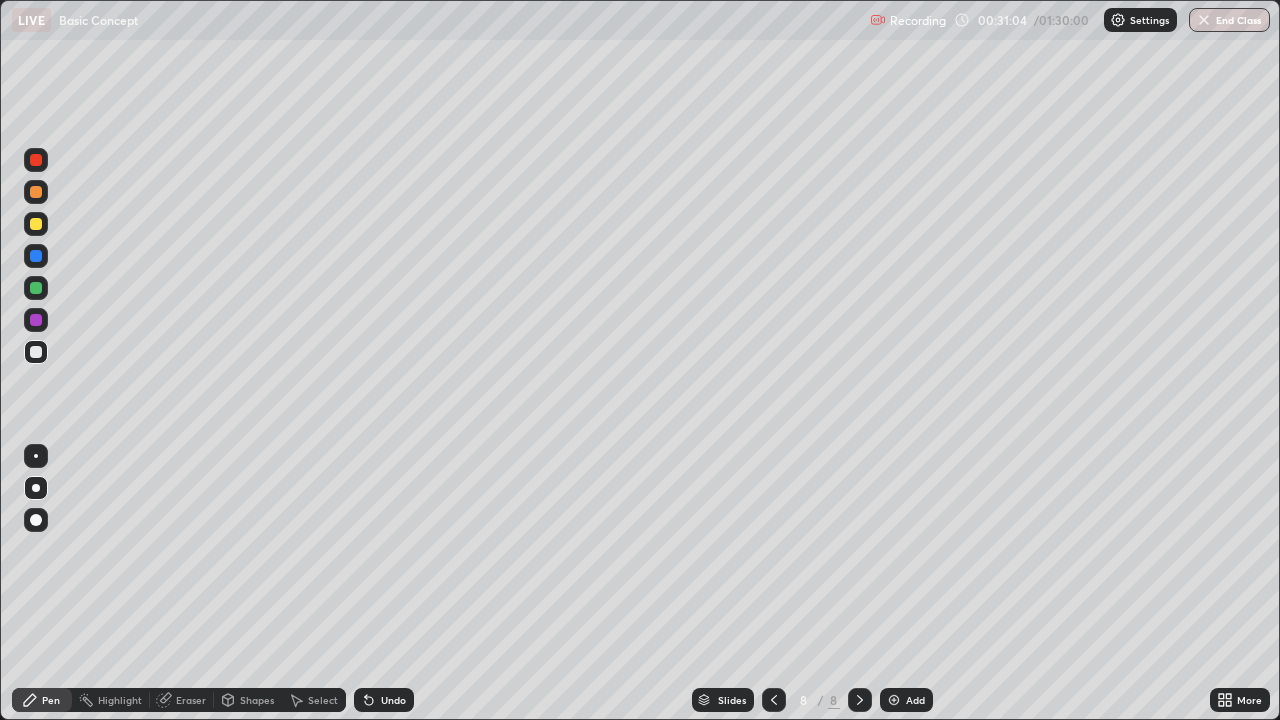 click at bounding box center [894, 700] 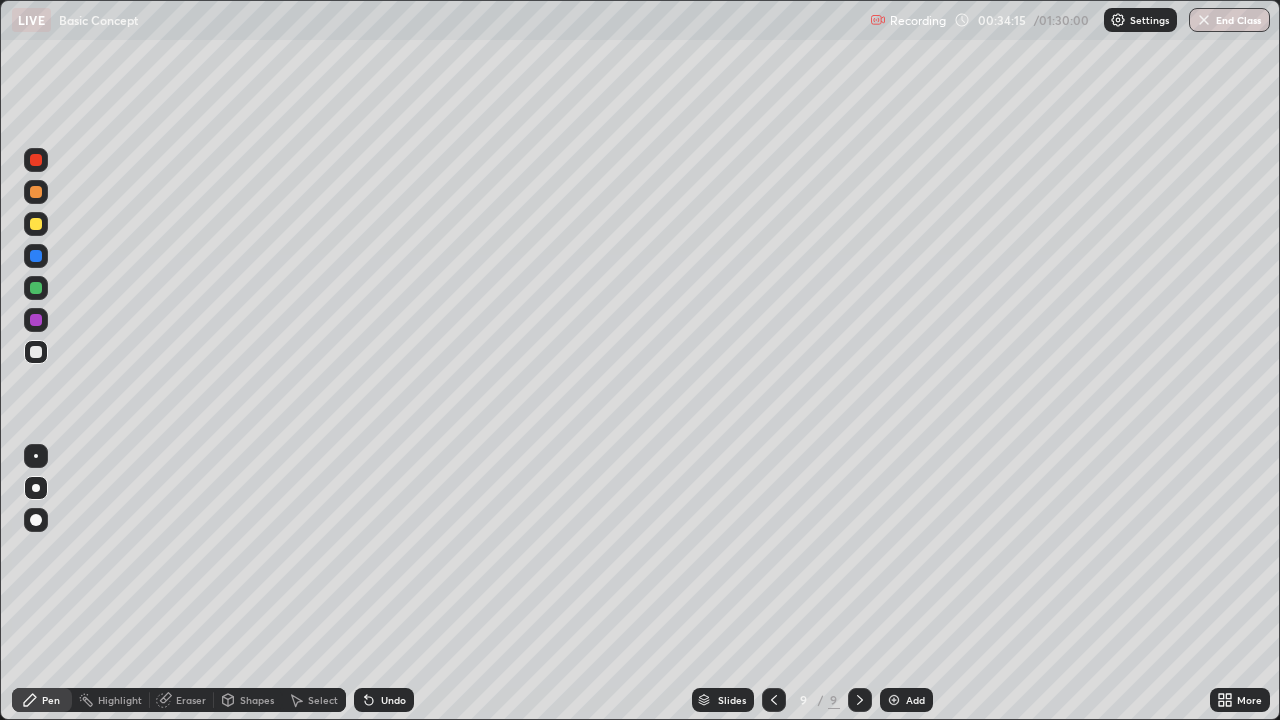click on "Add" at bounding box center [906, 700] 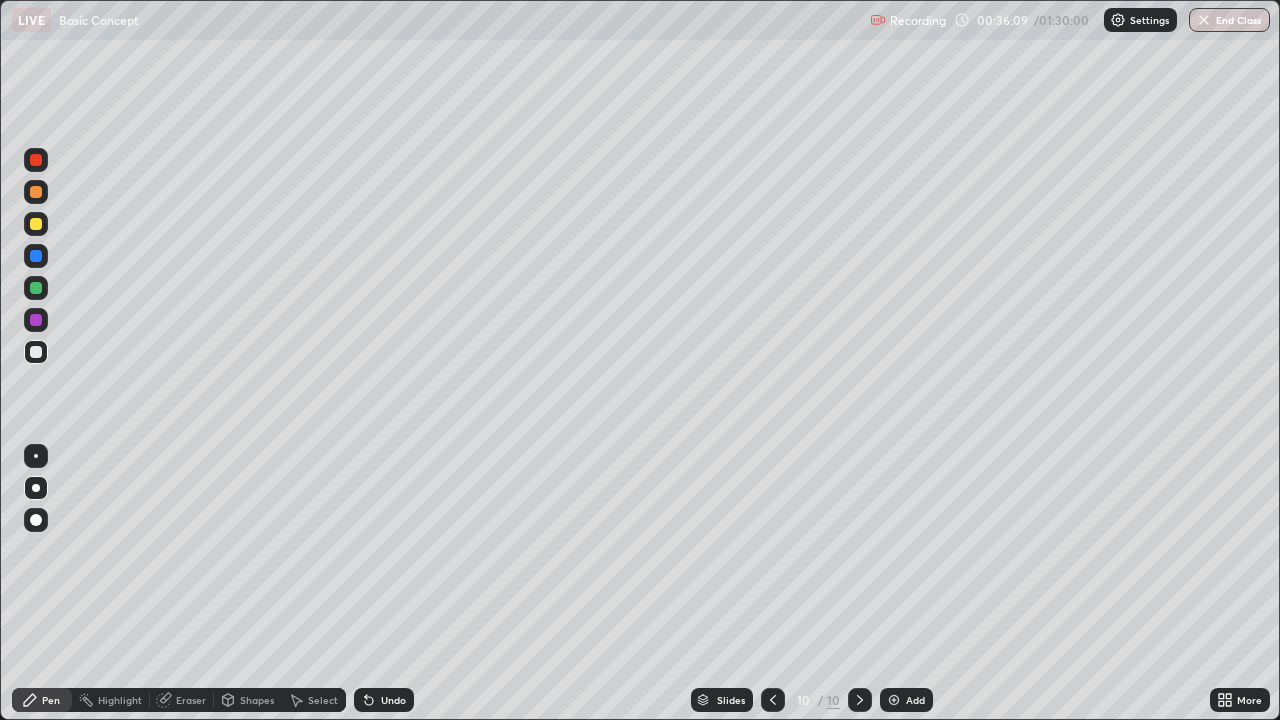 click at bounding box center [894, 700] 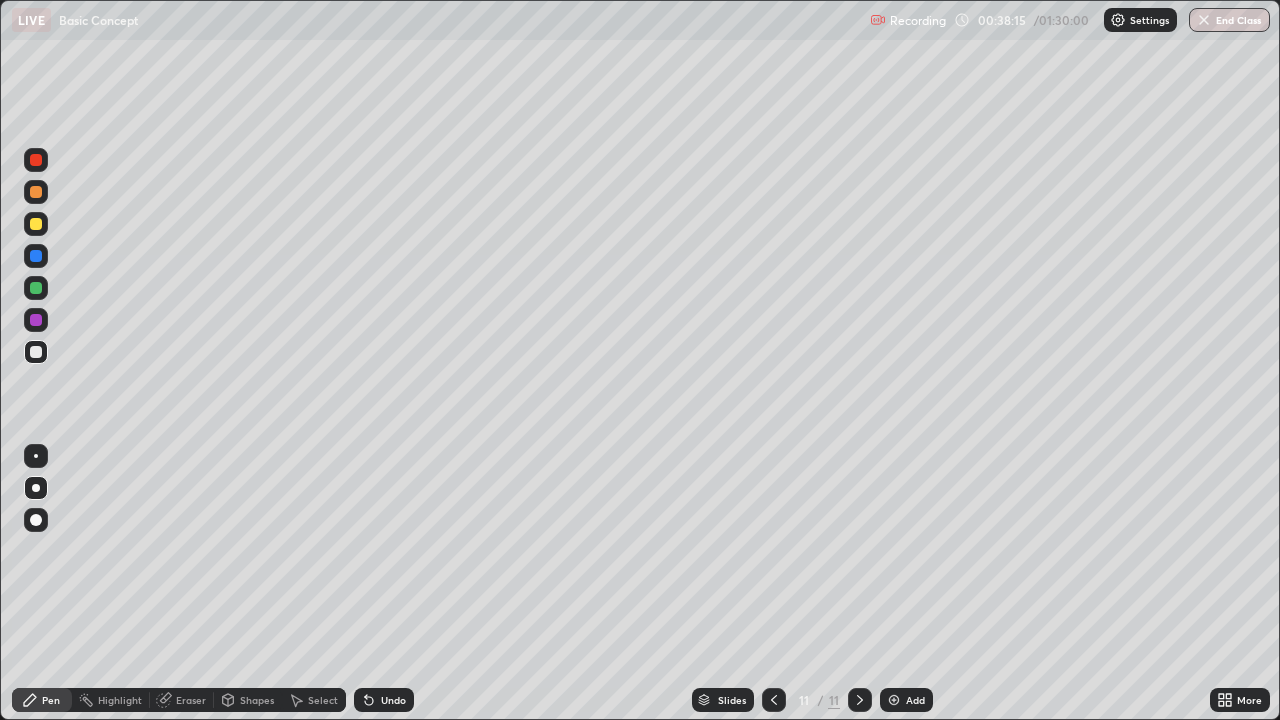 click on "Eraser" at bounding box center [182, 700] 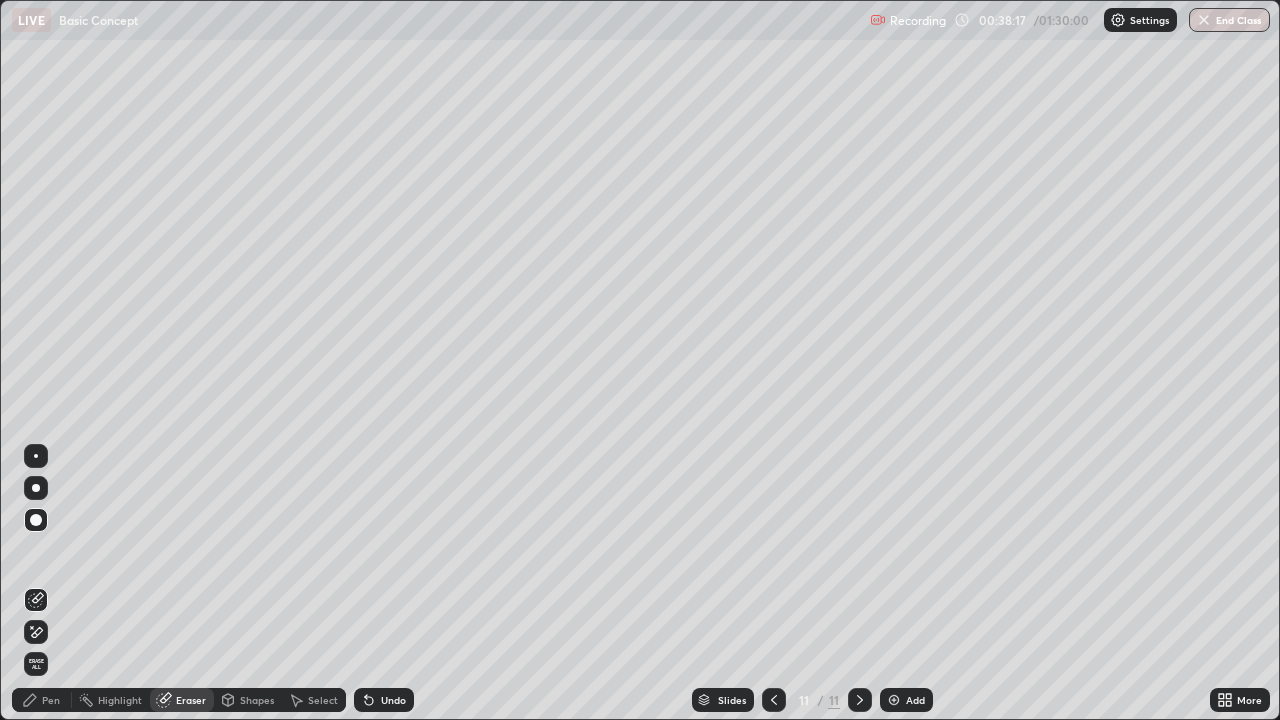 click on "Pen" at bounding box center (51, 700) 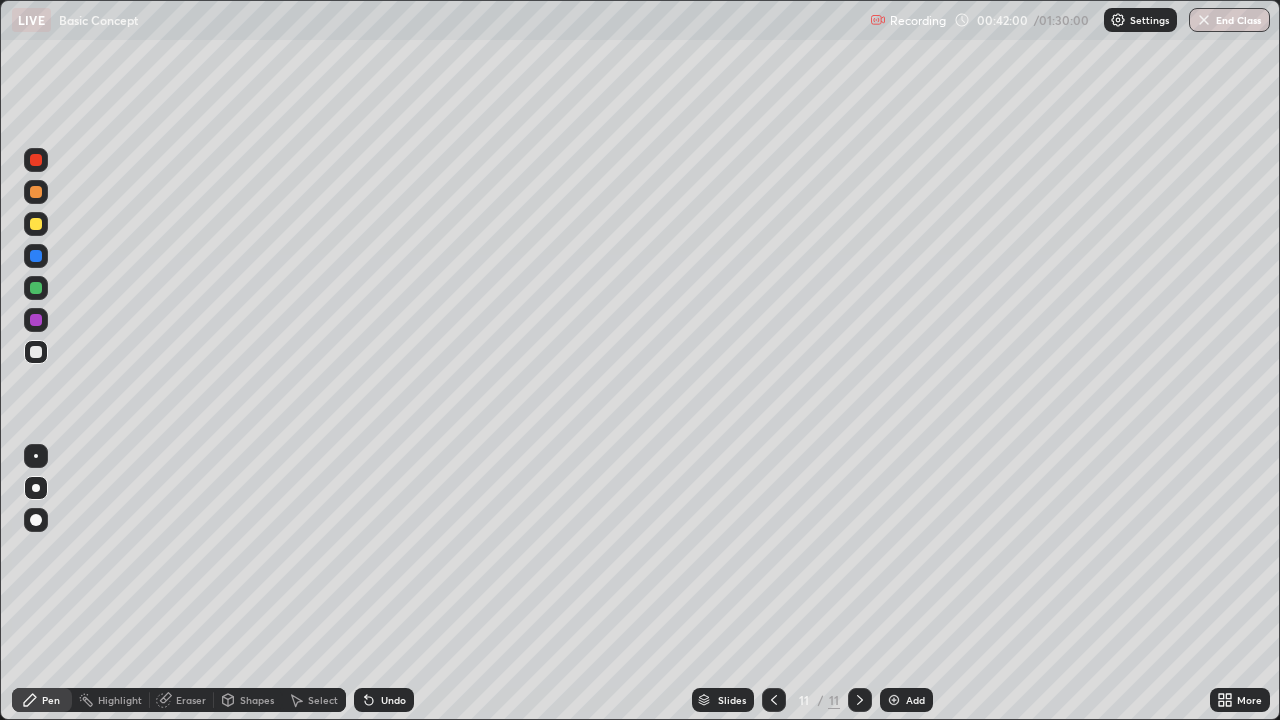 click on "Add" at bounding box center (915, 700) 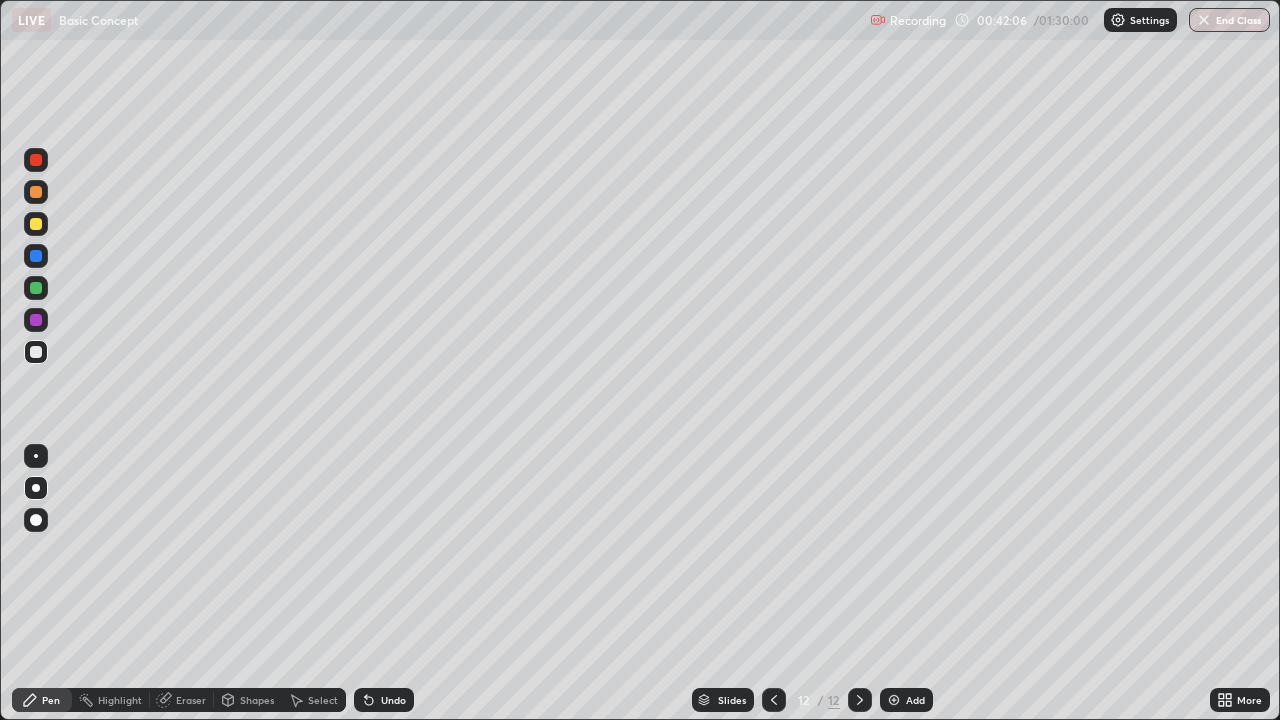 click 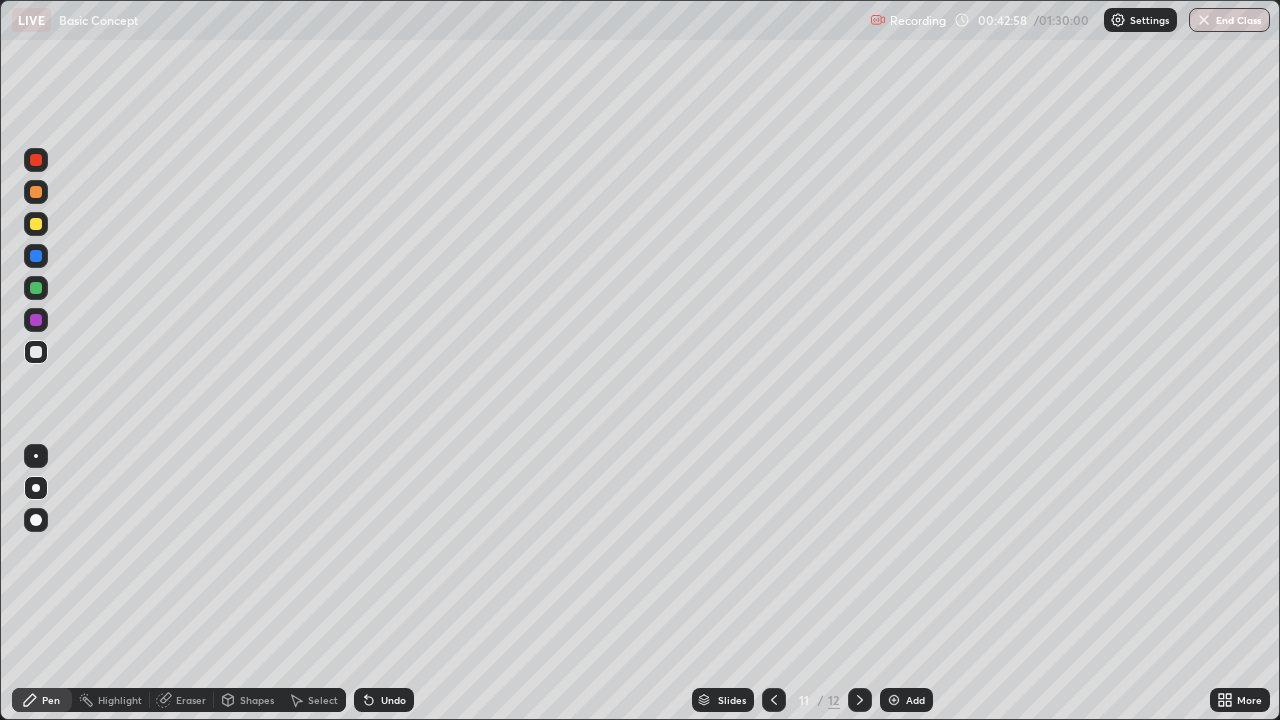 click at bounding box center (894, 700) 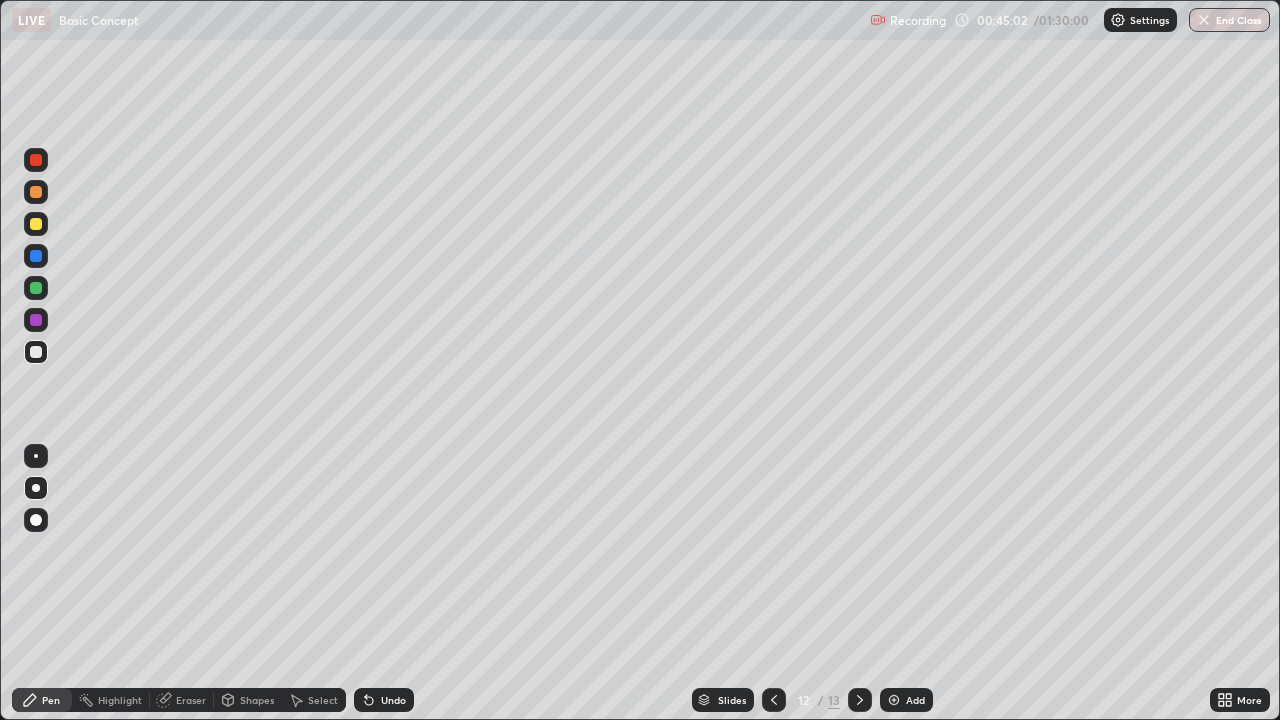 click 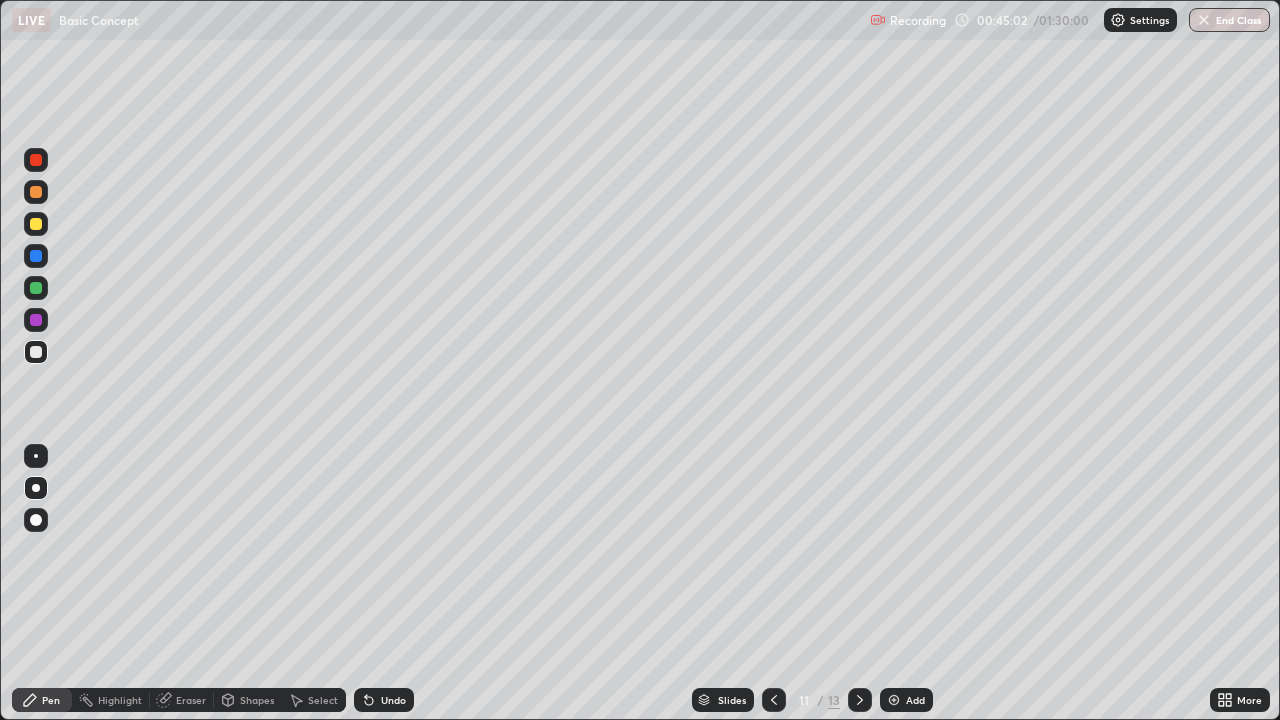 click 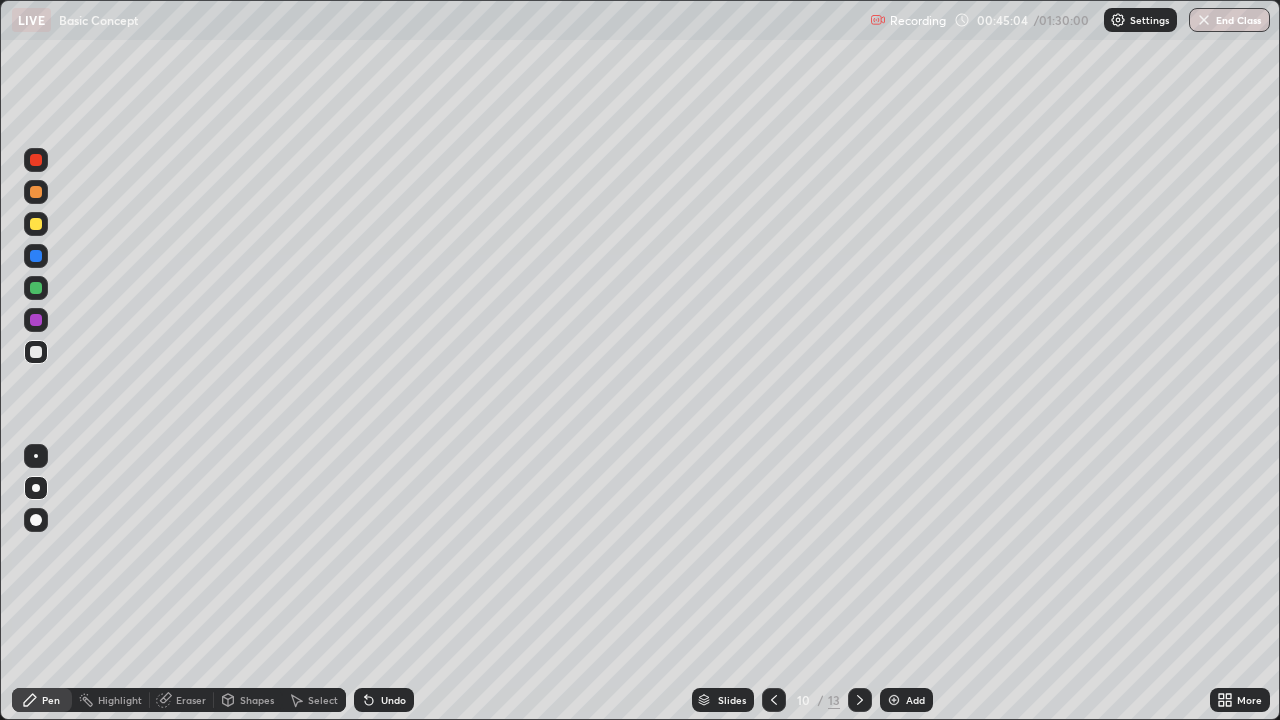 click 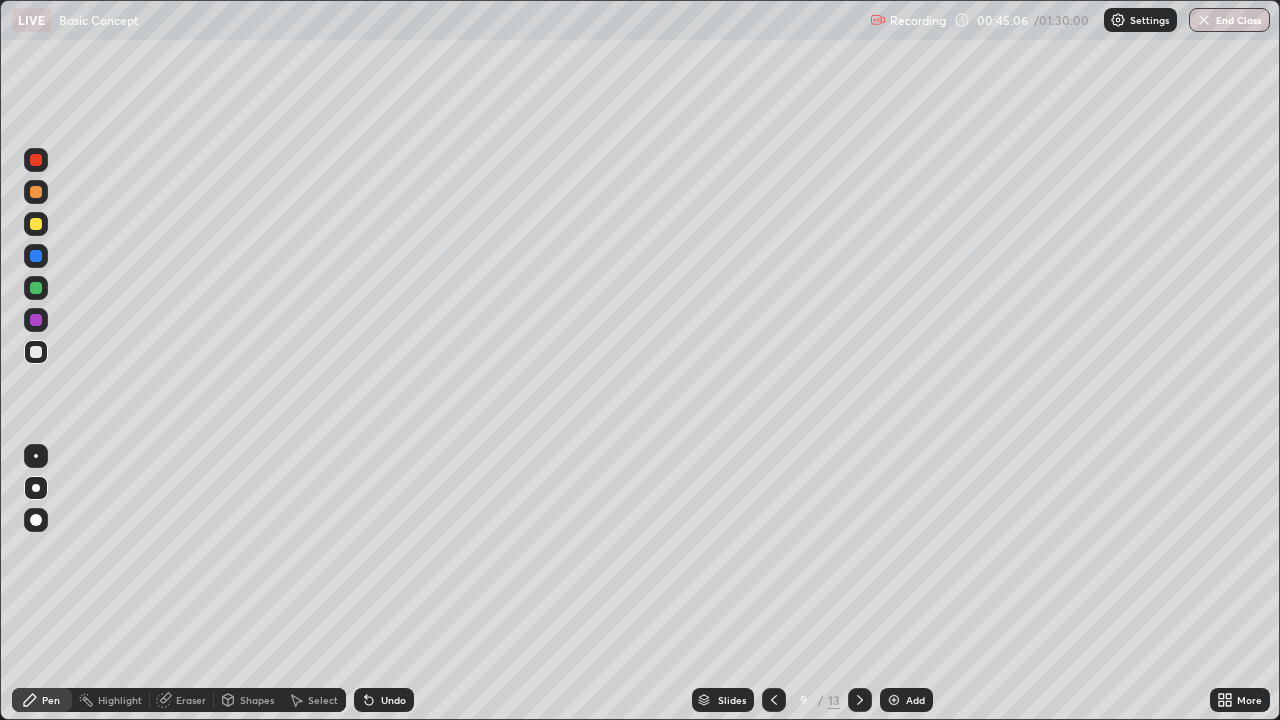 click at bounding box center (774, 700) 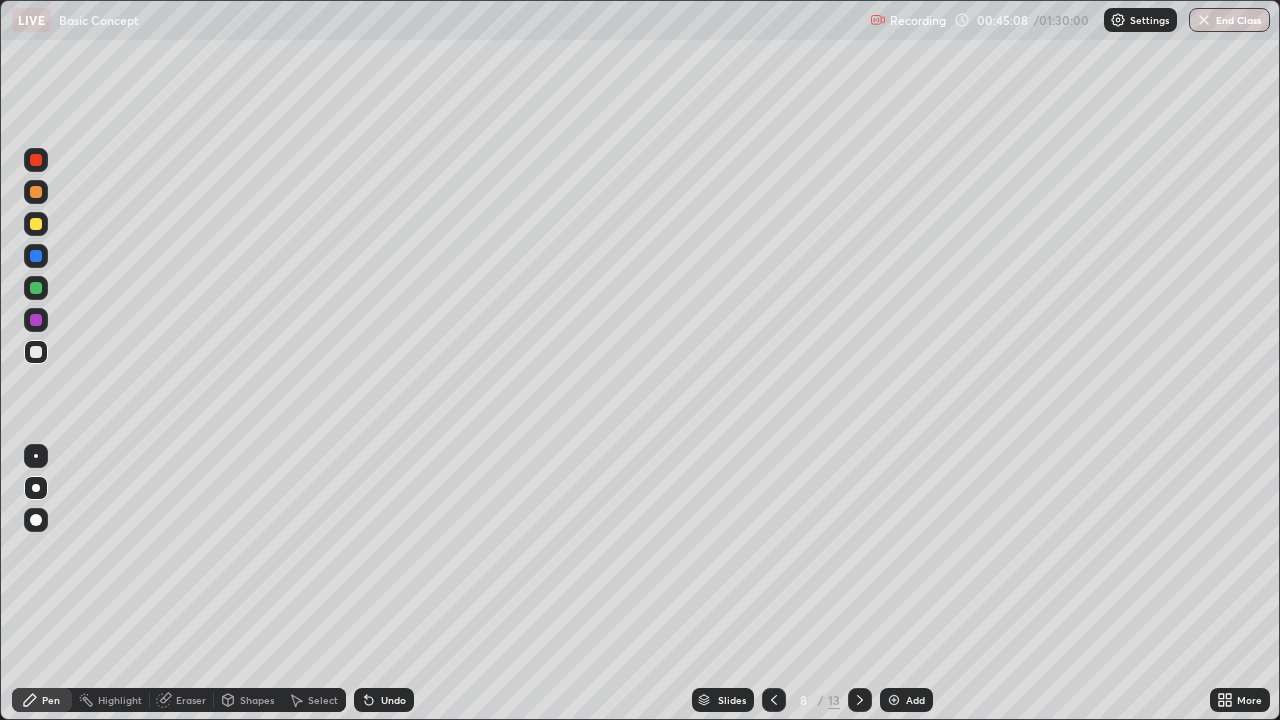 click 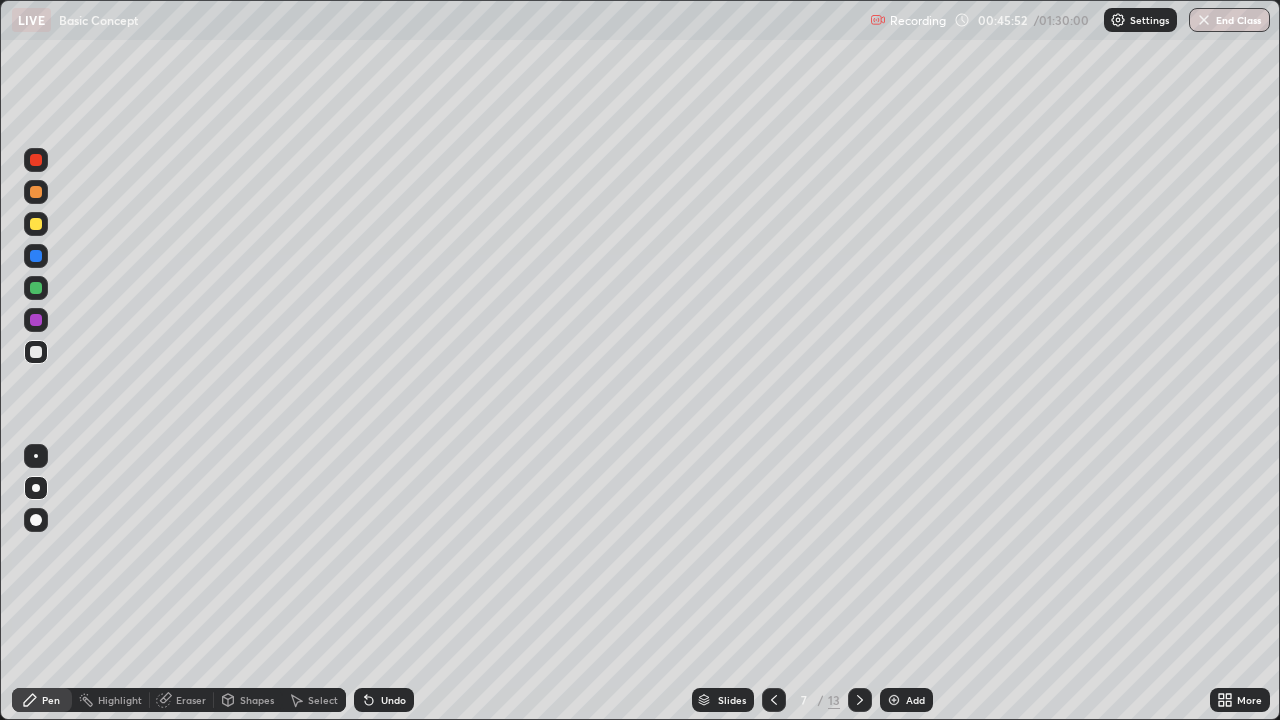 click 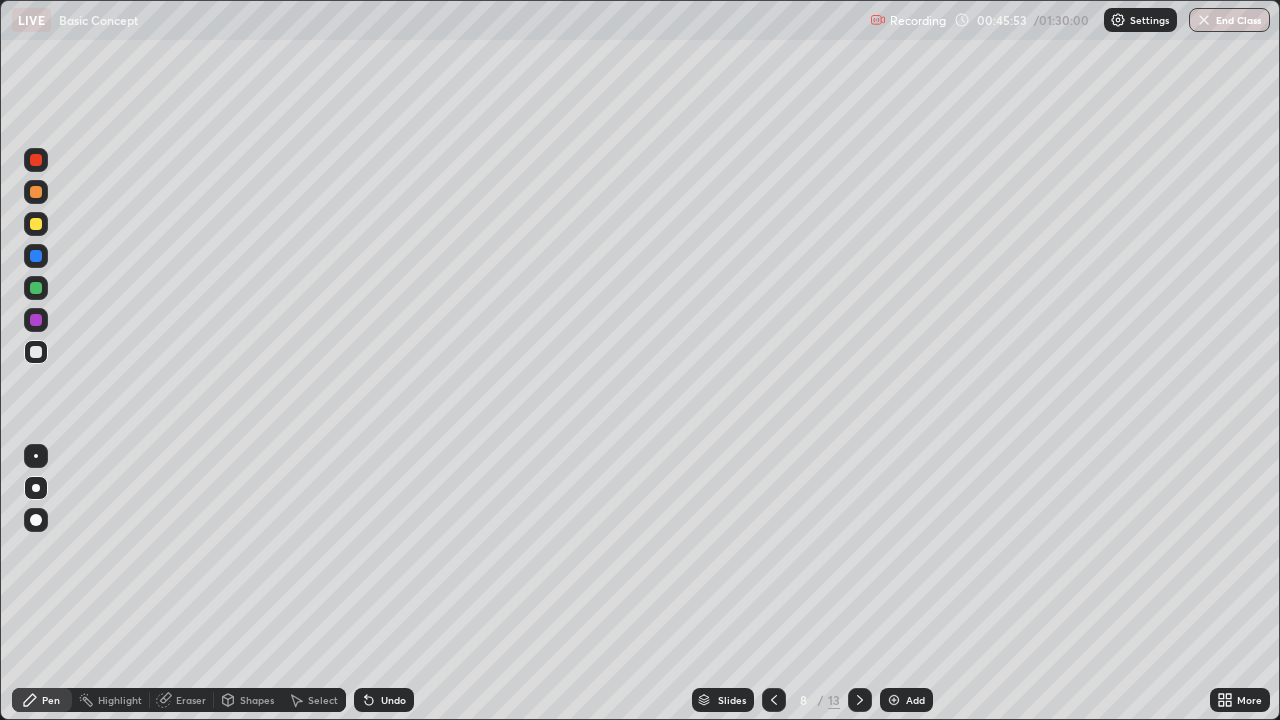 click at bounding box center (860, 700) 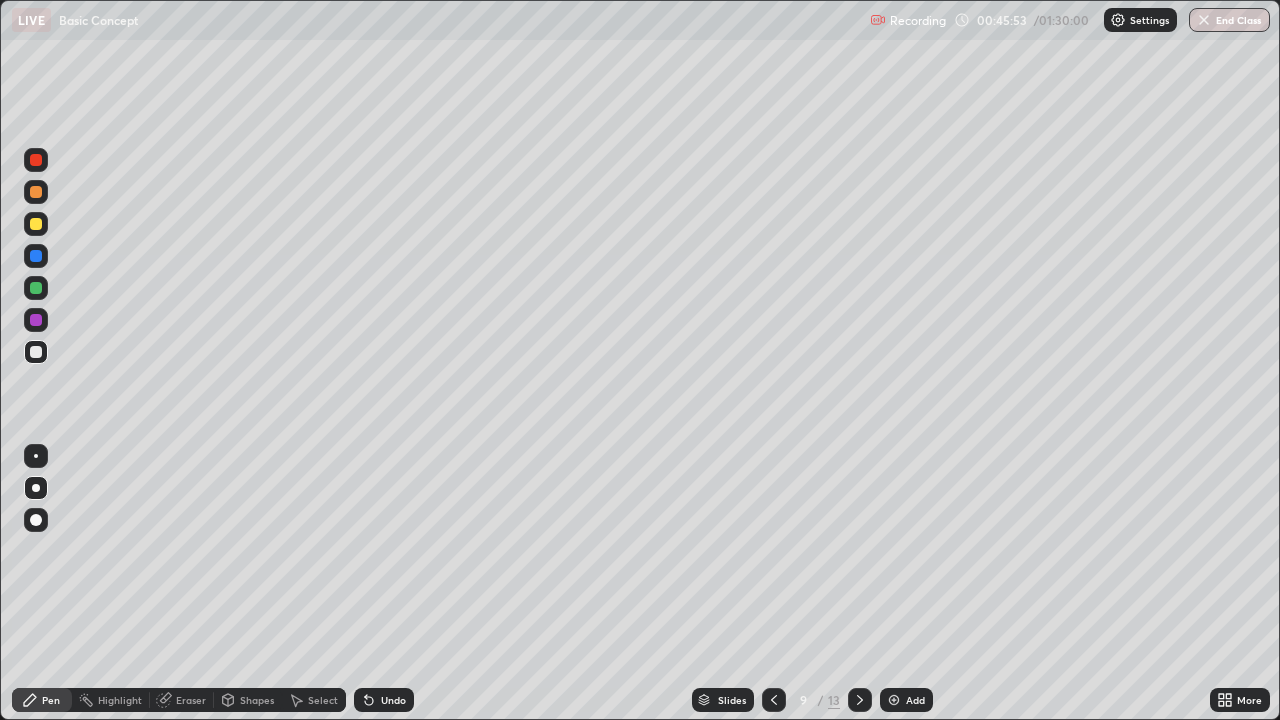click 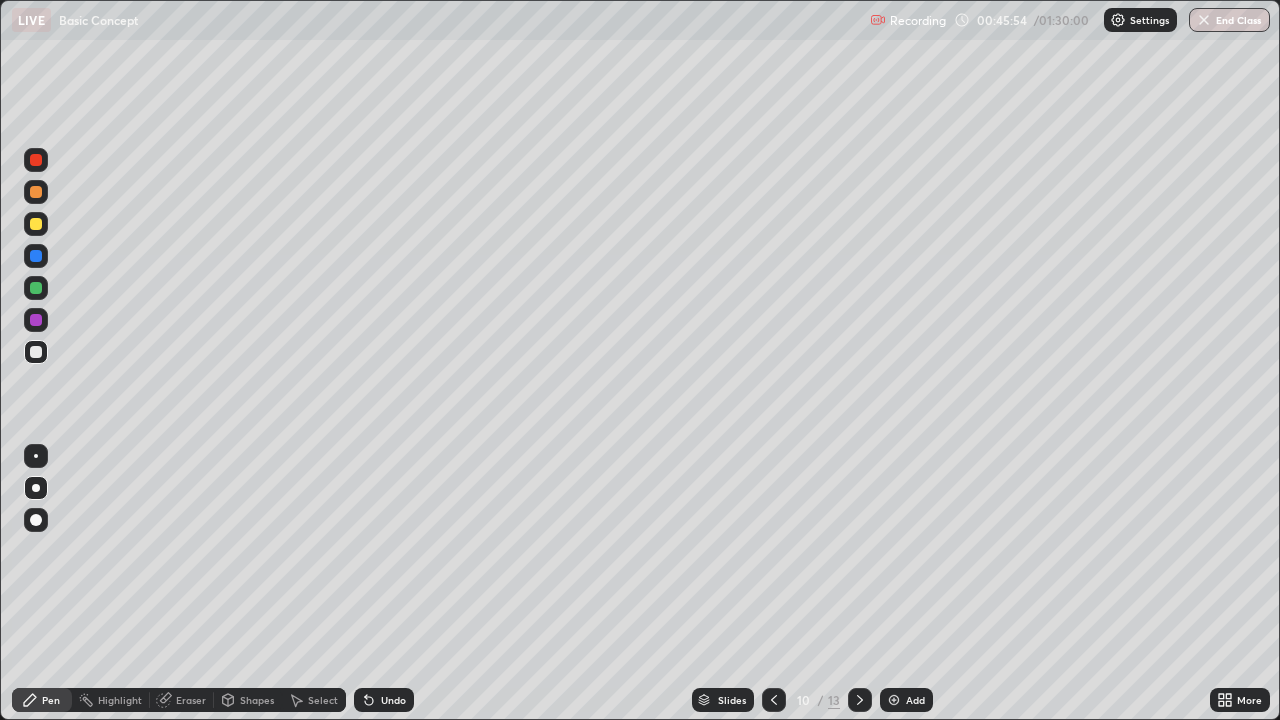 click 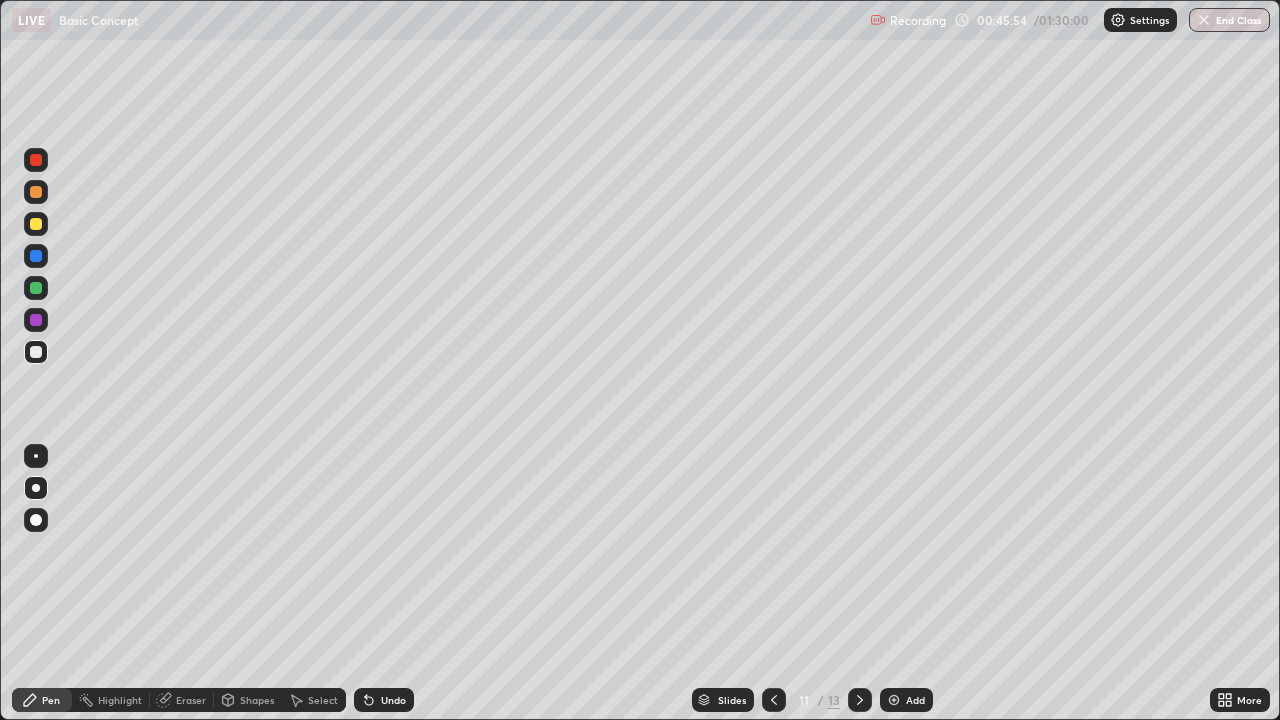 click at bounding box center [860, 700] 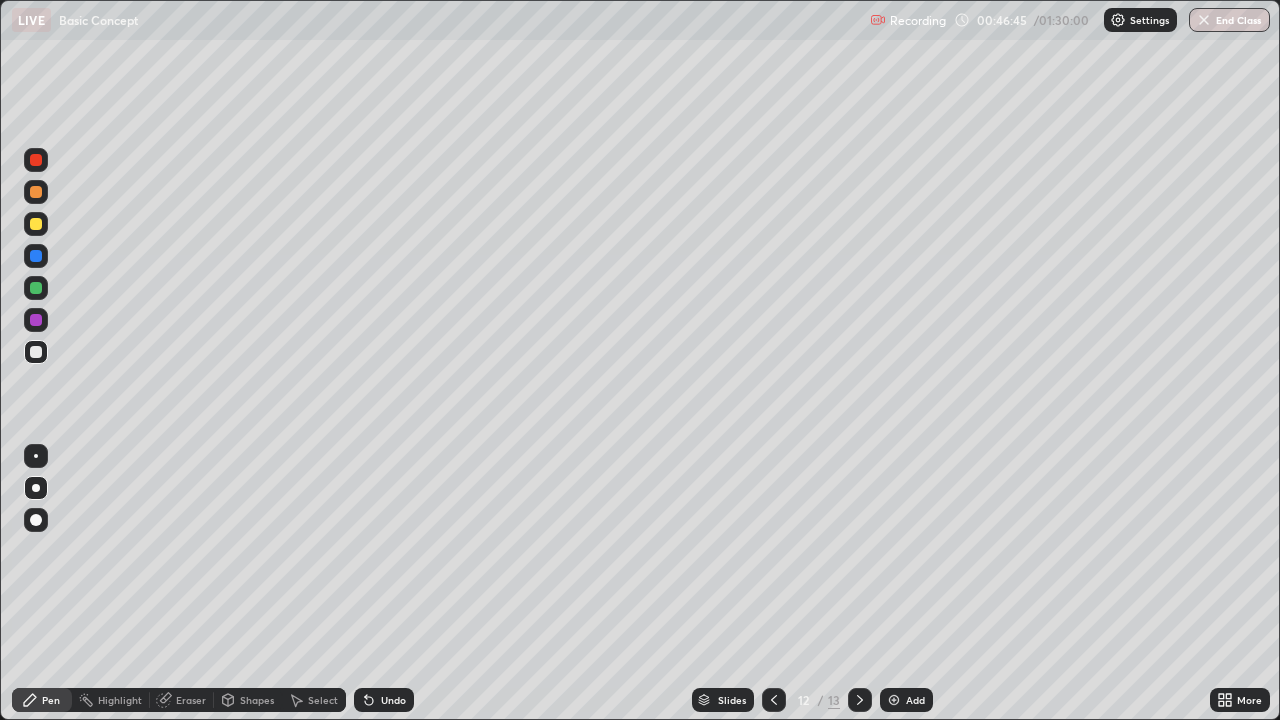 click at bounding box center [894, 700] 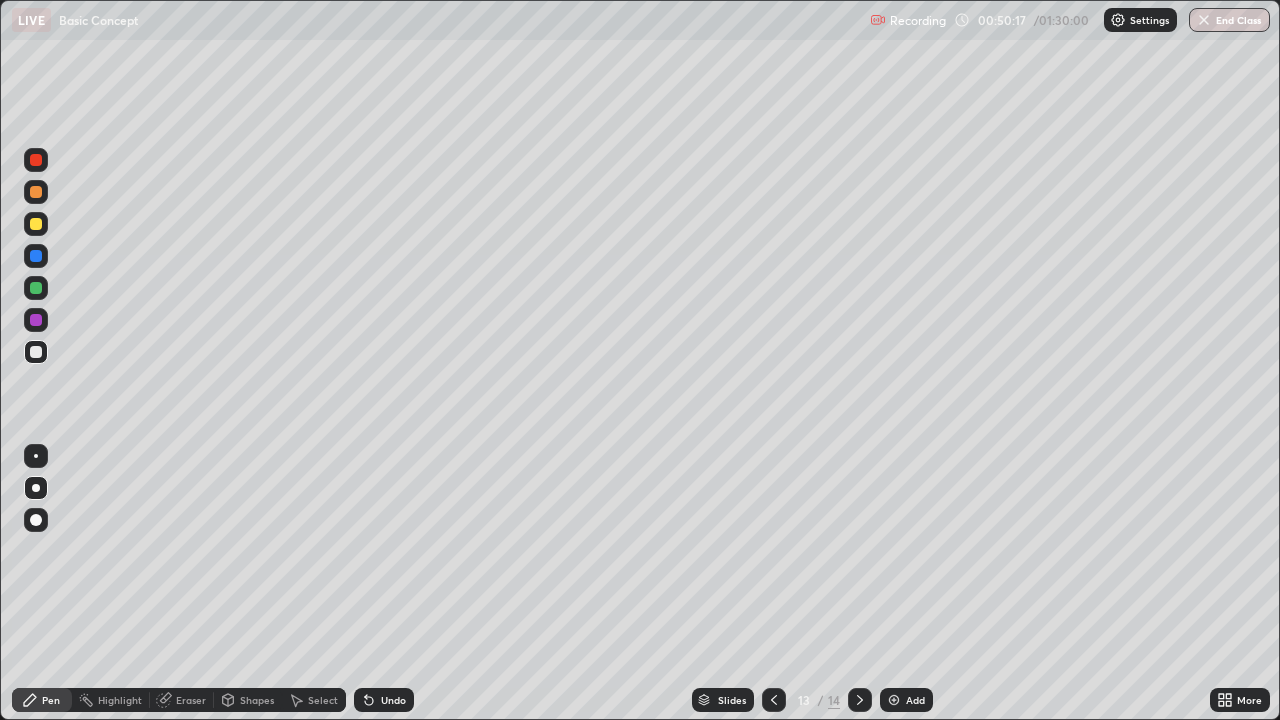 click on "Eraser" at bounding box center [191, 700] 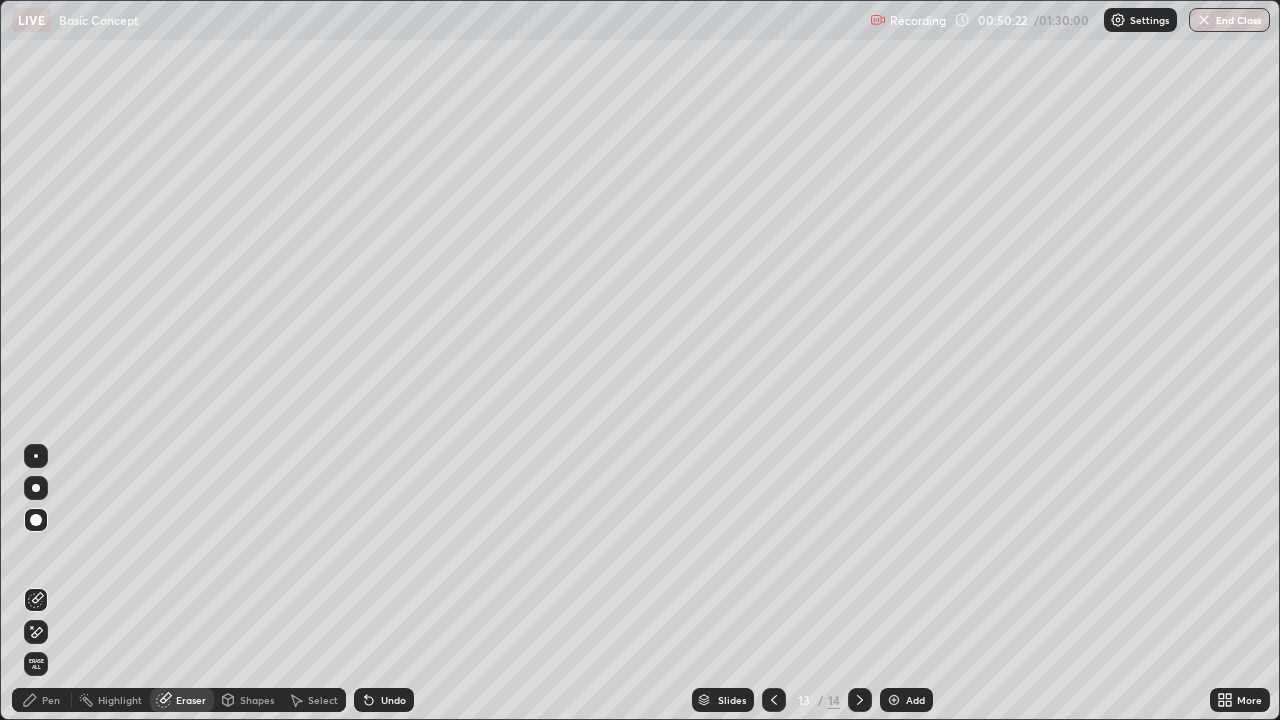 click 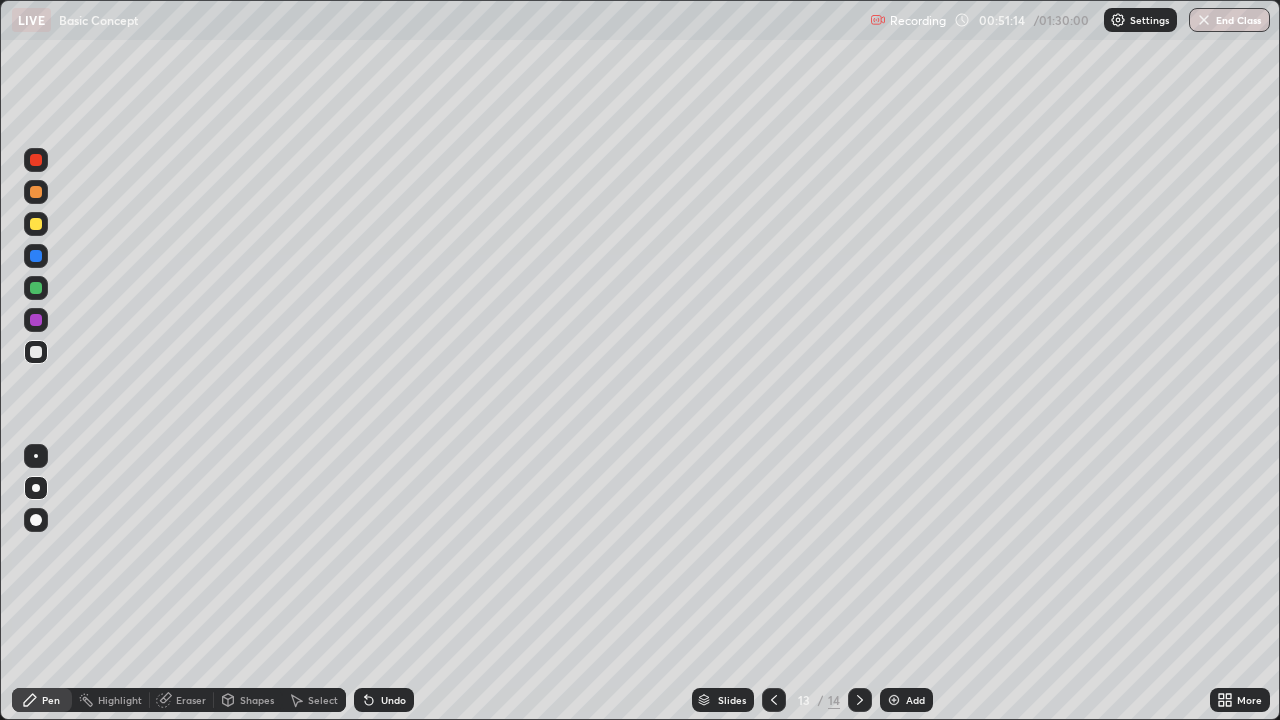 click on "Eraser" at bounding box center [182, 700] 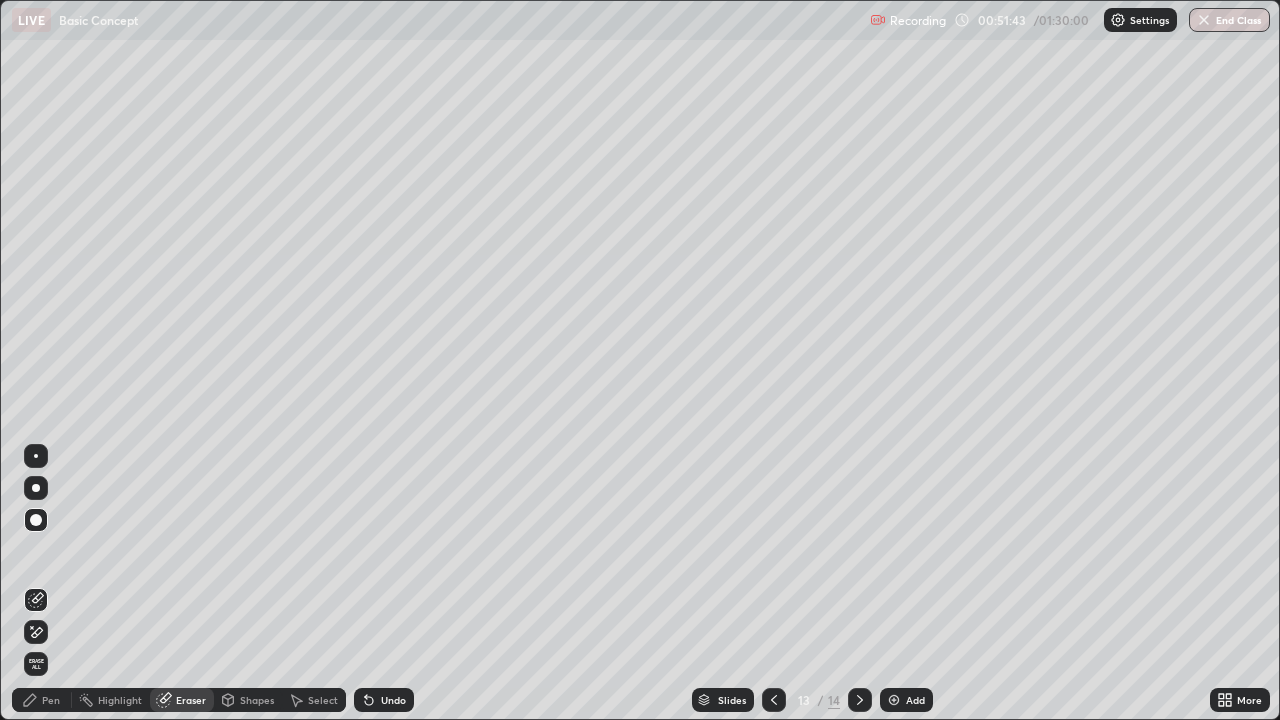 click on "Pen" at bounding box center (51, 700) 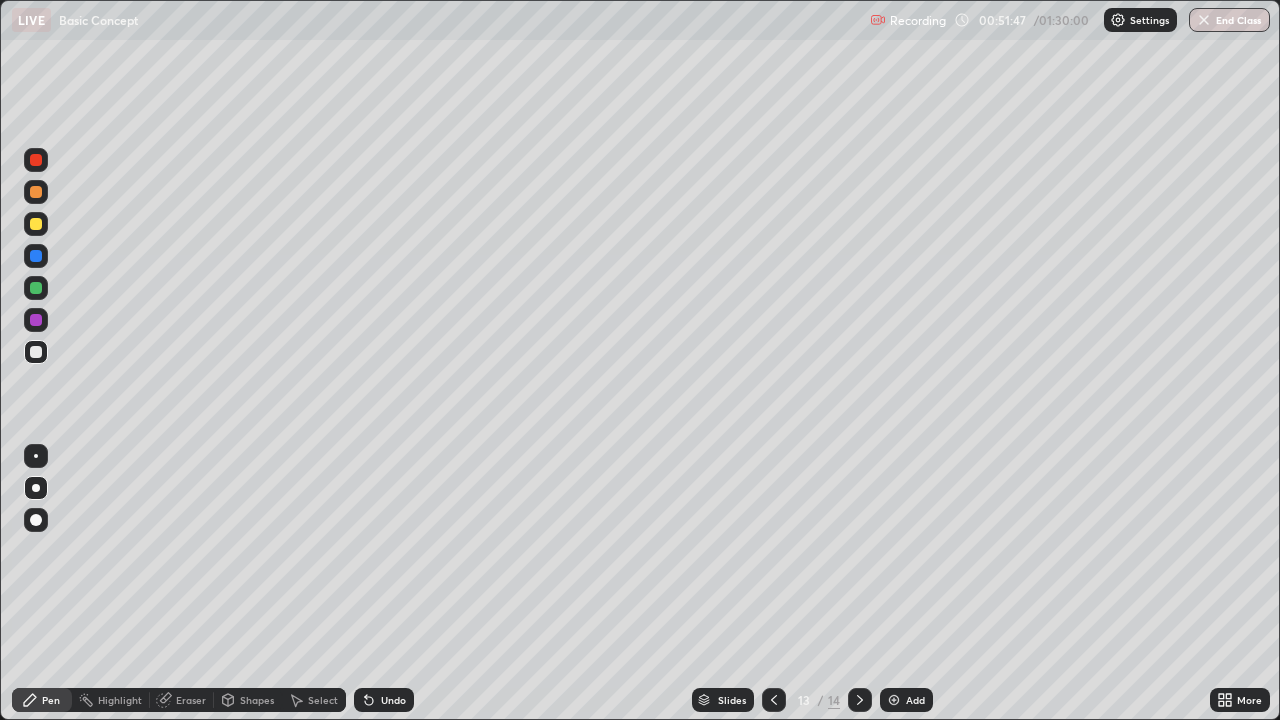click on "Add" at bounding box center [906, 700] 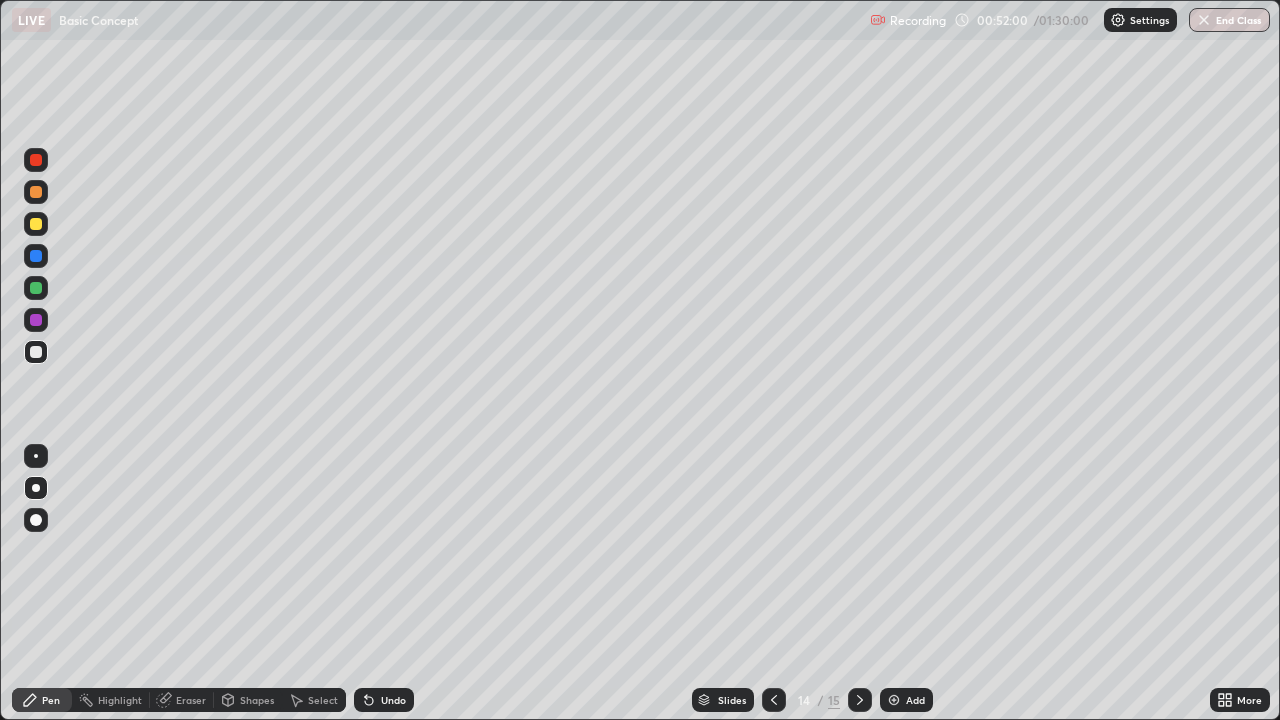 click 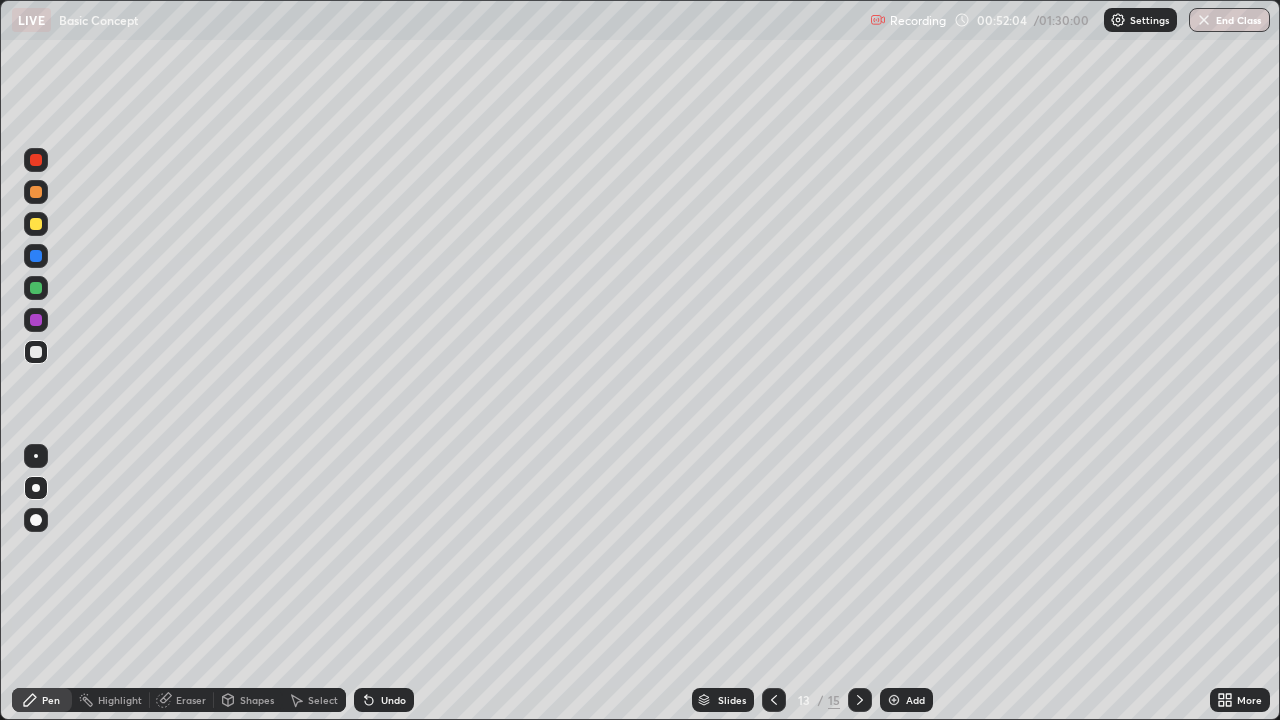 click 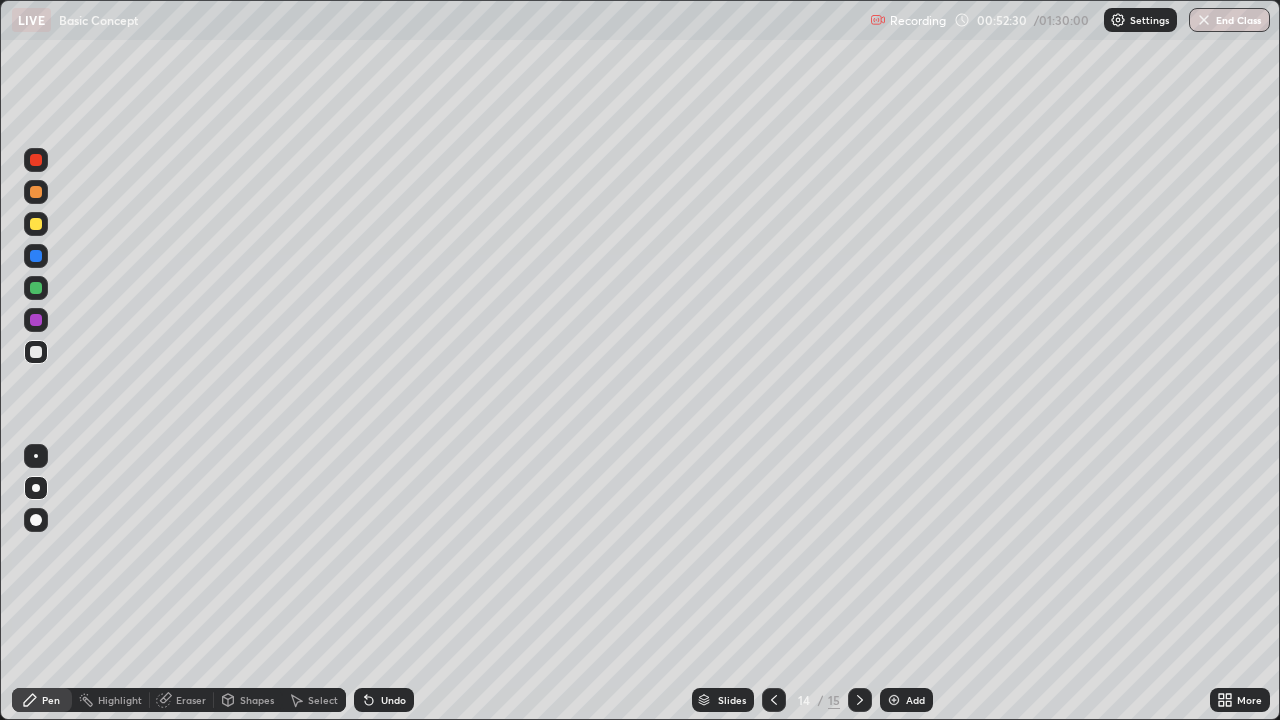 click at bounding box center [774, 700] 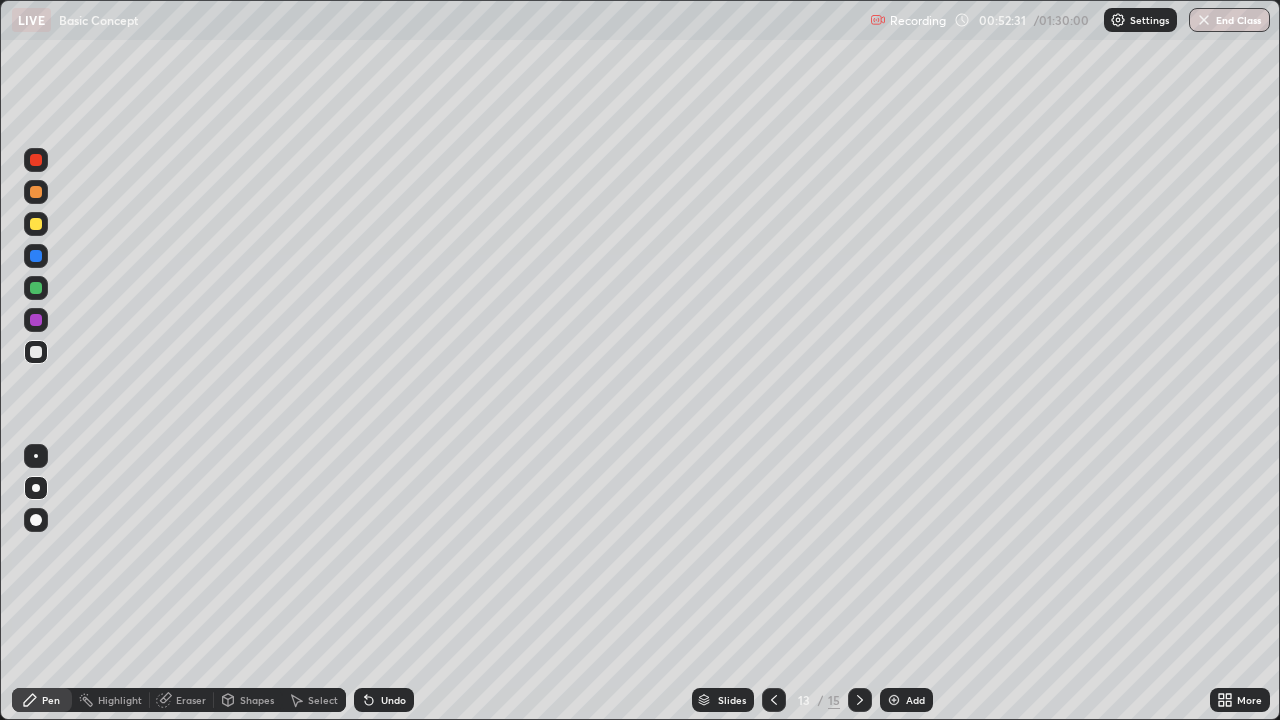 click at bounding box center [774, 700] 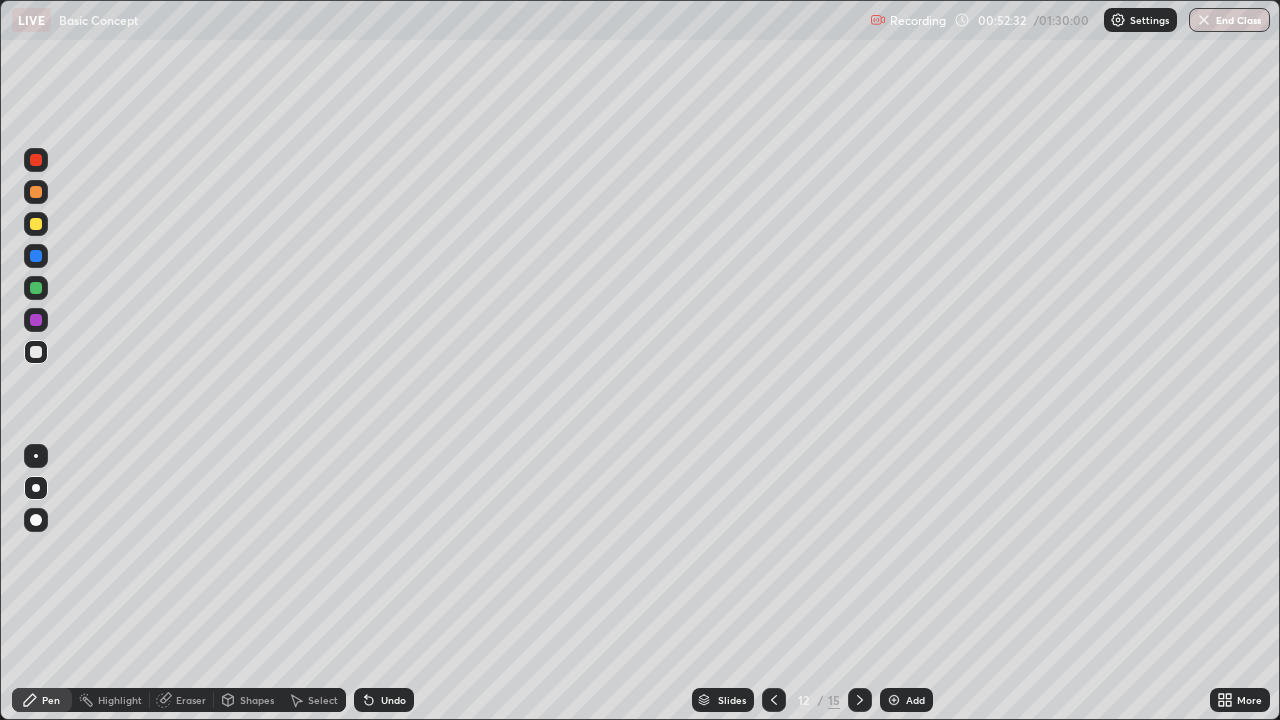 click 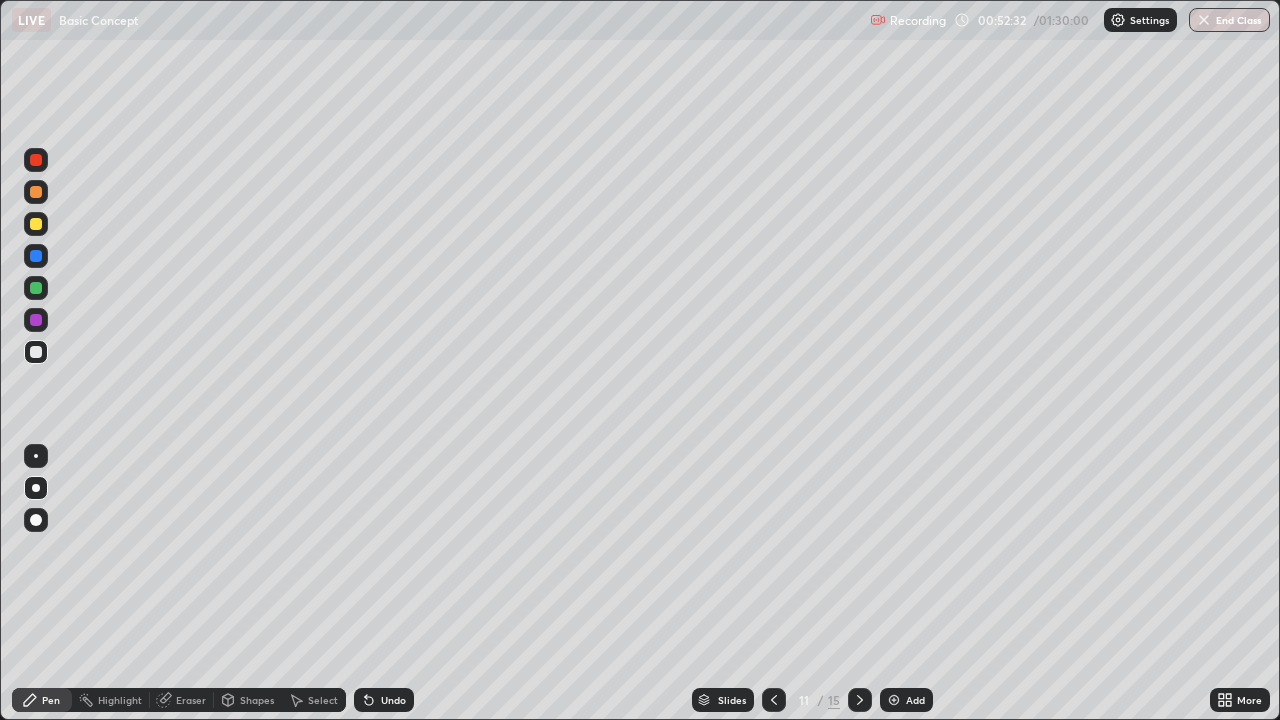 click at bounding box center (774, 700) 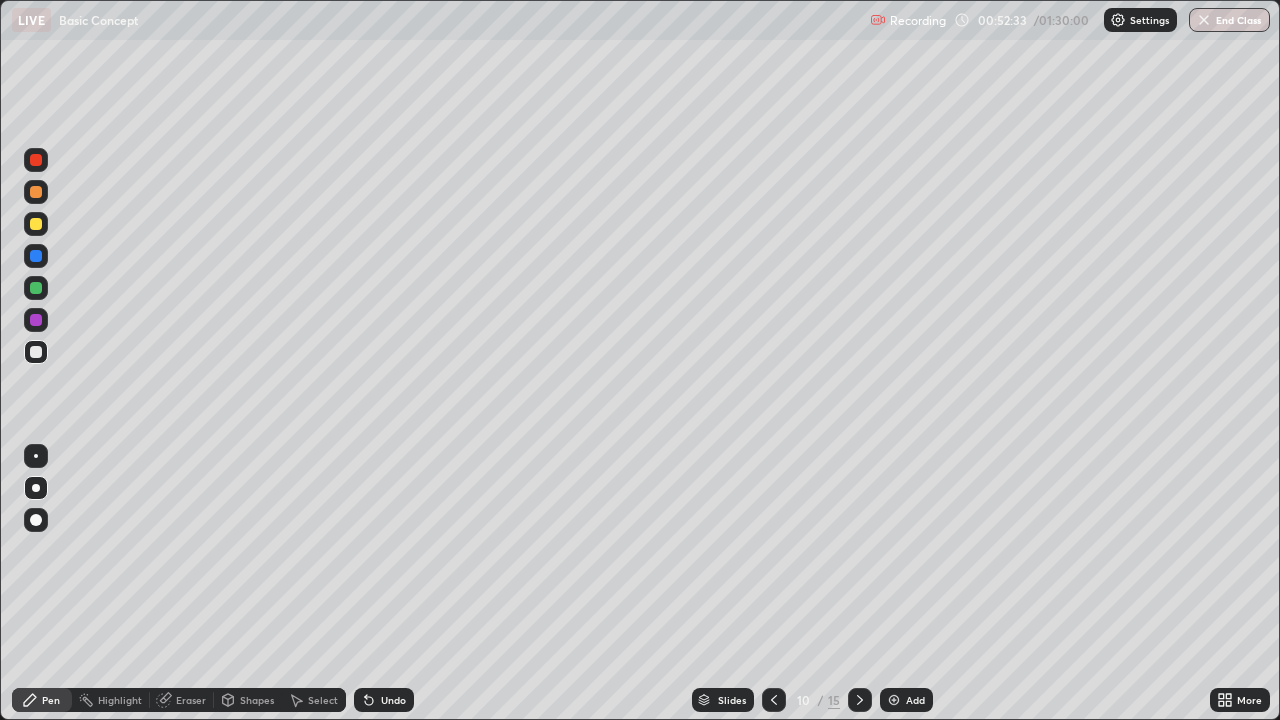 click at bounding box center [774, 700] 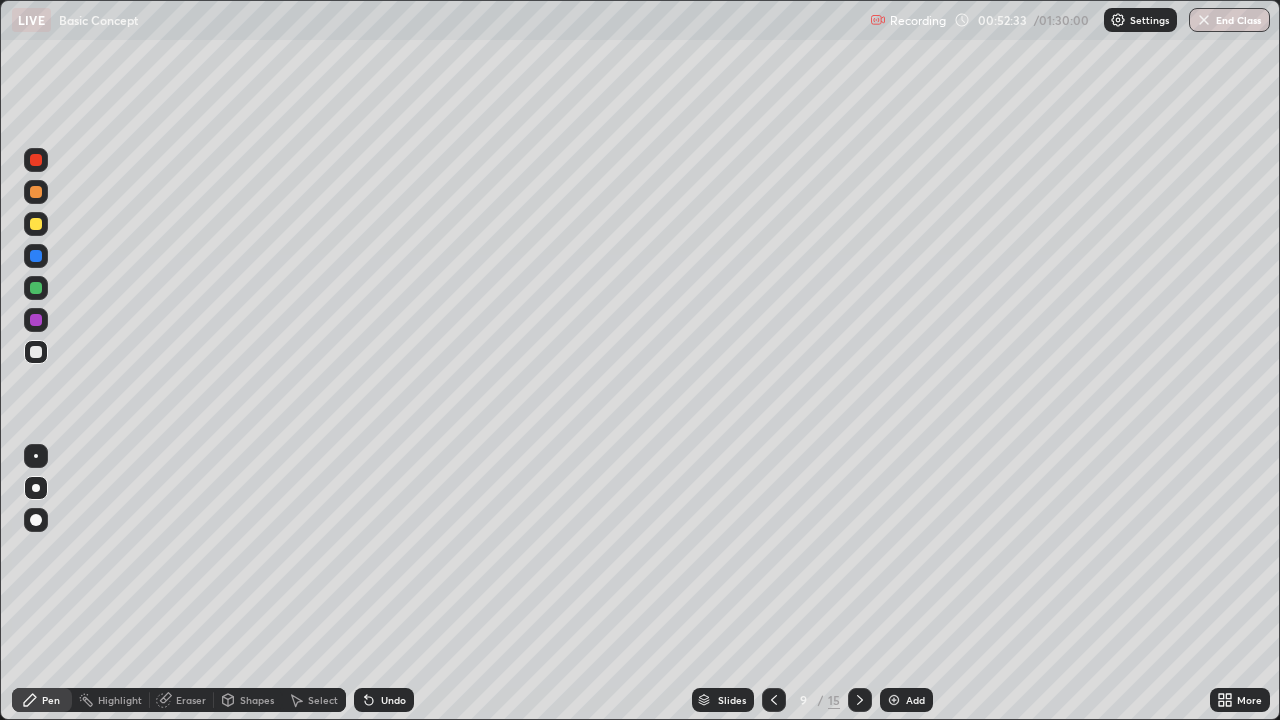 click at bounding box center (774, 700) 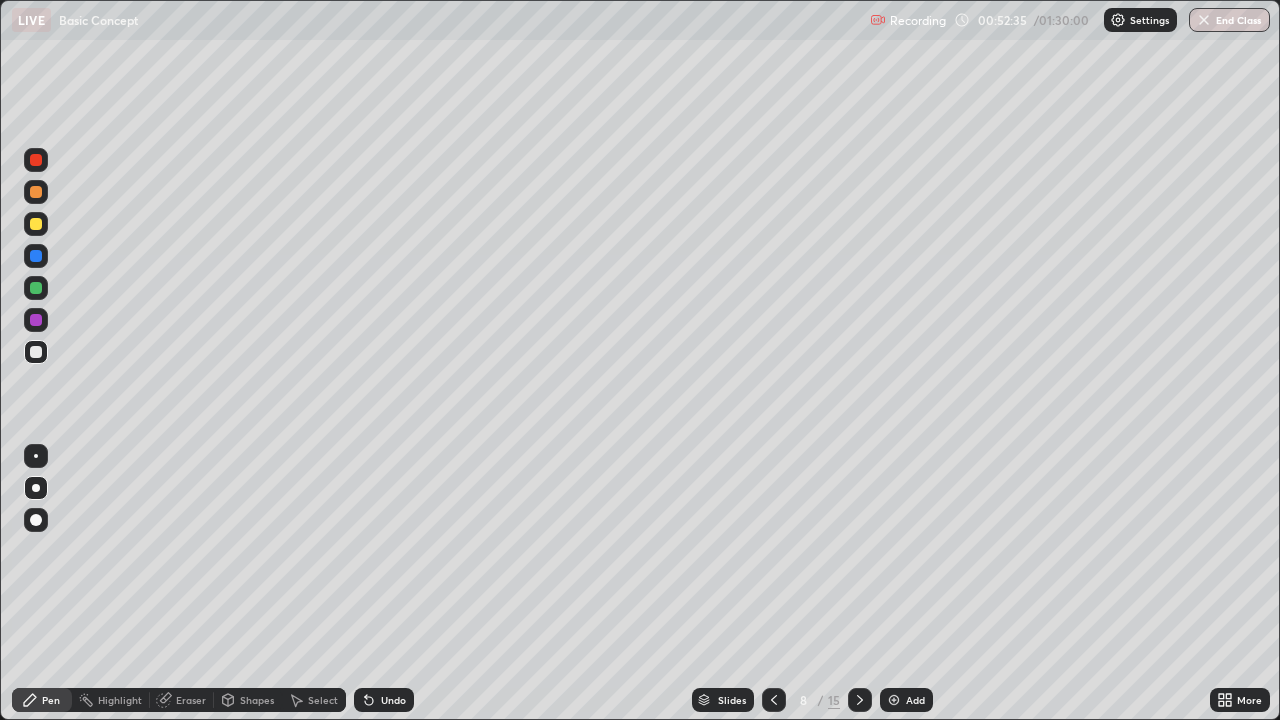 click at bounding box center (774, 700) 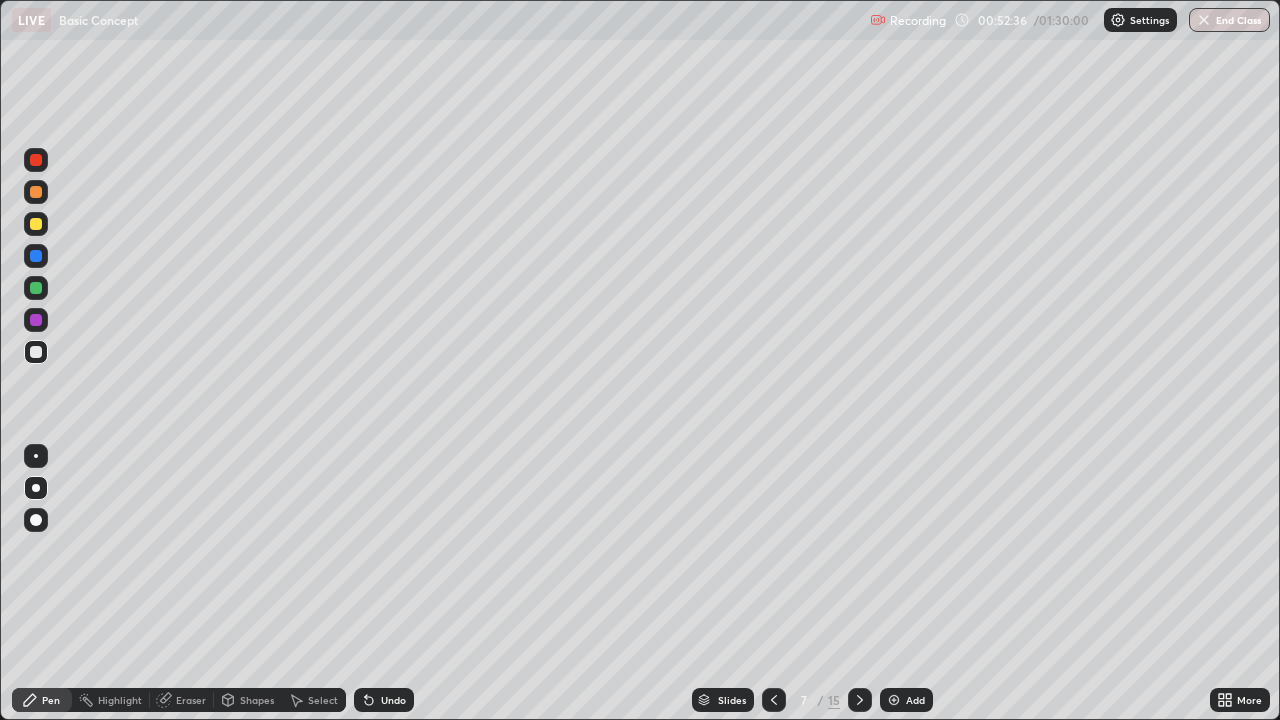 click at bounding box center [774, 700] 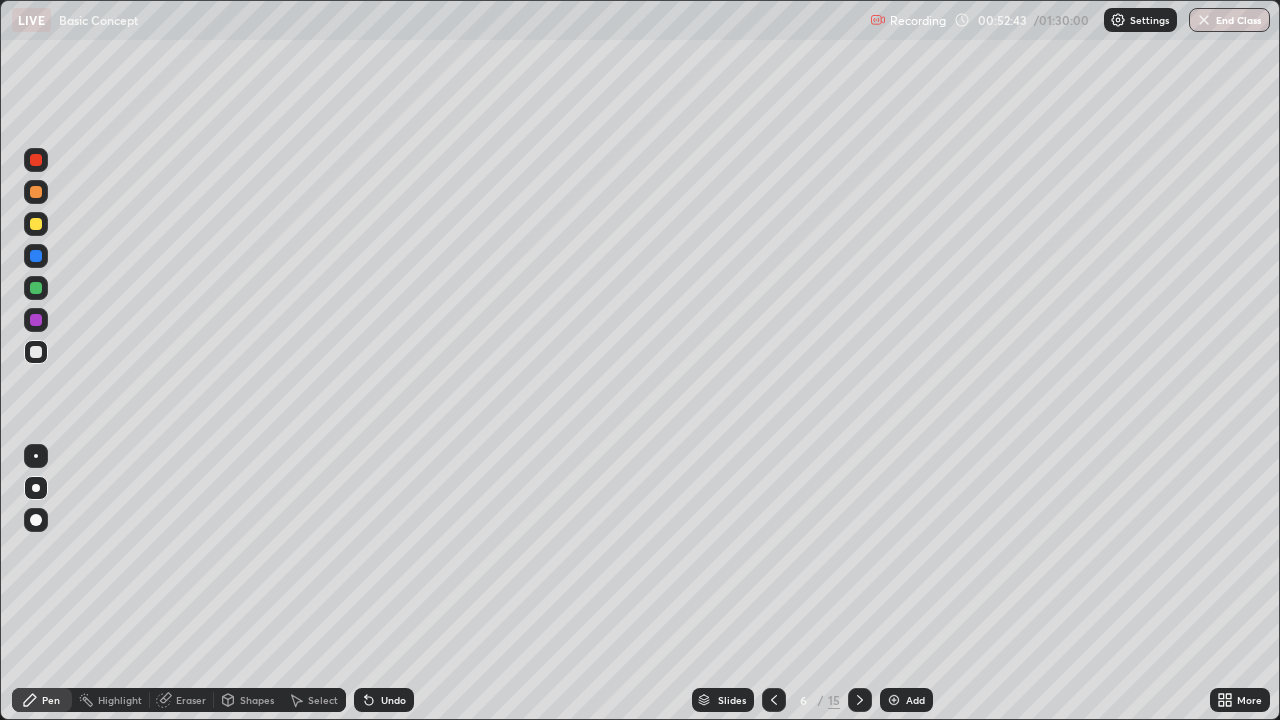 click at bounding box center (860, 700) 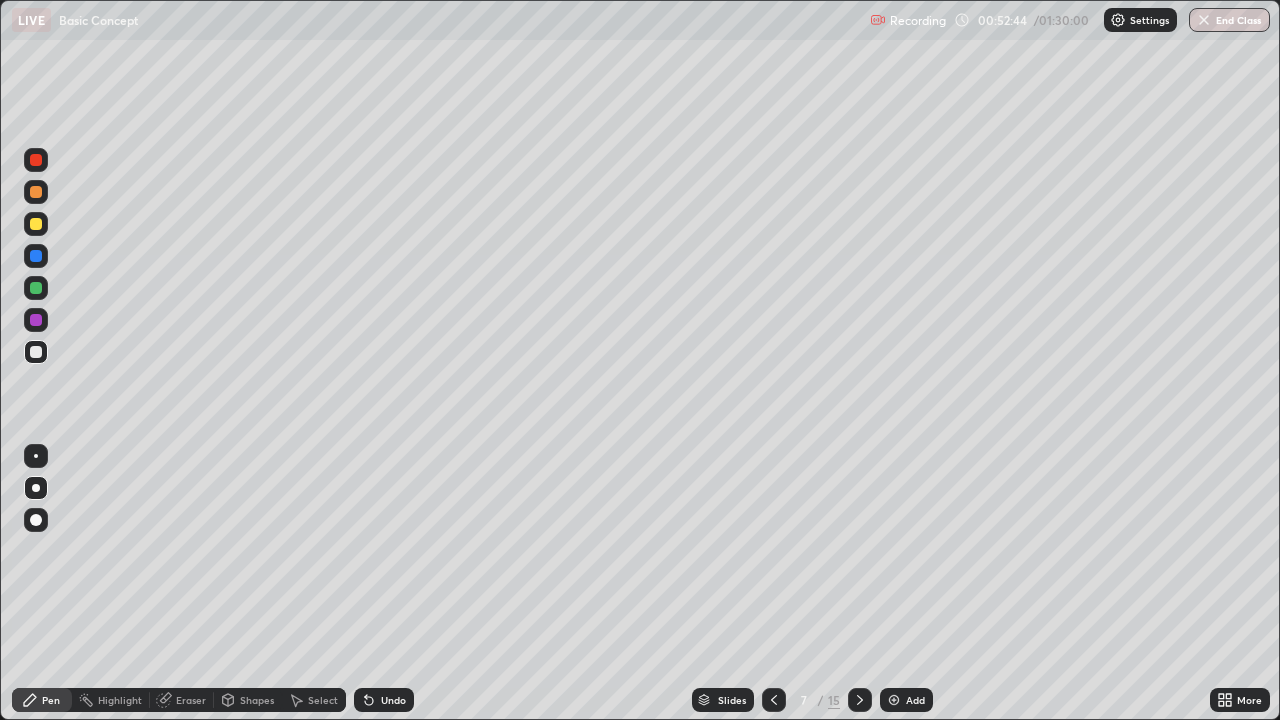 click at bounding box center (860, 700) 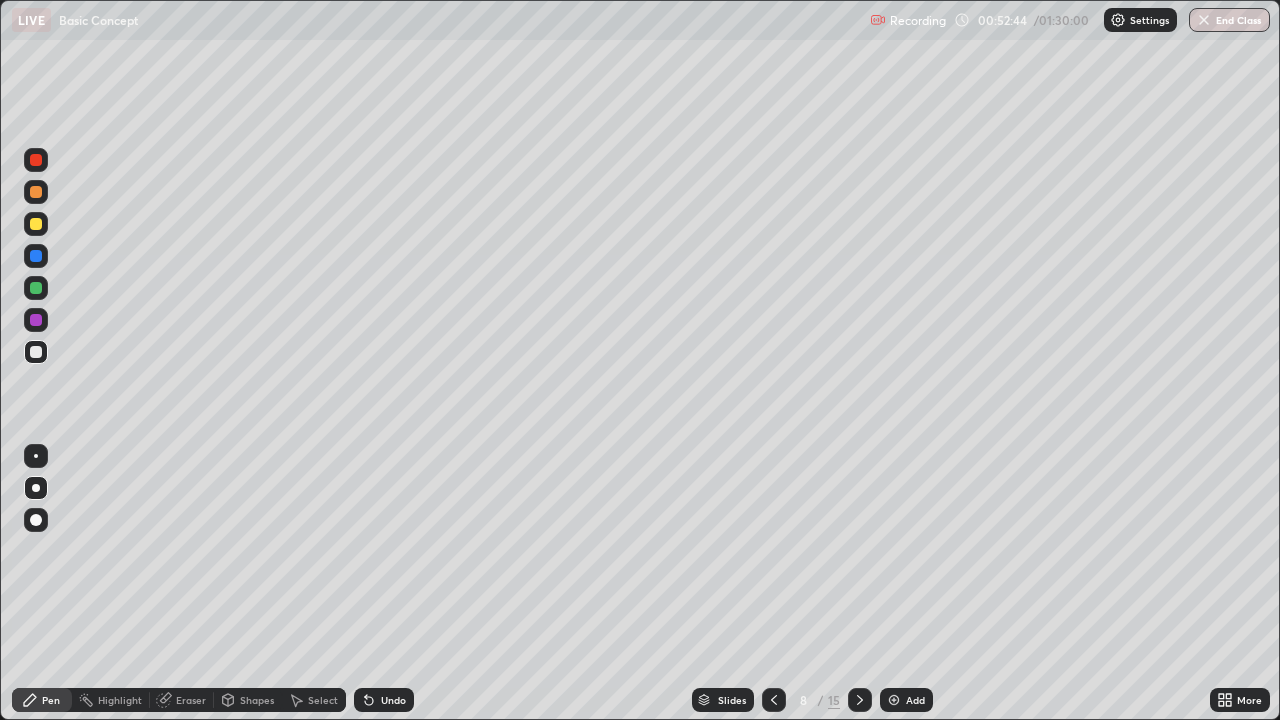 click at bounding box center [860, 700] 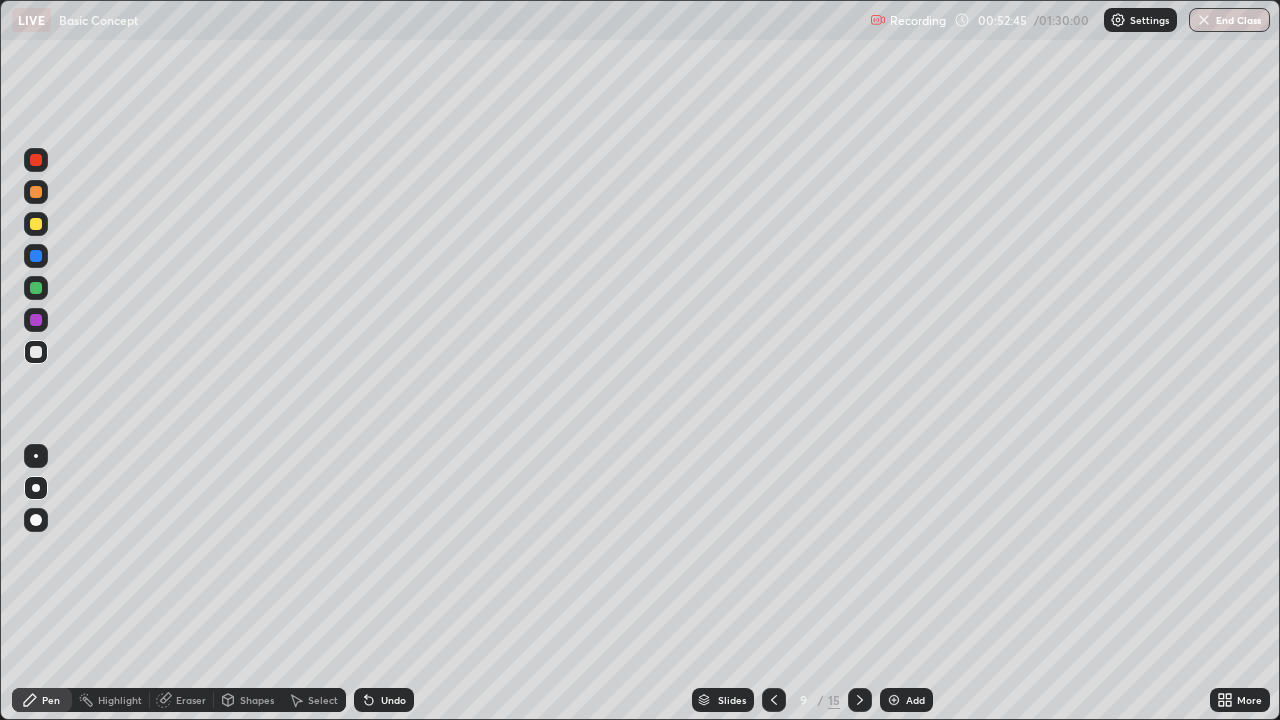 click at bounding box center (860, 700) 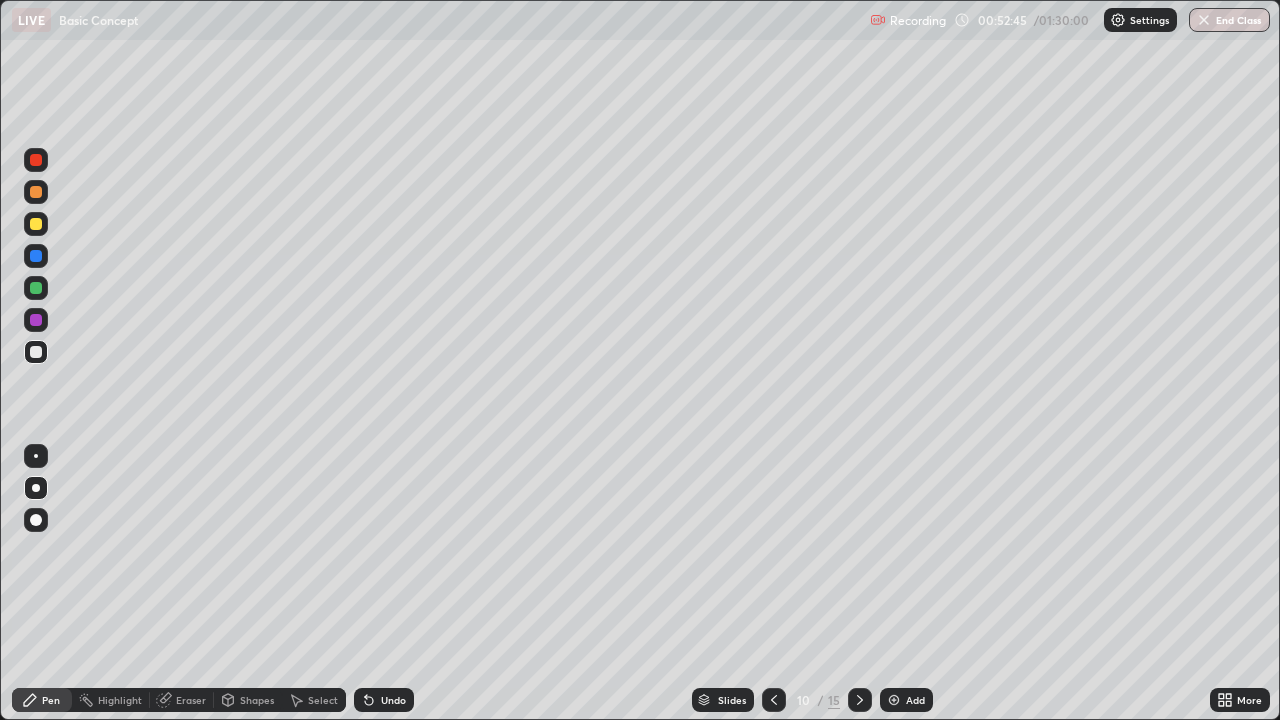 click at bounding box center (860, 700) 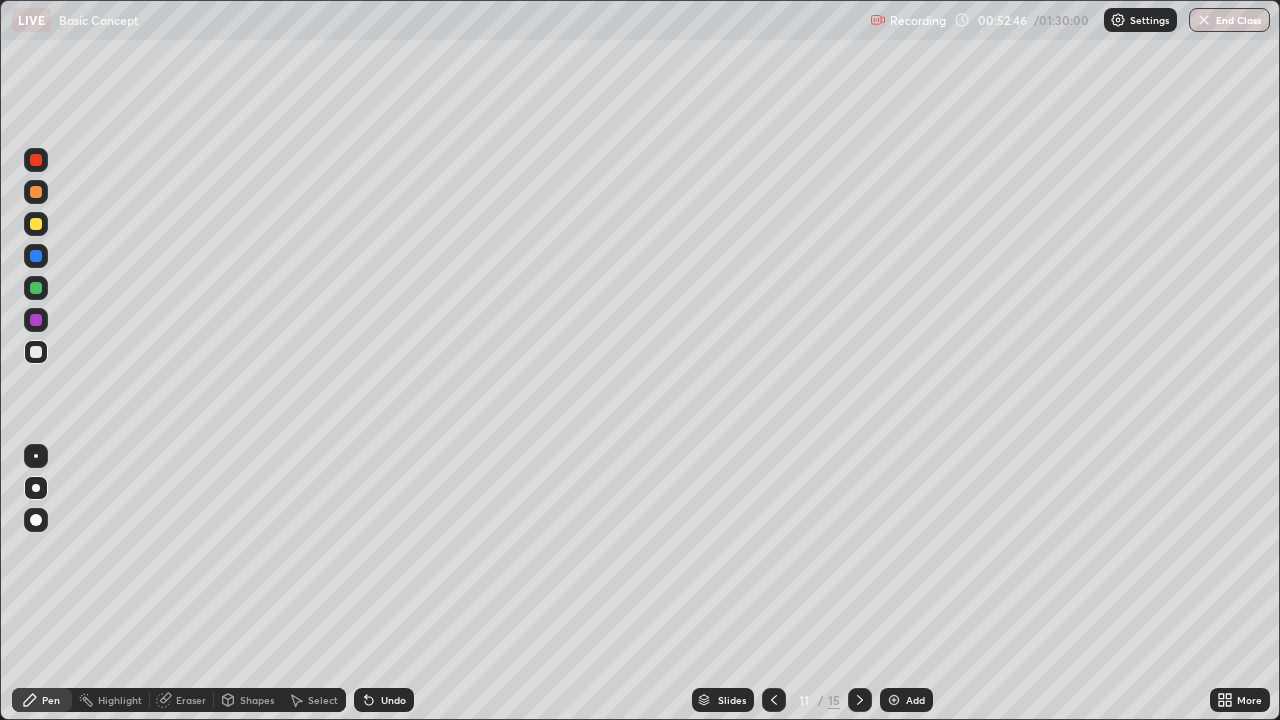 click 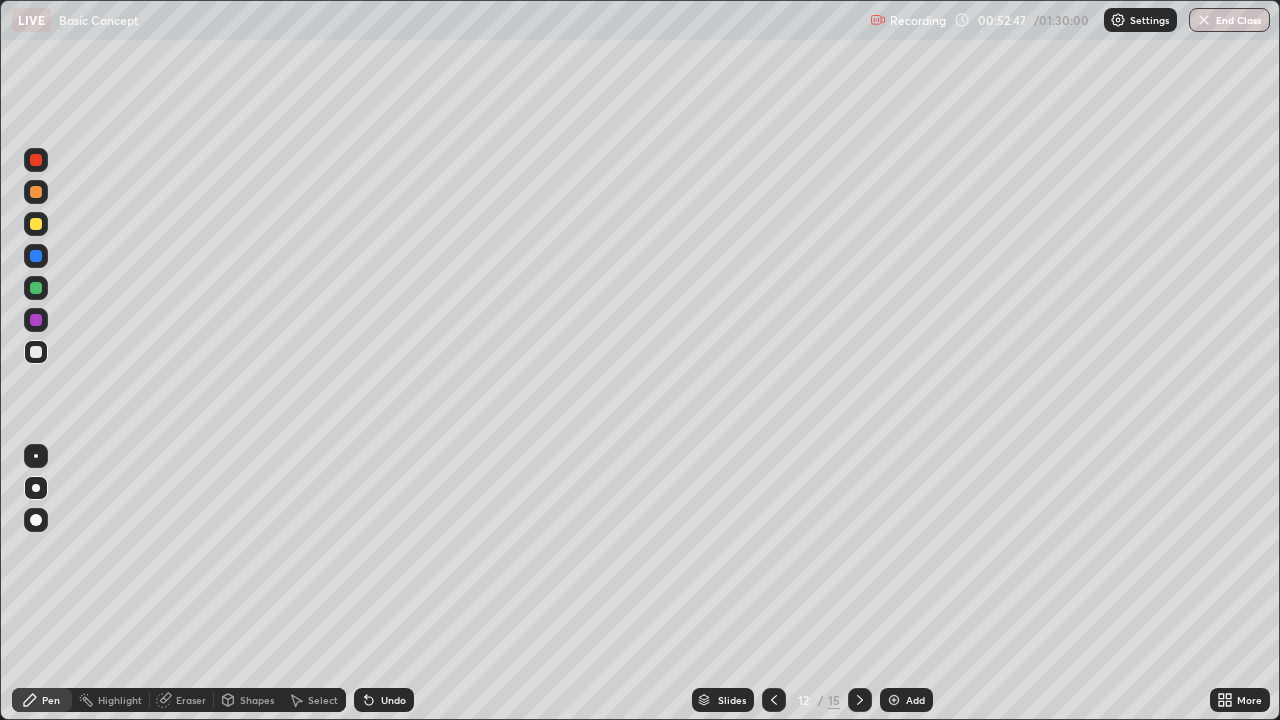 click at bounding box center (860, 700) 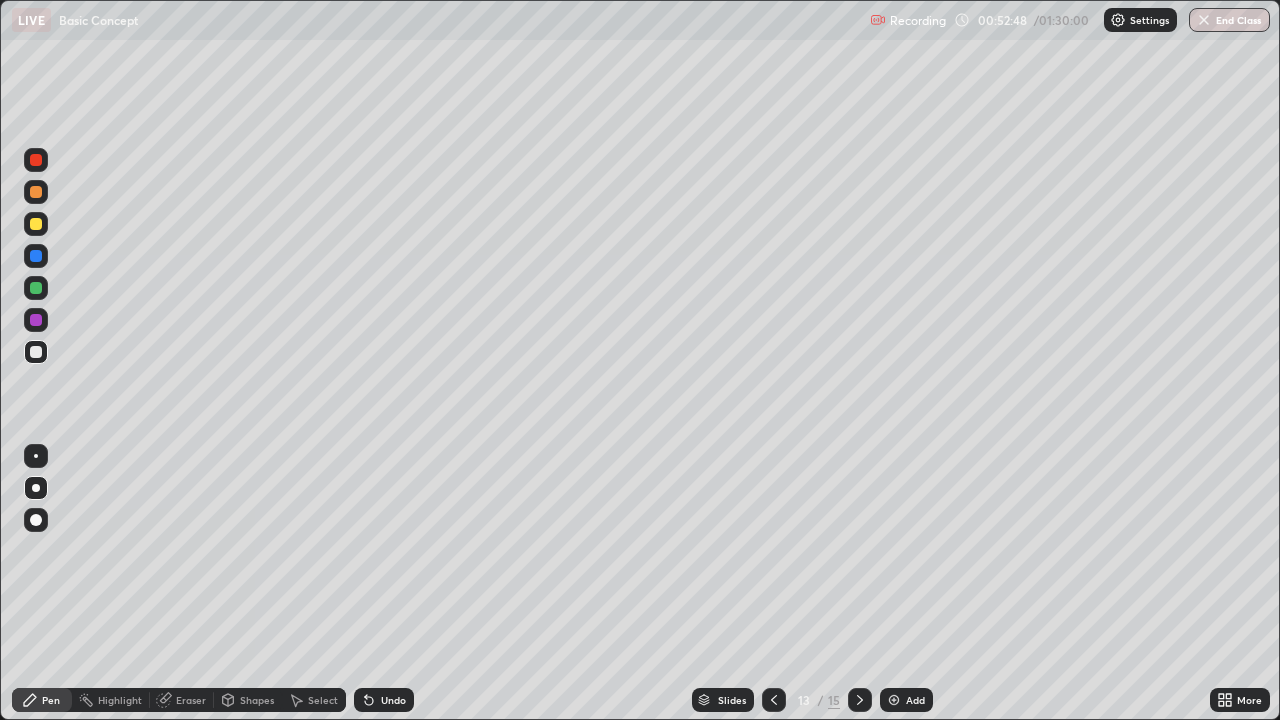 click 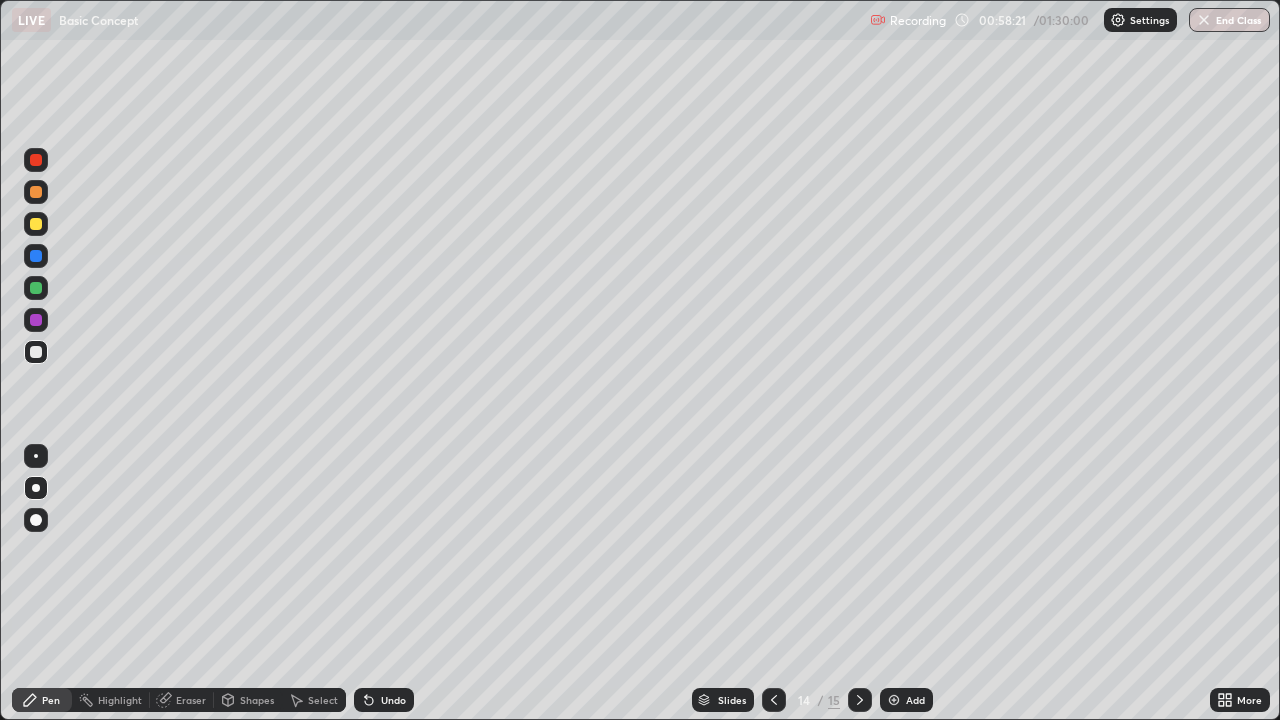 click at bounding box center (894, 700) 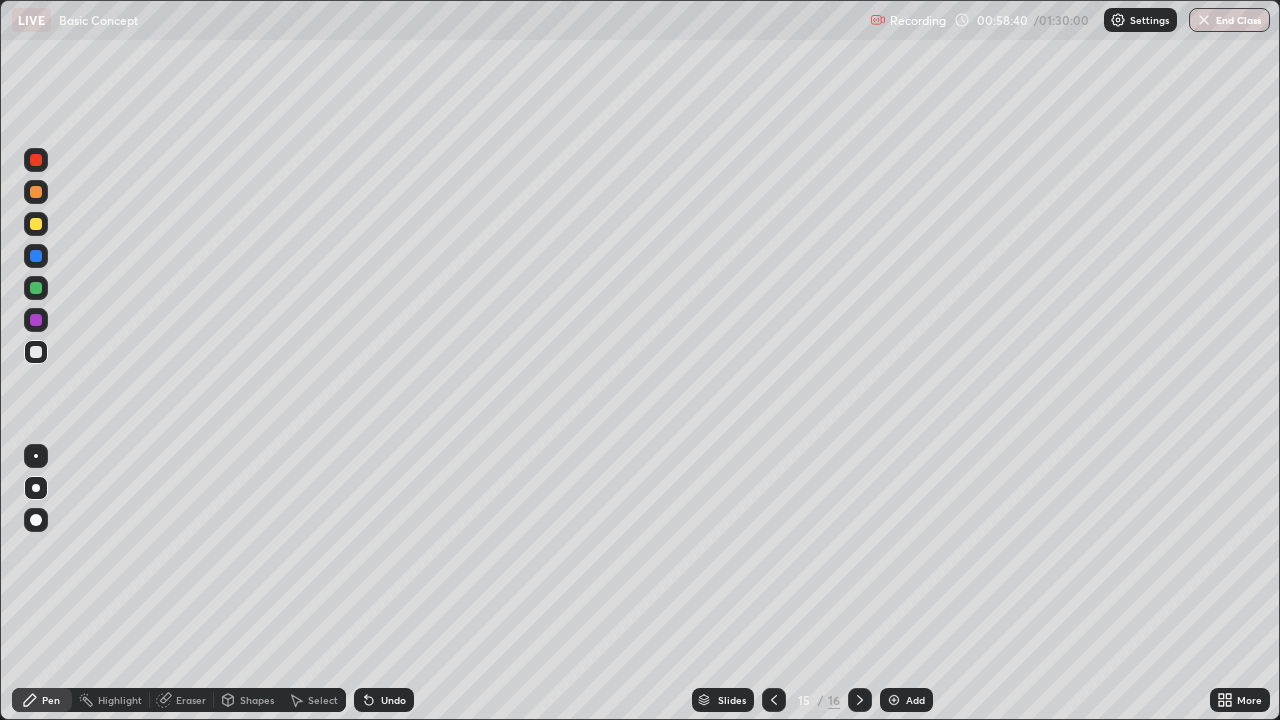 click on "Eraser" at bounding box center [191, 700] 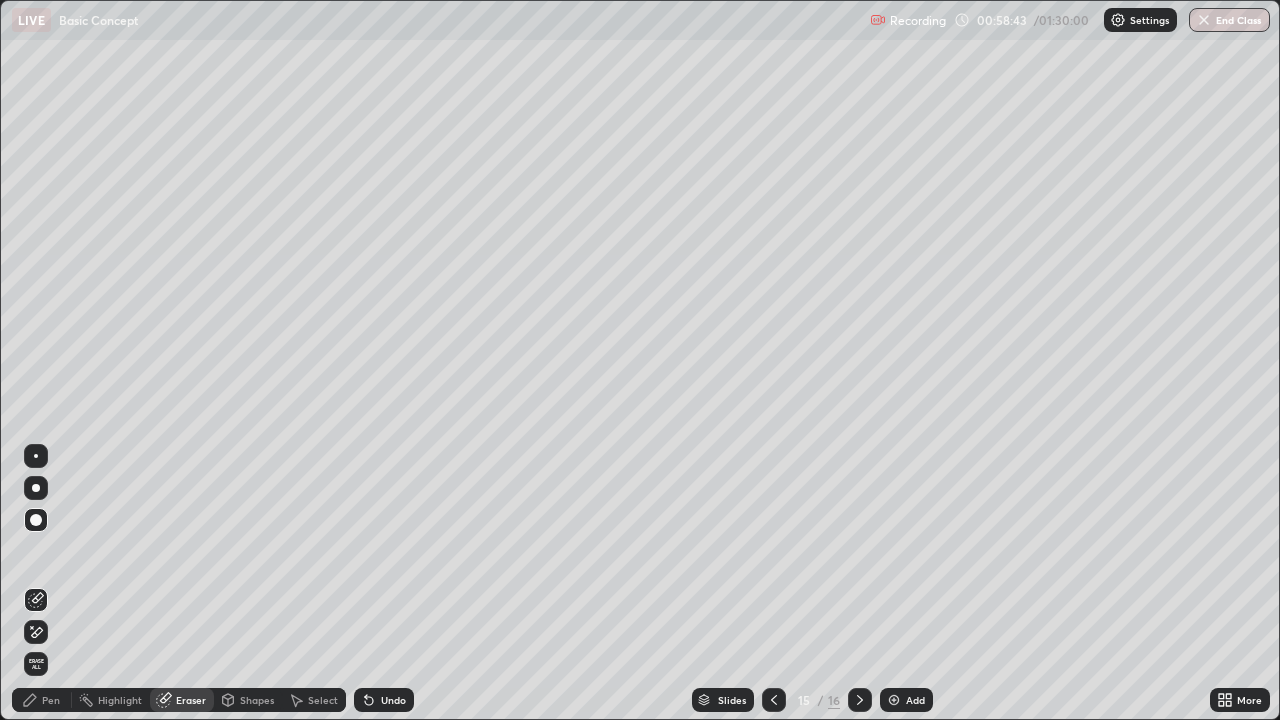 click on "Pen" at bounding box center (42, 700) 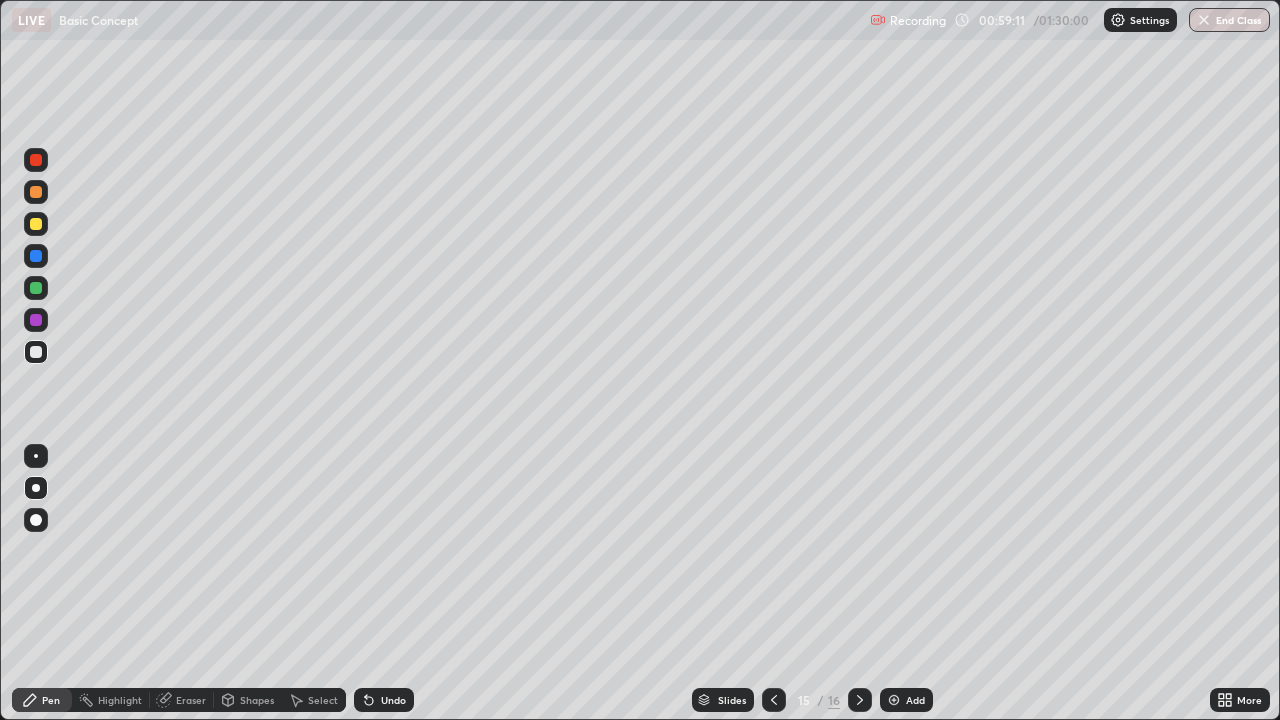 click on "Eraser" at bounding box center [191, 700] 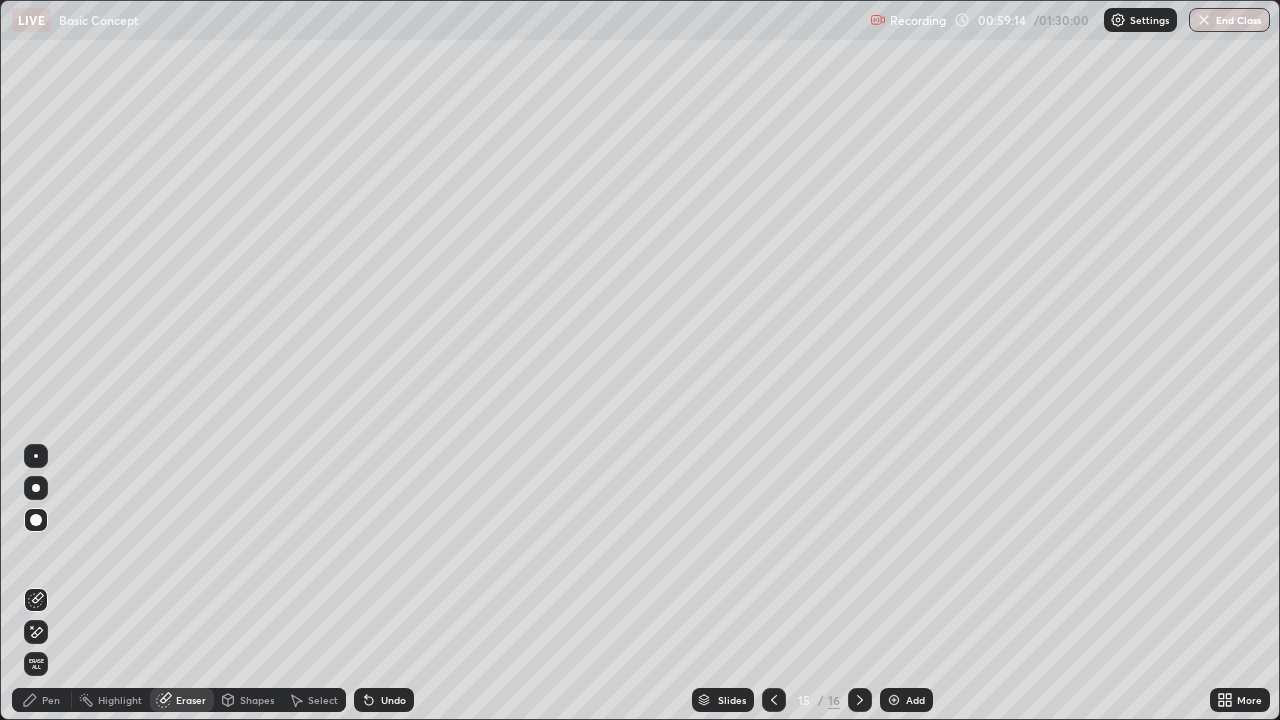 click on "Pen" at bounding box center [51, 700] 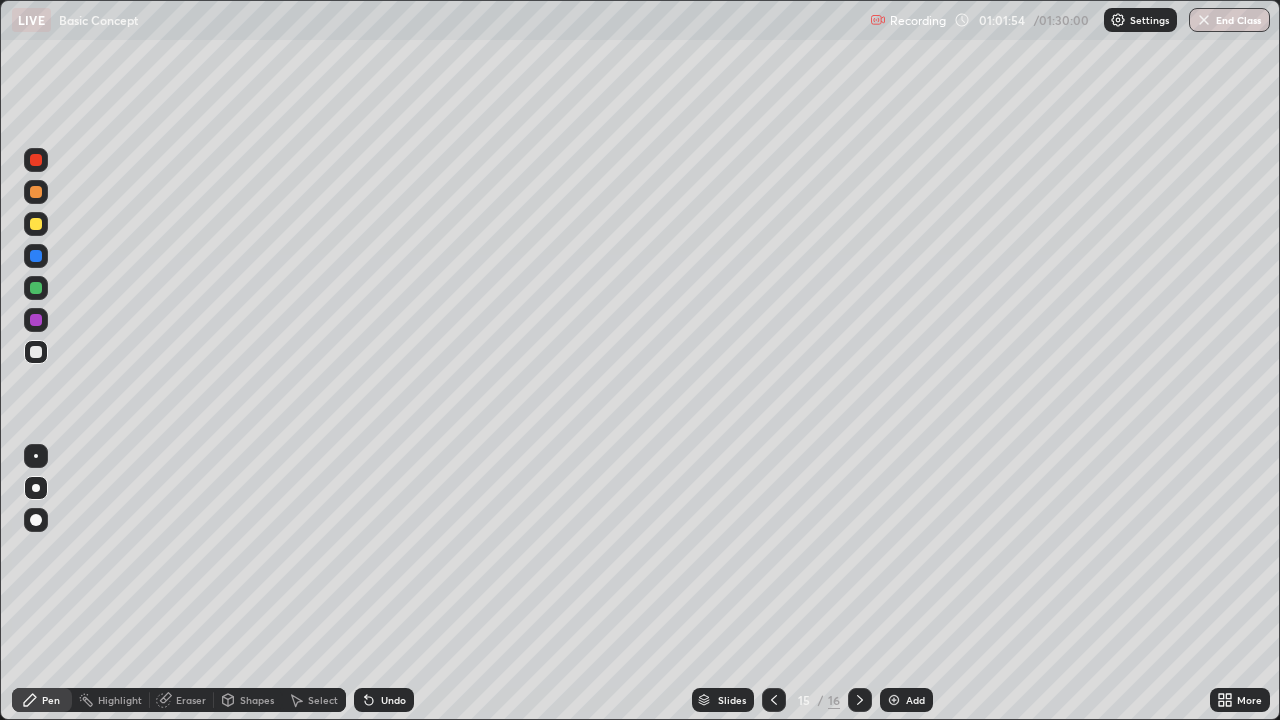 click on "Add" at bounding box center (906, 700) 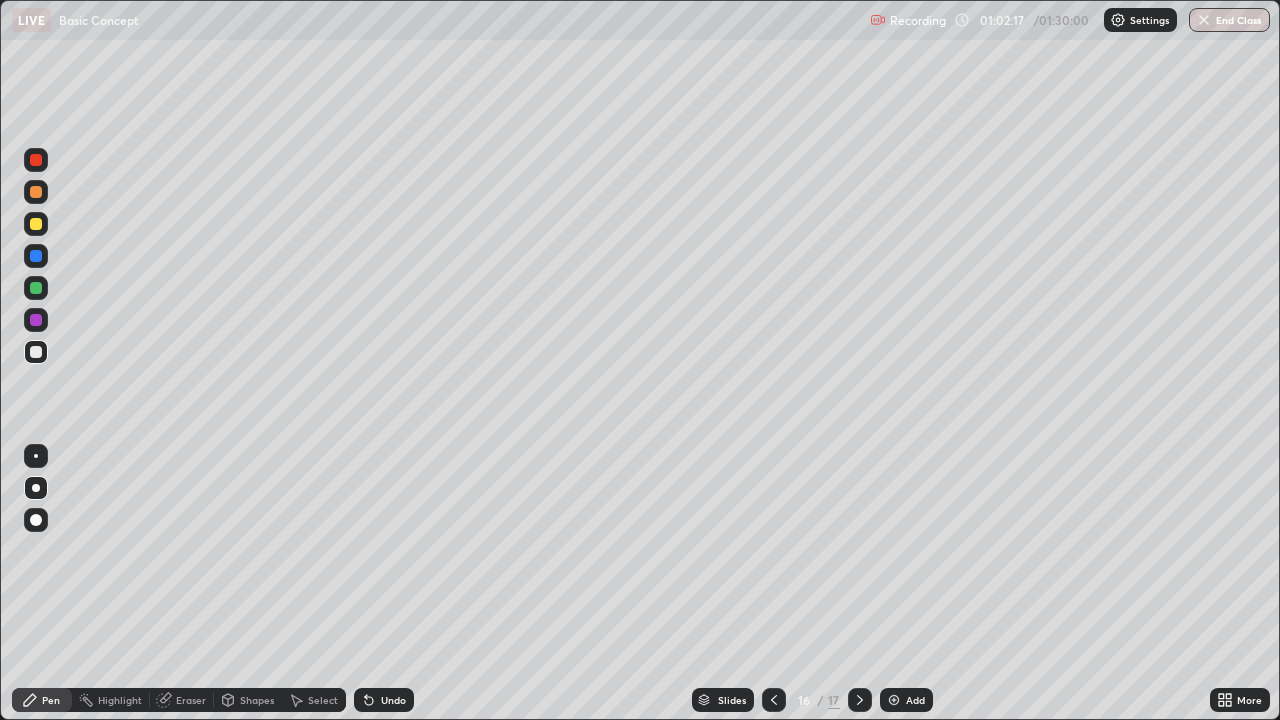 click 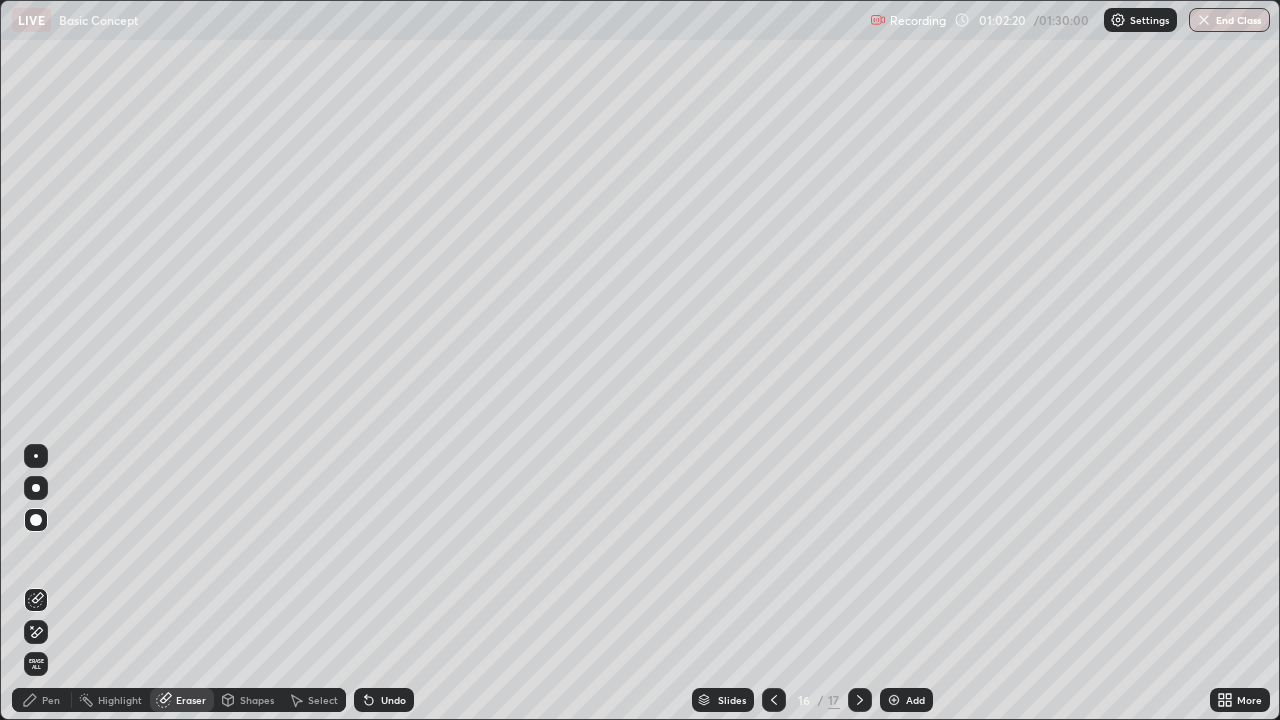 click on "Pen" at bounding box center [42, 700] 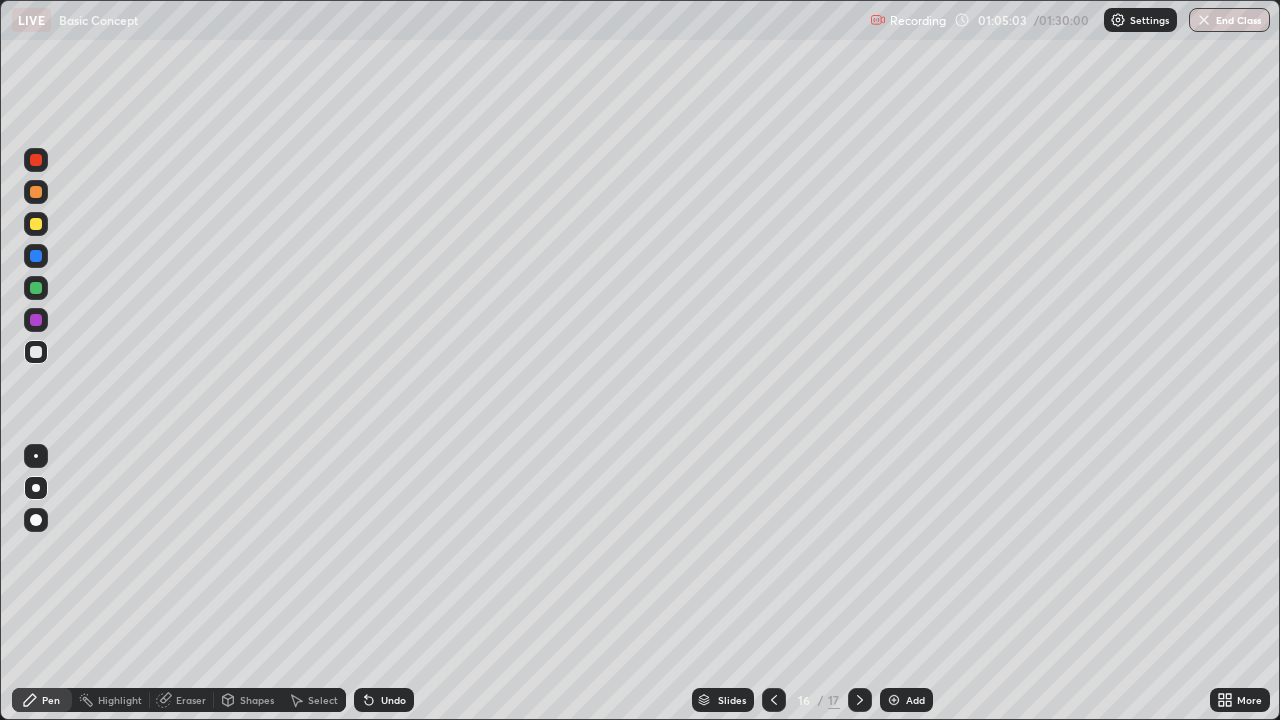 click on "Eraser" at bounding box center [191, 700] 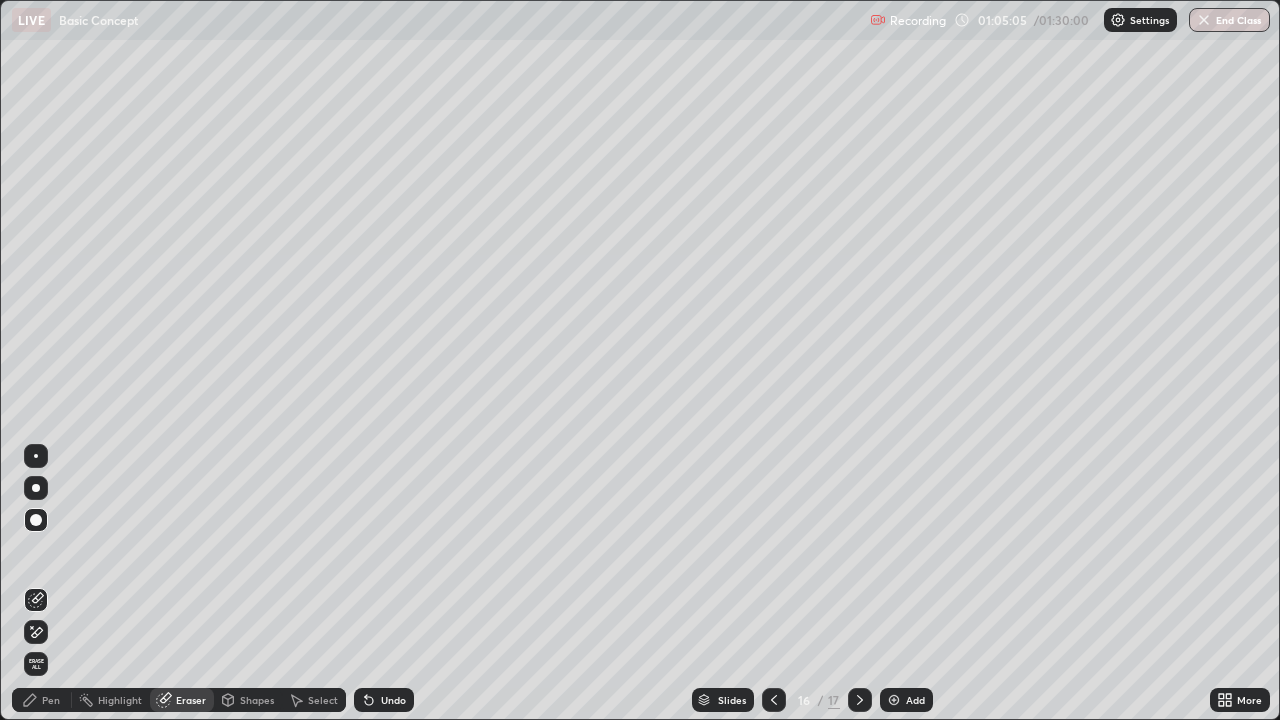 click on "Pen" at bounding box center [42, 700] 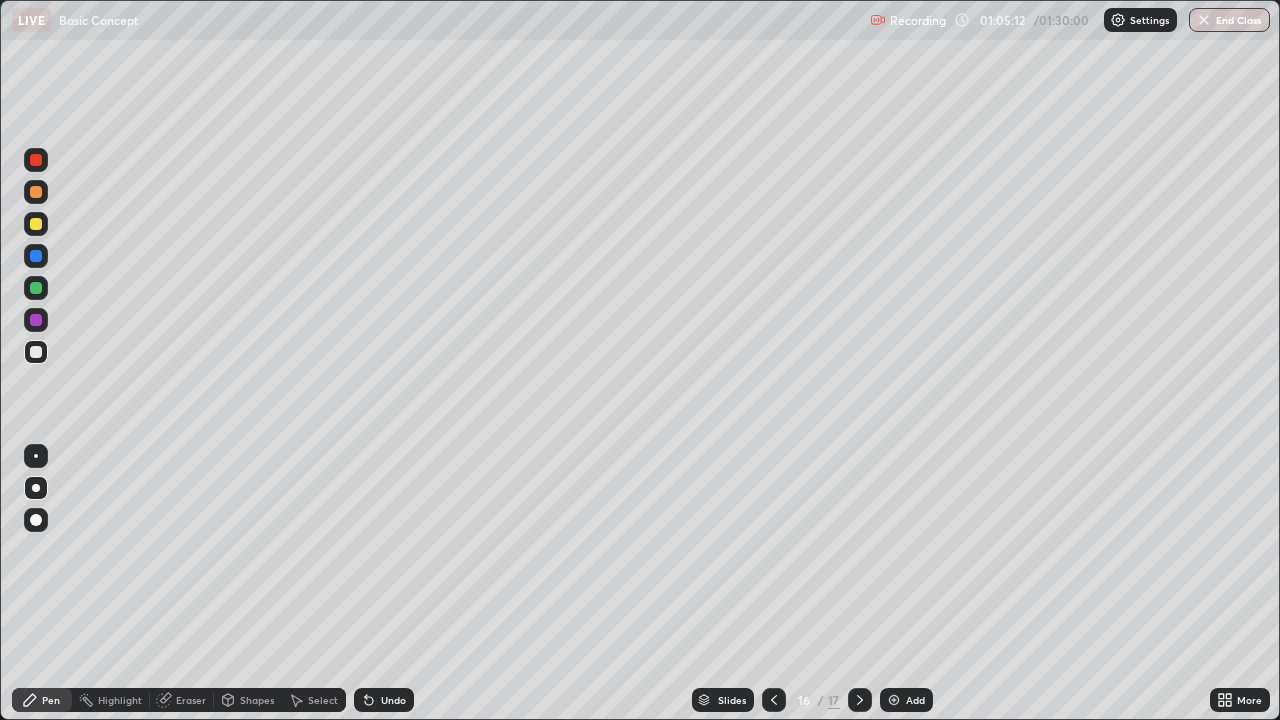 click 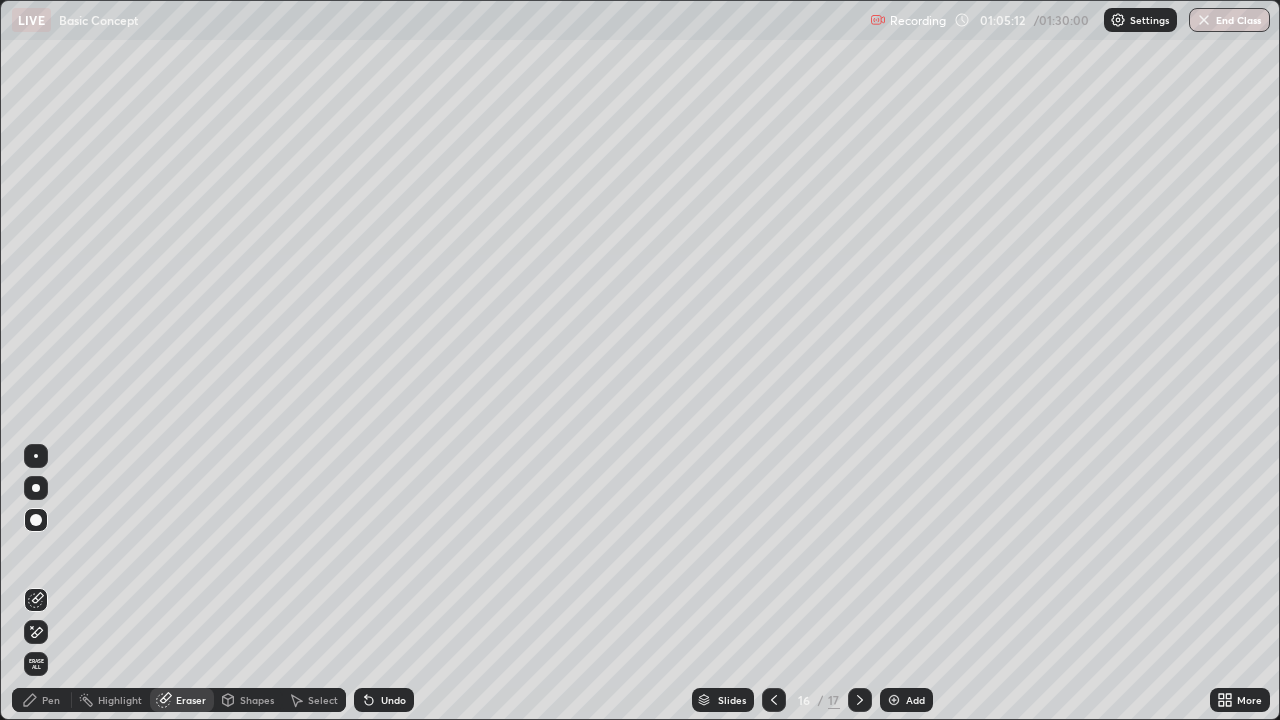 click on "Eraser" at bounding box center (182, 700) 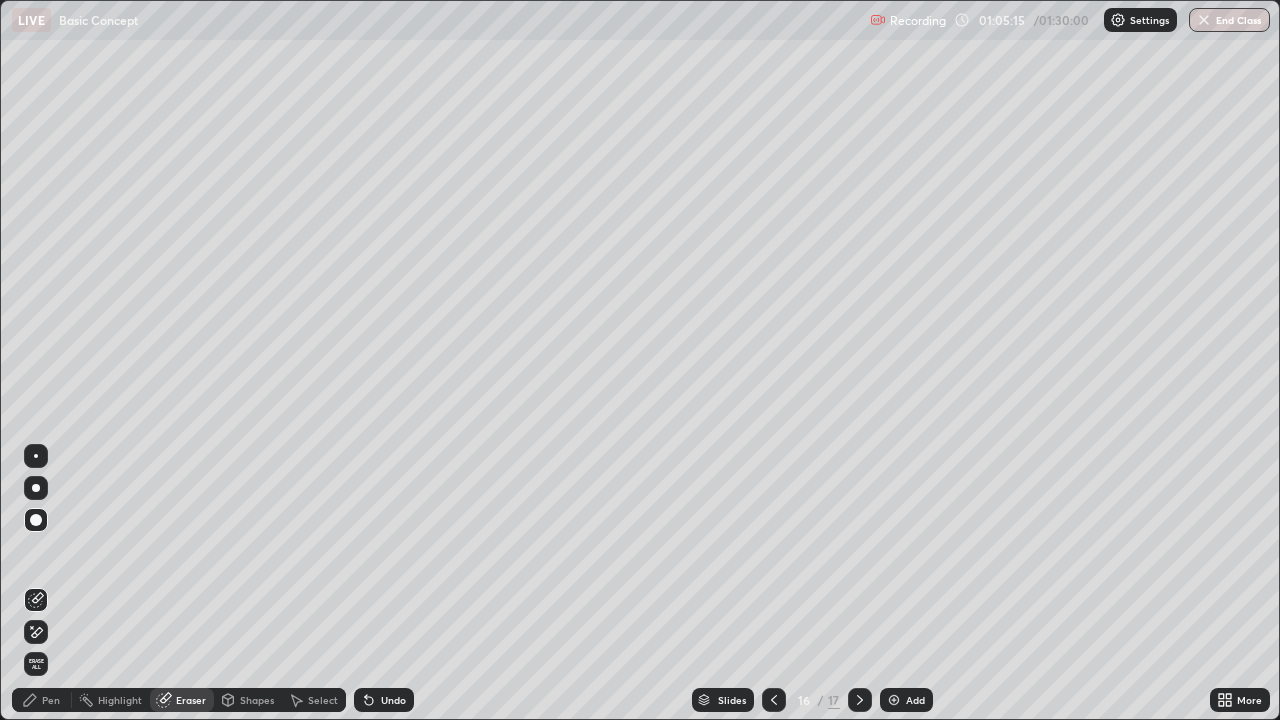 click on "Pen" at bounding box center [51, 700] 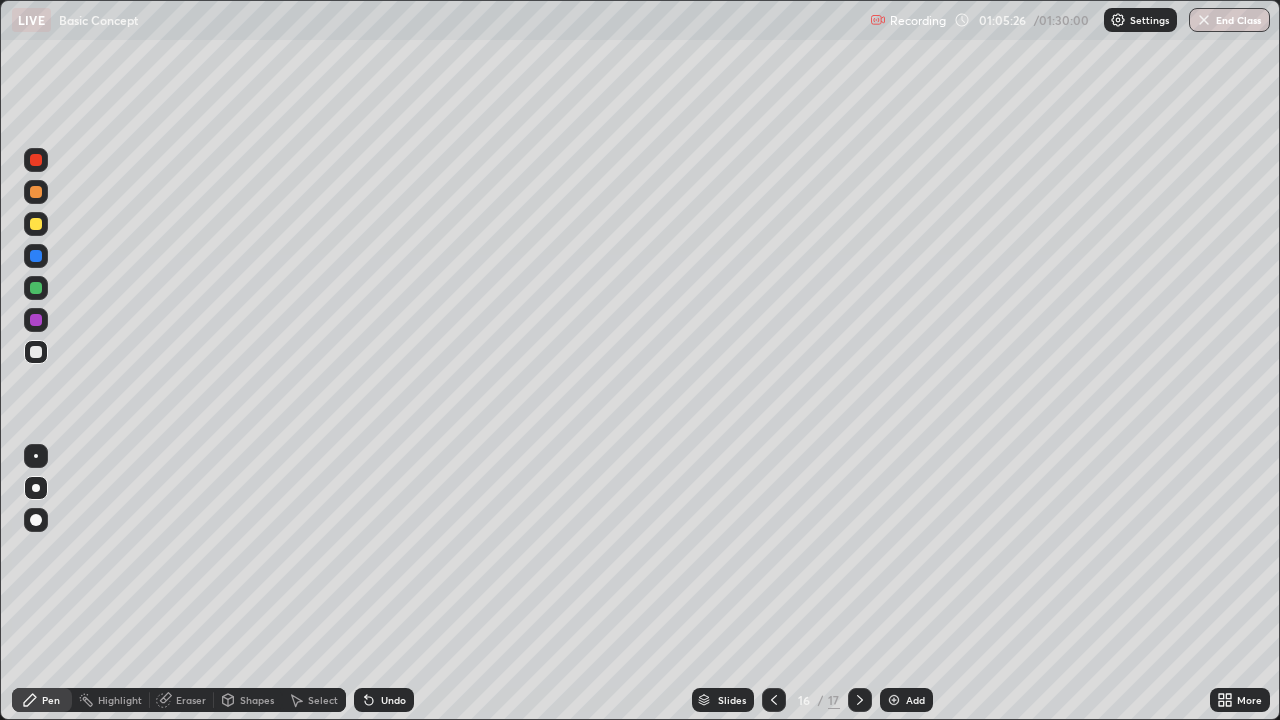 click on "Add" at bounding box center (915, 700) 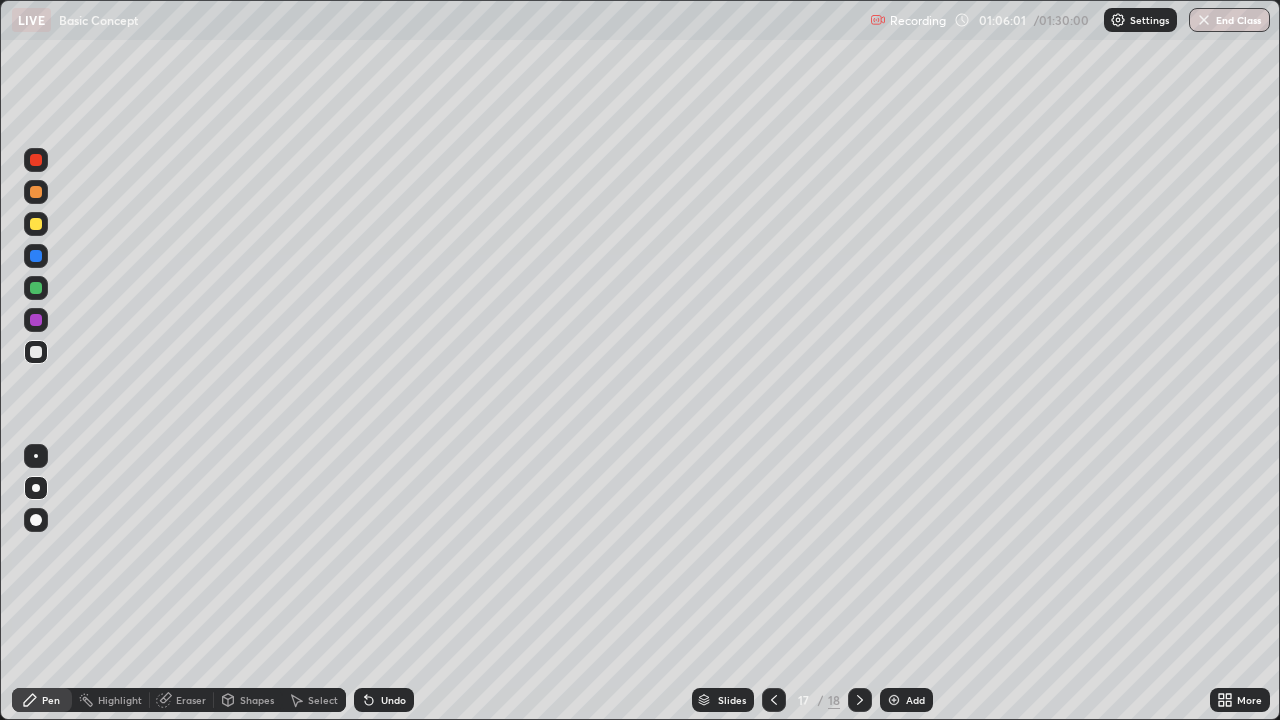 click 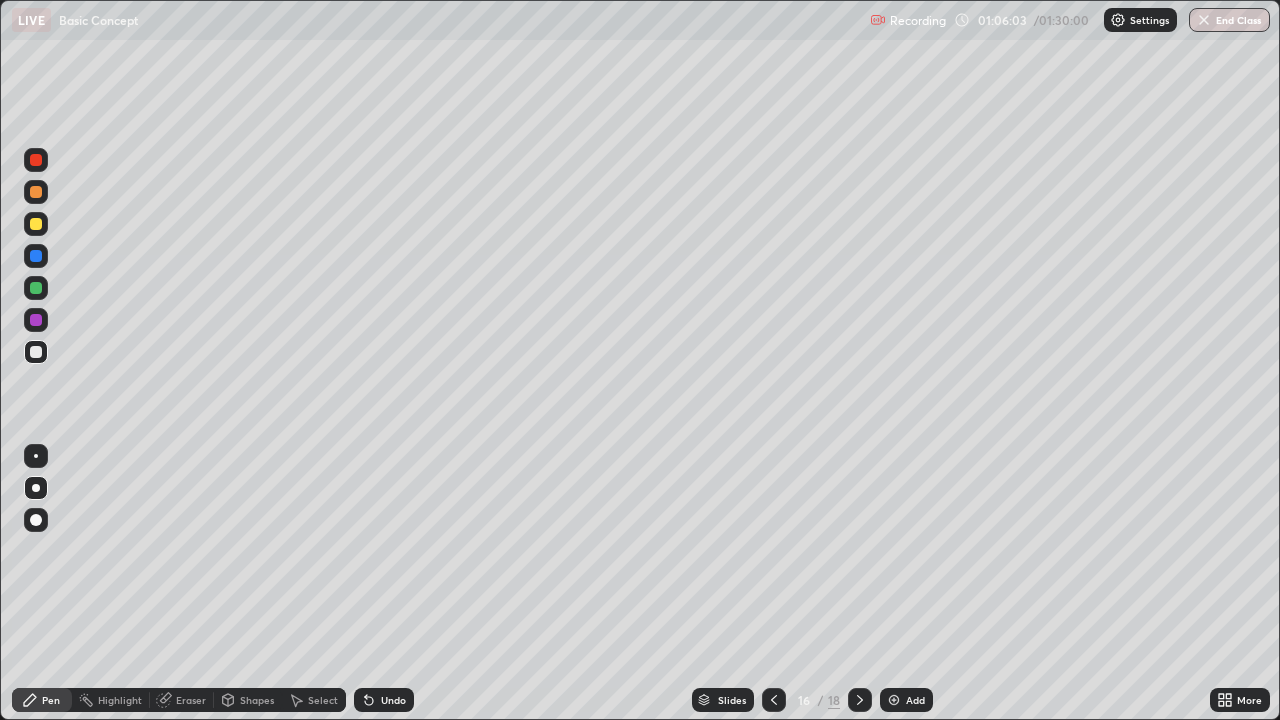 click 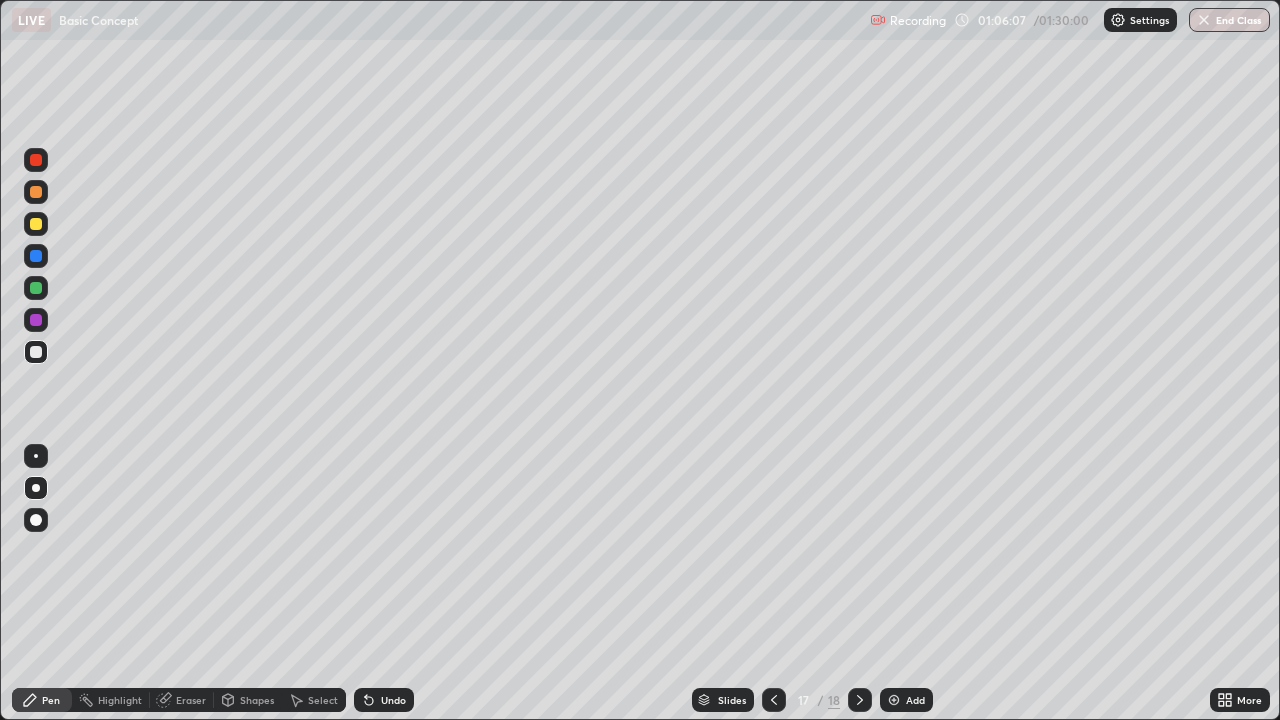click 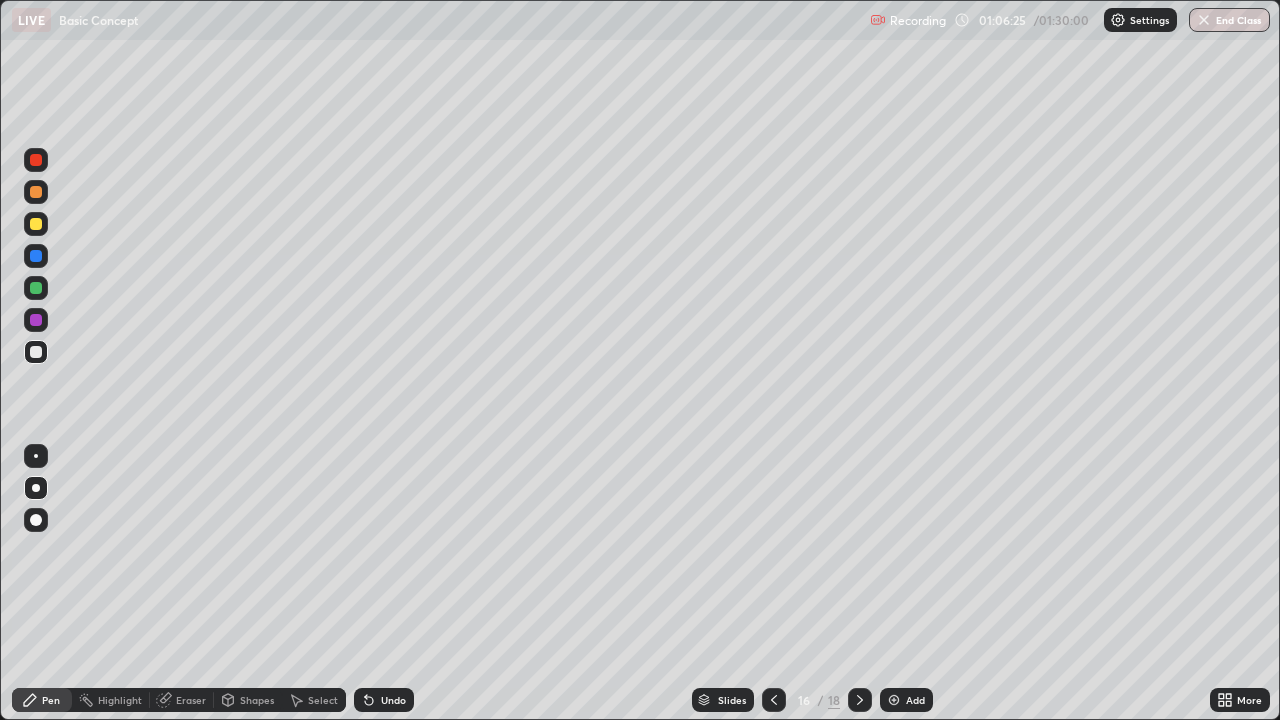 click 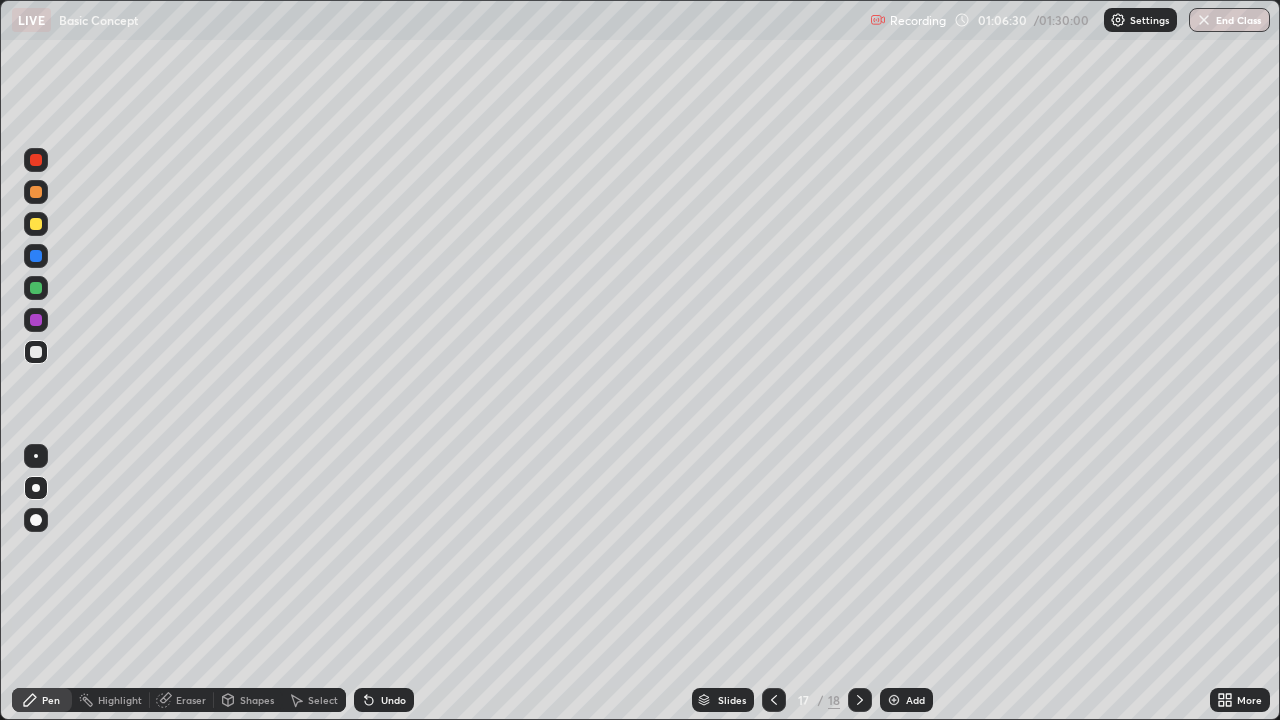 click 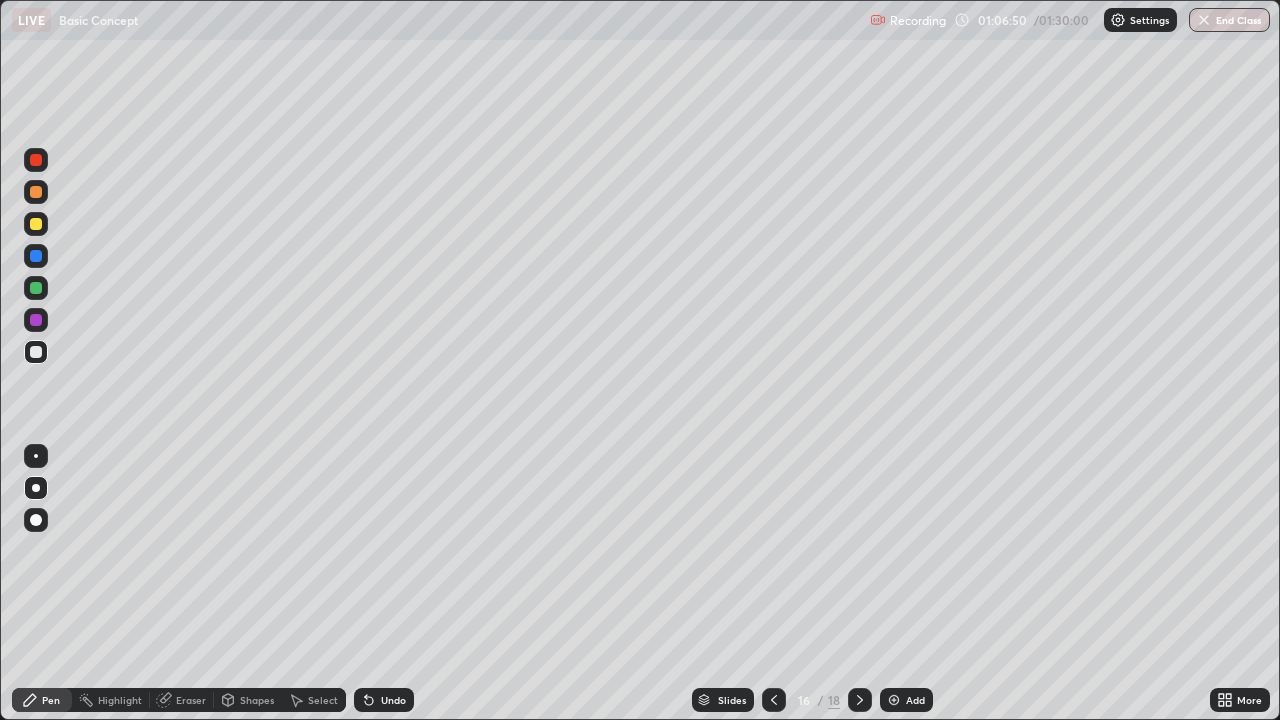 click at bounding box center [860, 700] 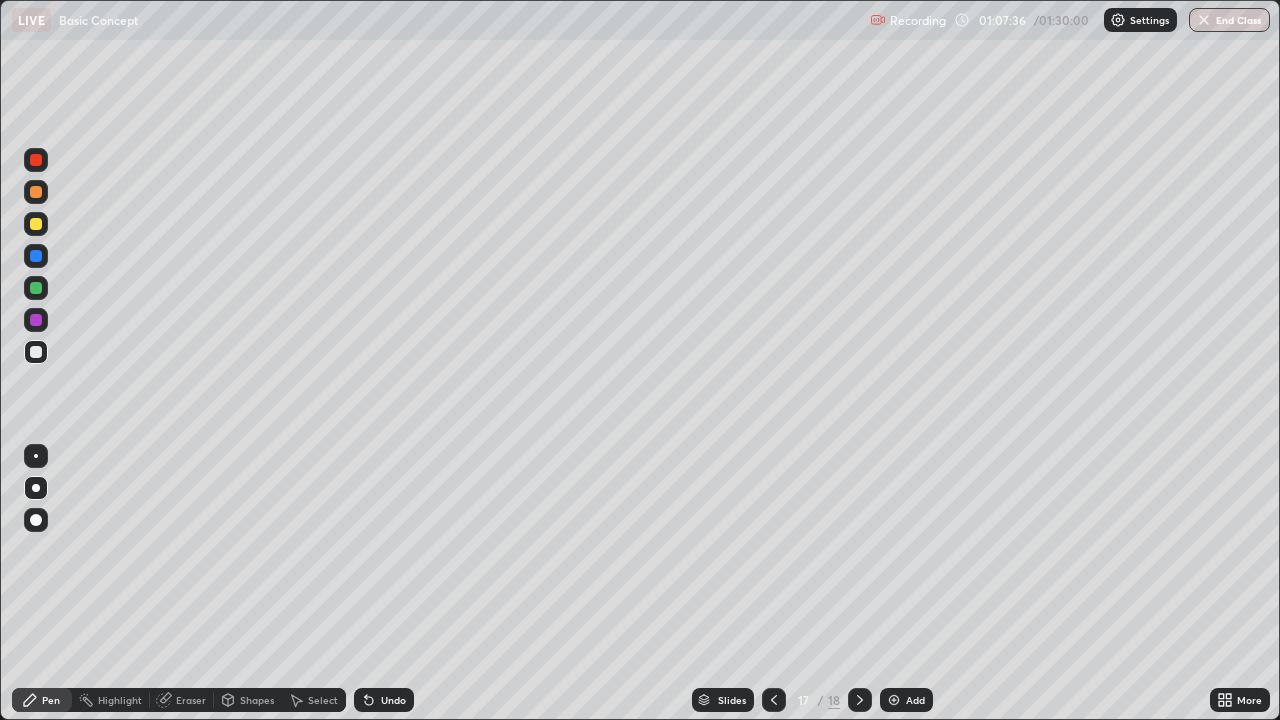 click 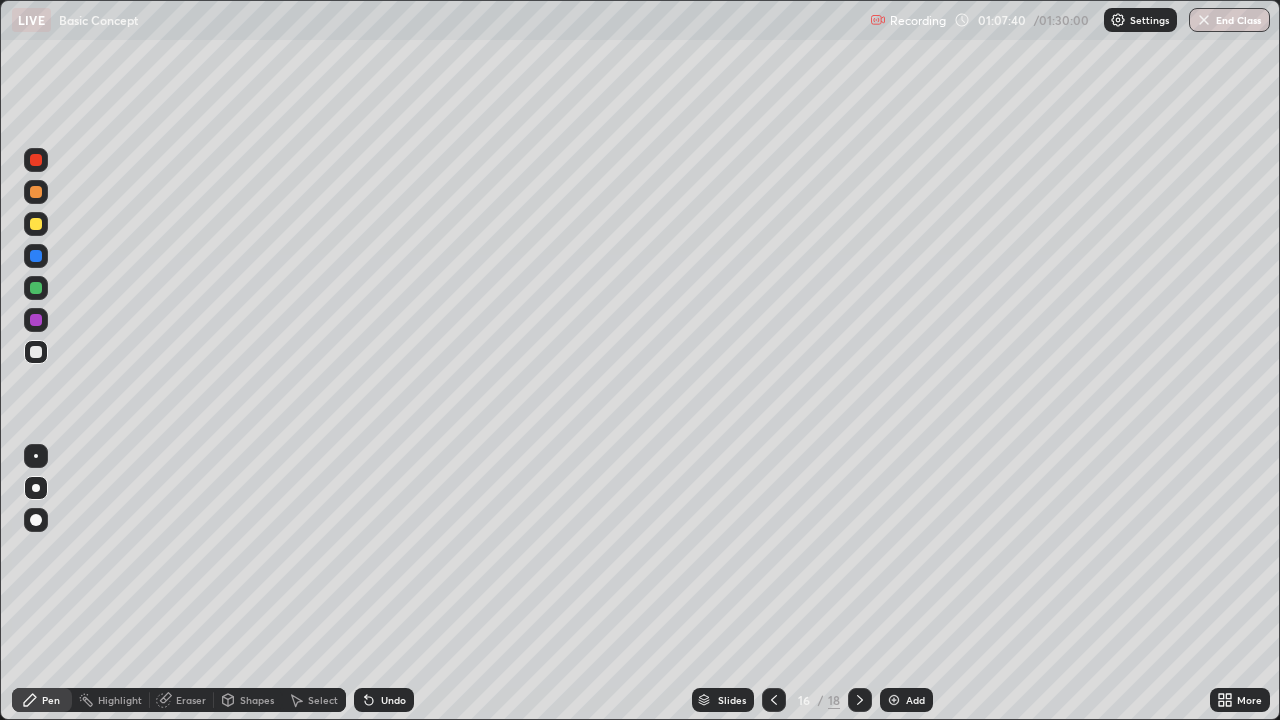 click 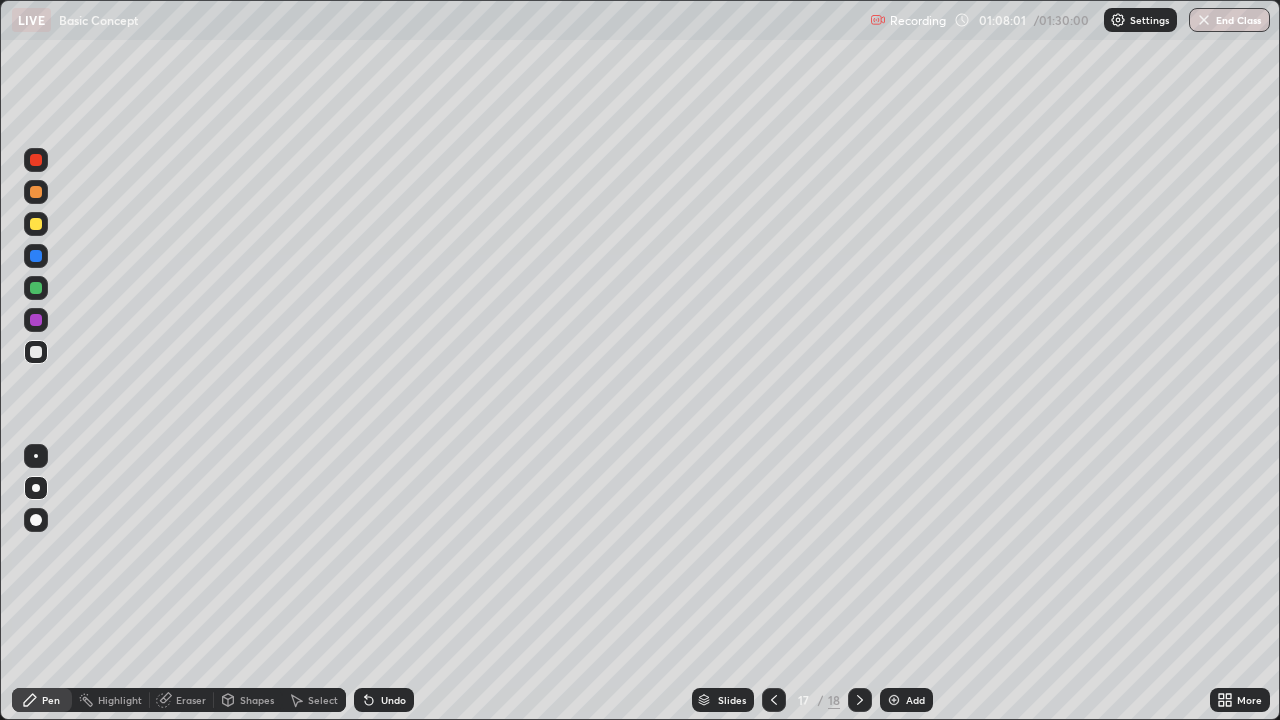 click at bounding box center [894, 700] 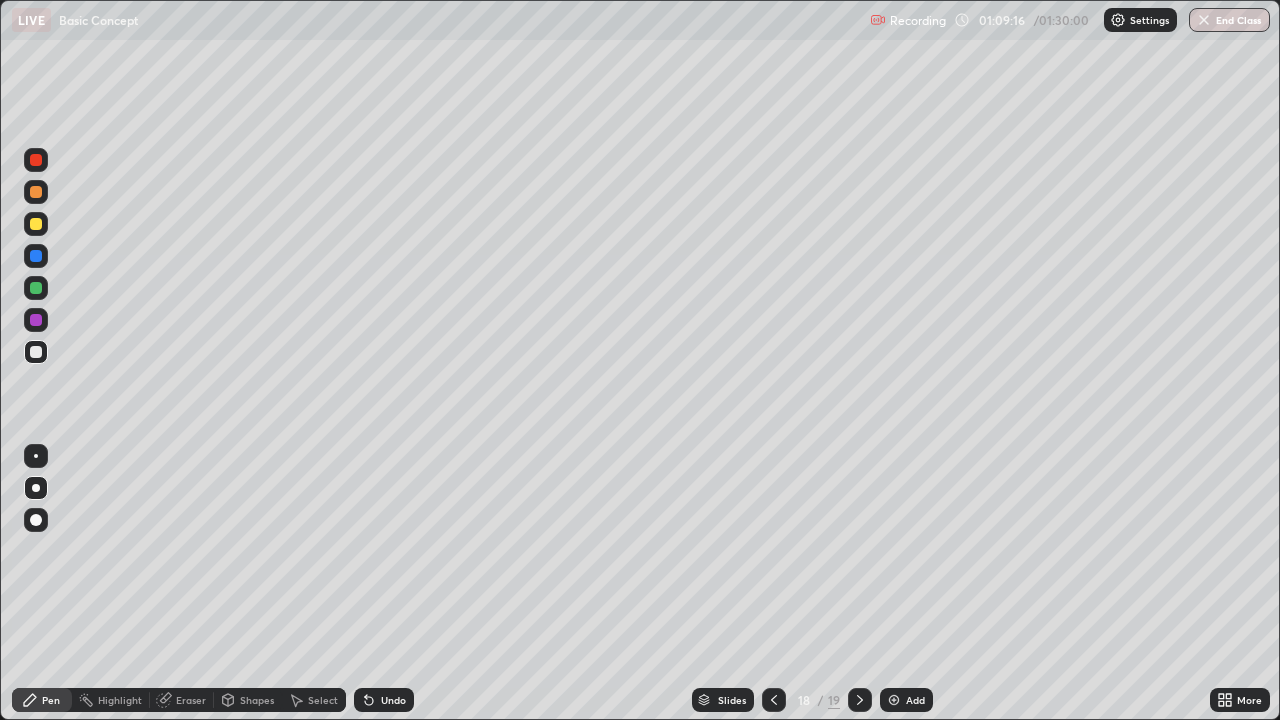 click on "Shapes" at bounding box center [257, 700] 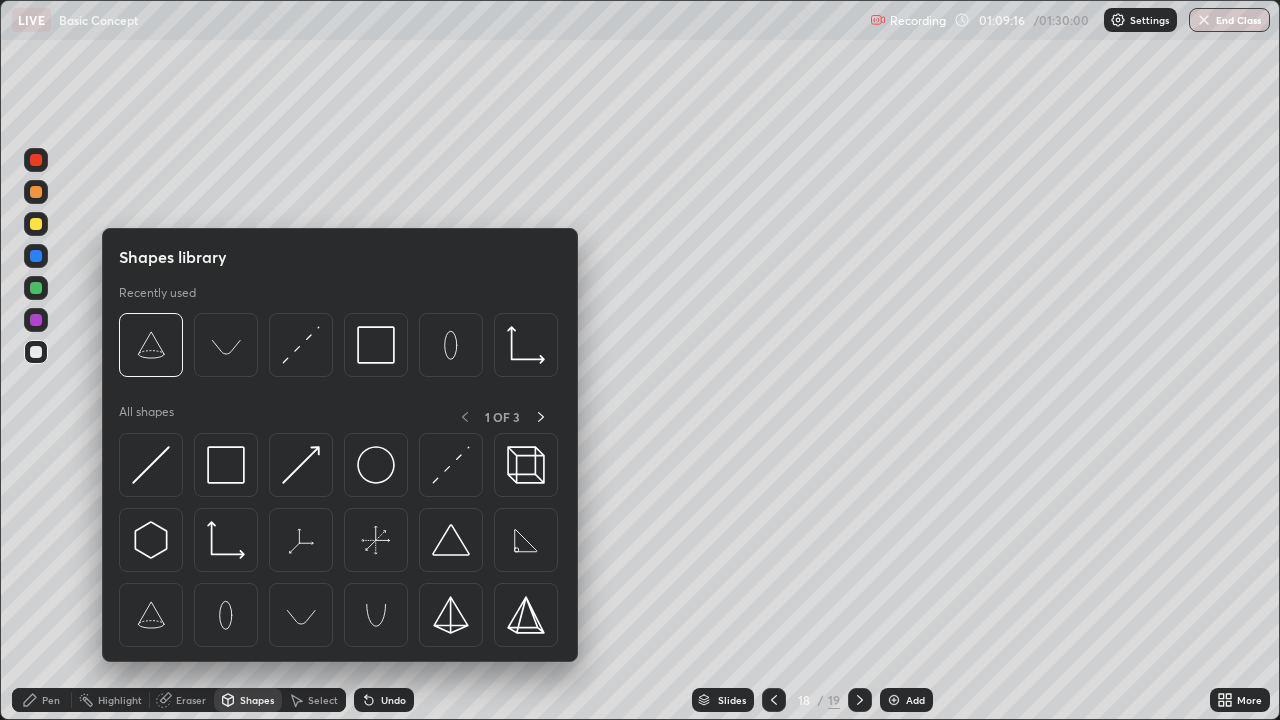 click on "Shapes" at bounding box center (257, 700) 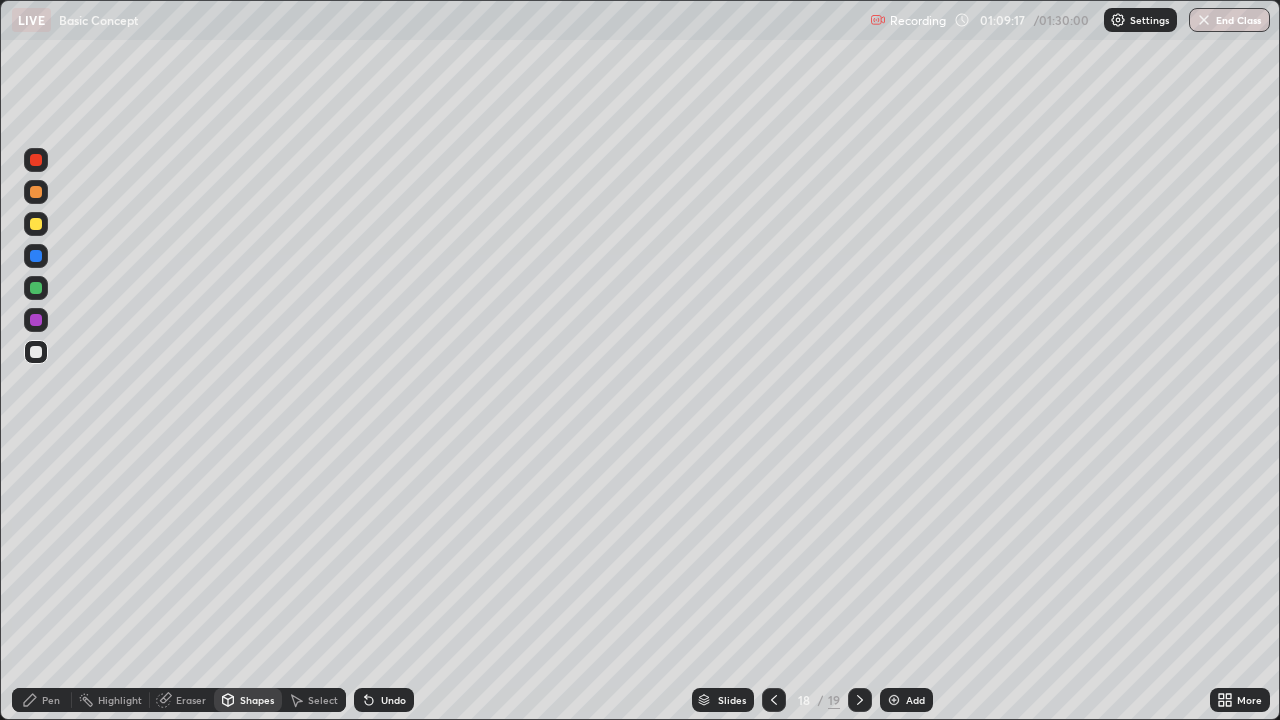 click on "Eraser" at bounding box center [191, 700] 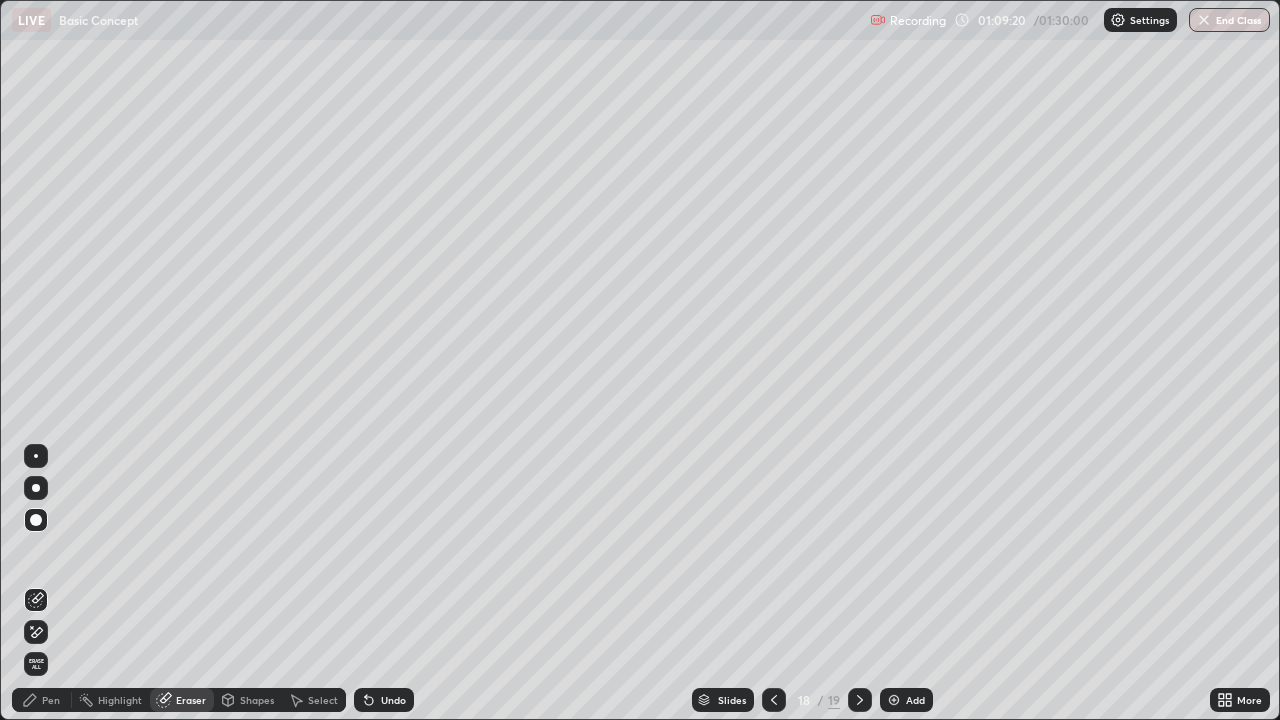 click on "Pen" at bounding box center [51, 700] 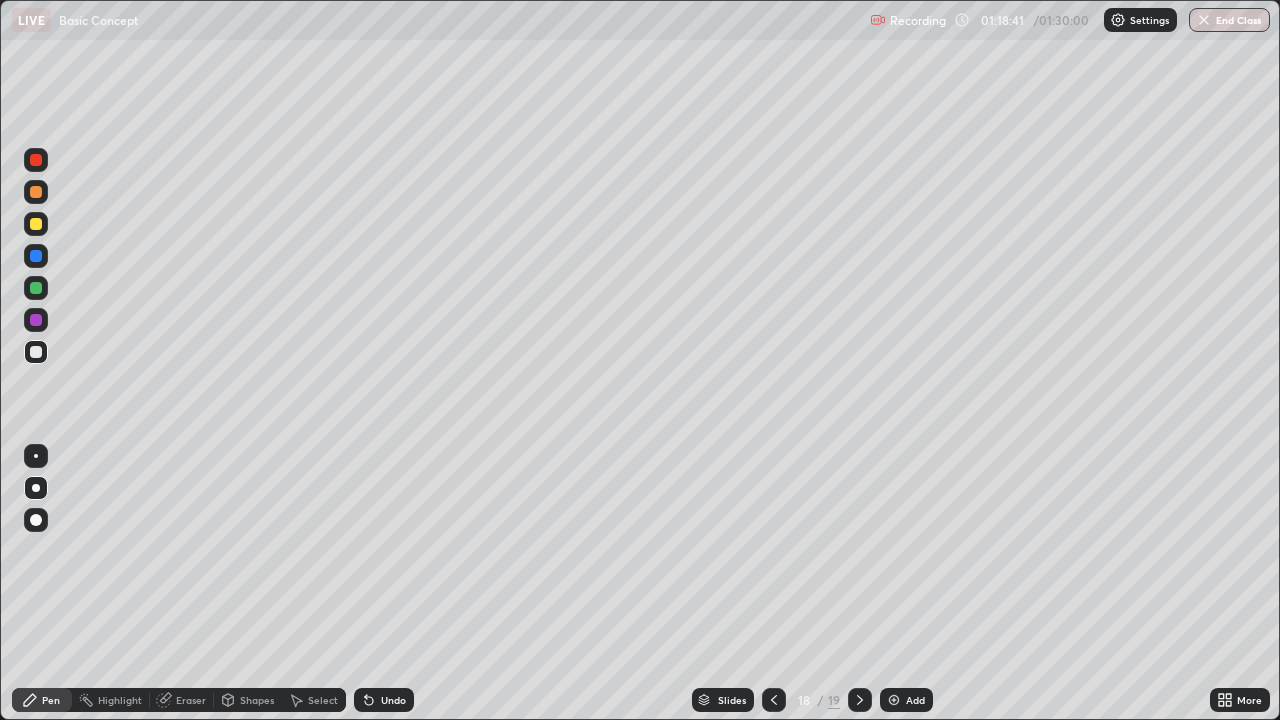 click on "Add" at bounding box center (906, 700) 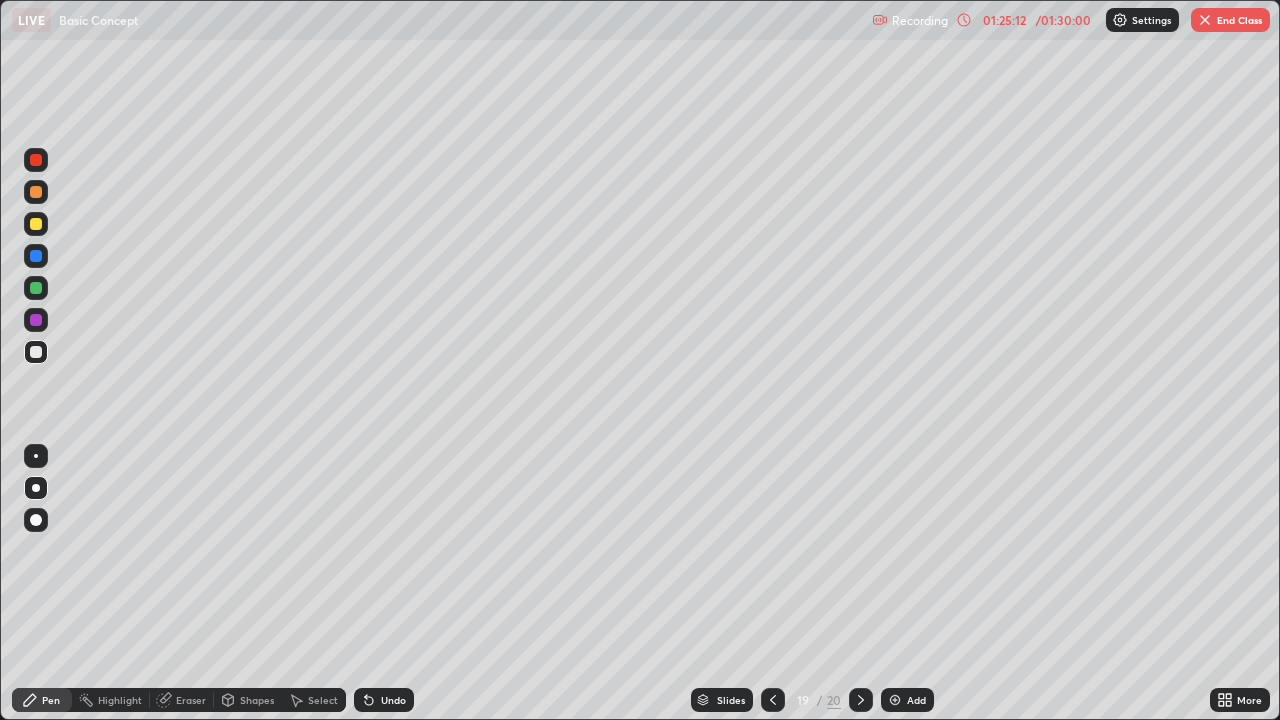 click on "End Class" at bounding box center [1230, 20] 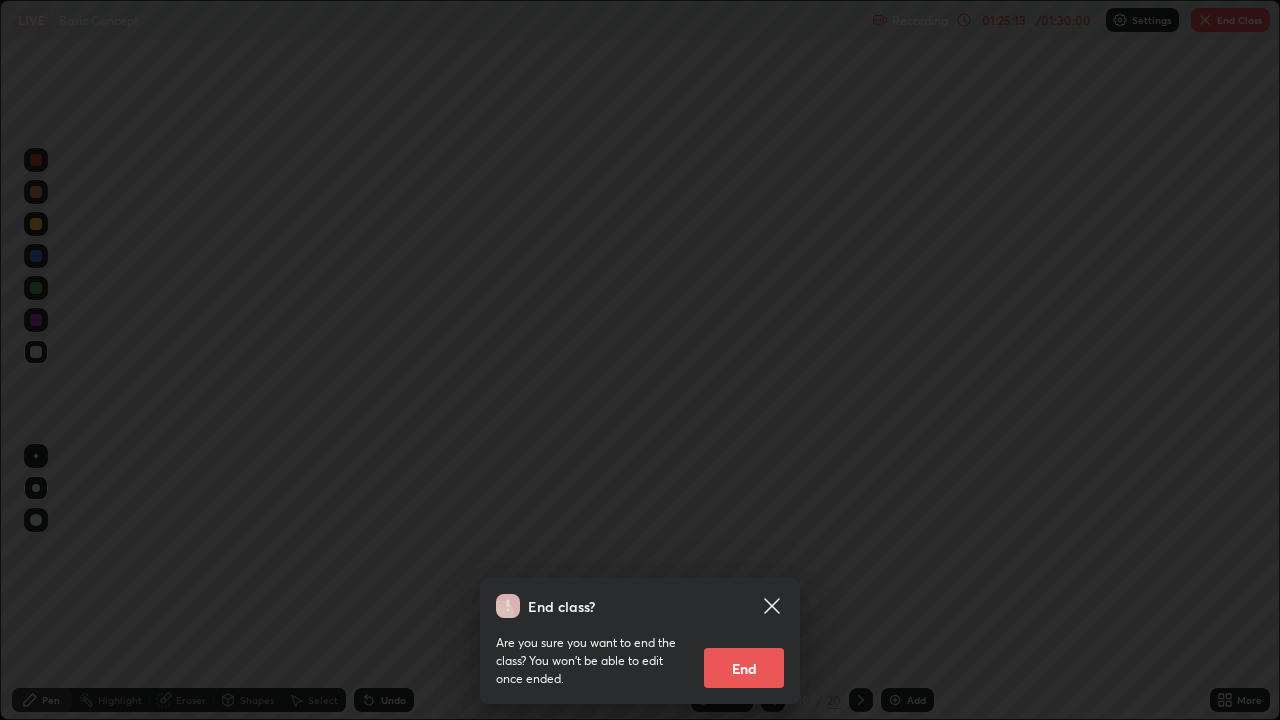 click on "End" at bounding box center (744, 668) 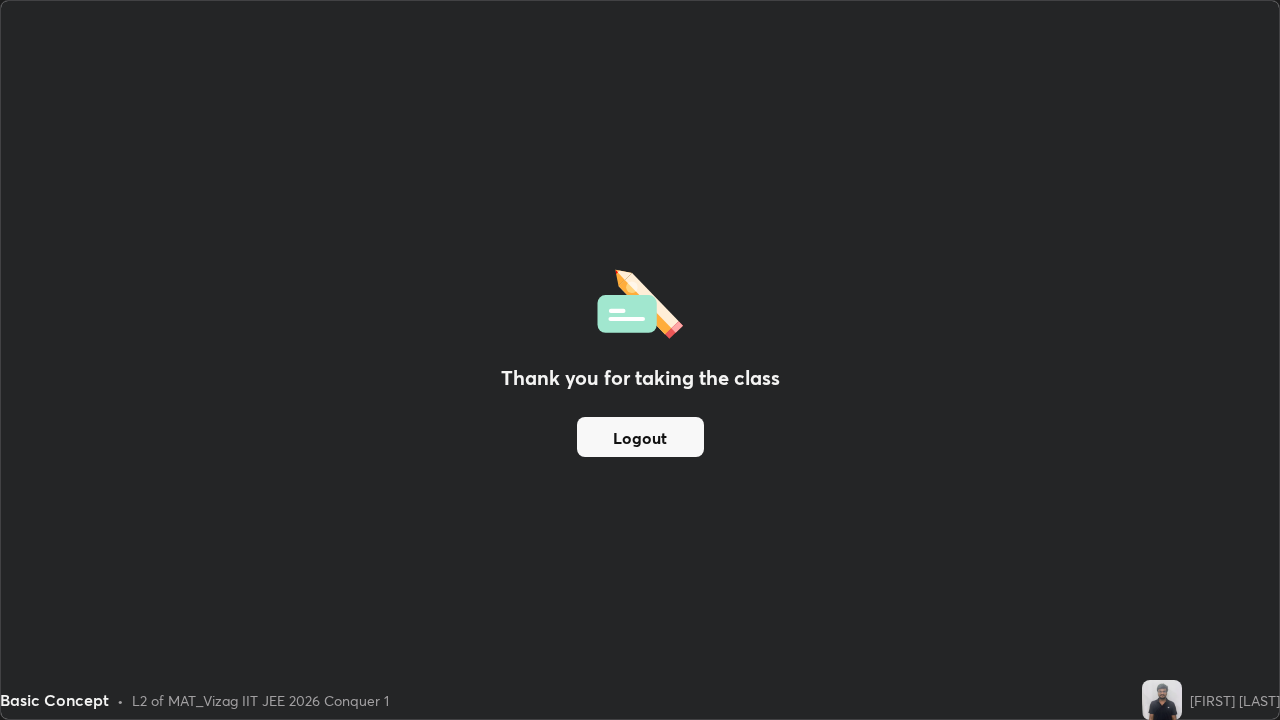 click on "Logout" at bounding box center [640, 437] 